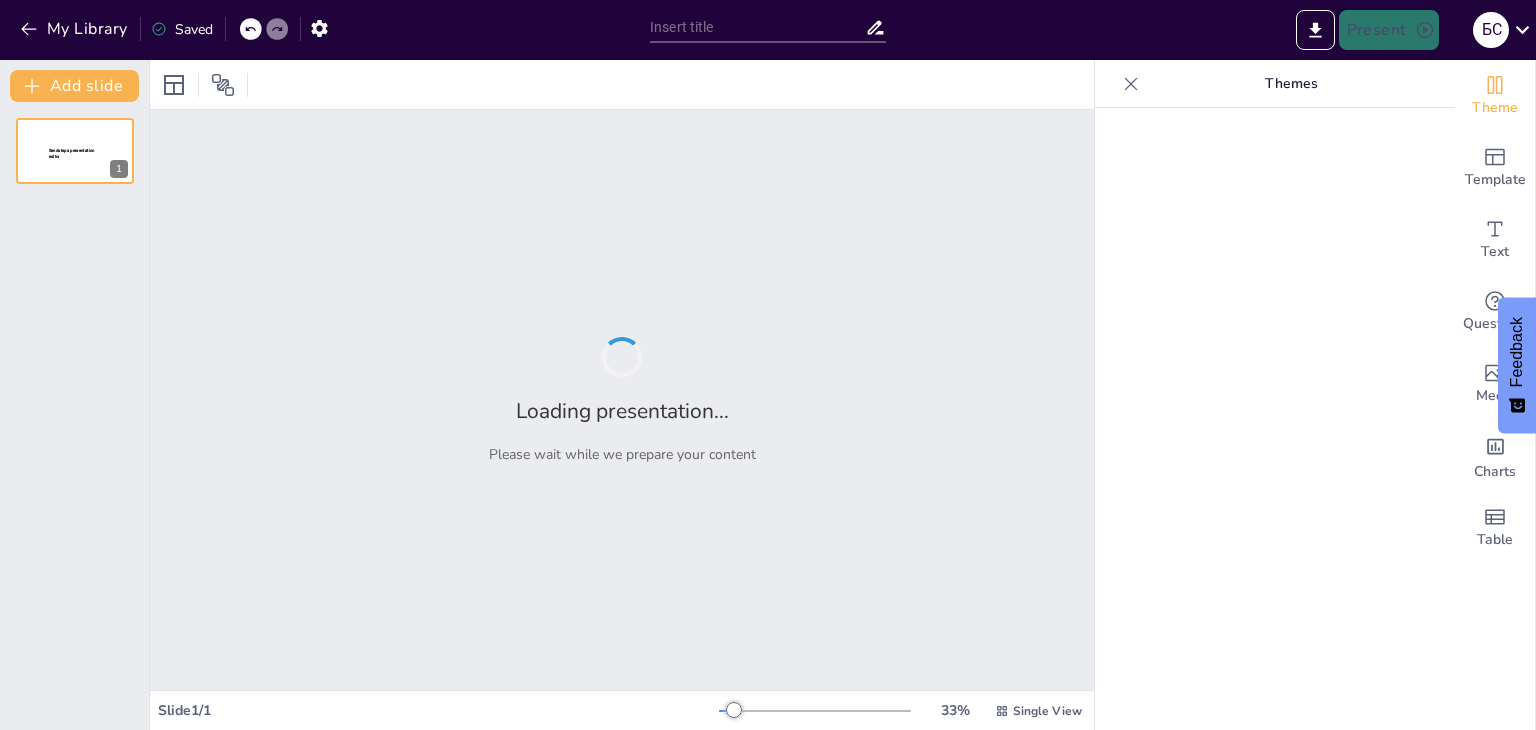 type on "Цілі на навчальний рік: Мій план дій" 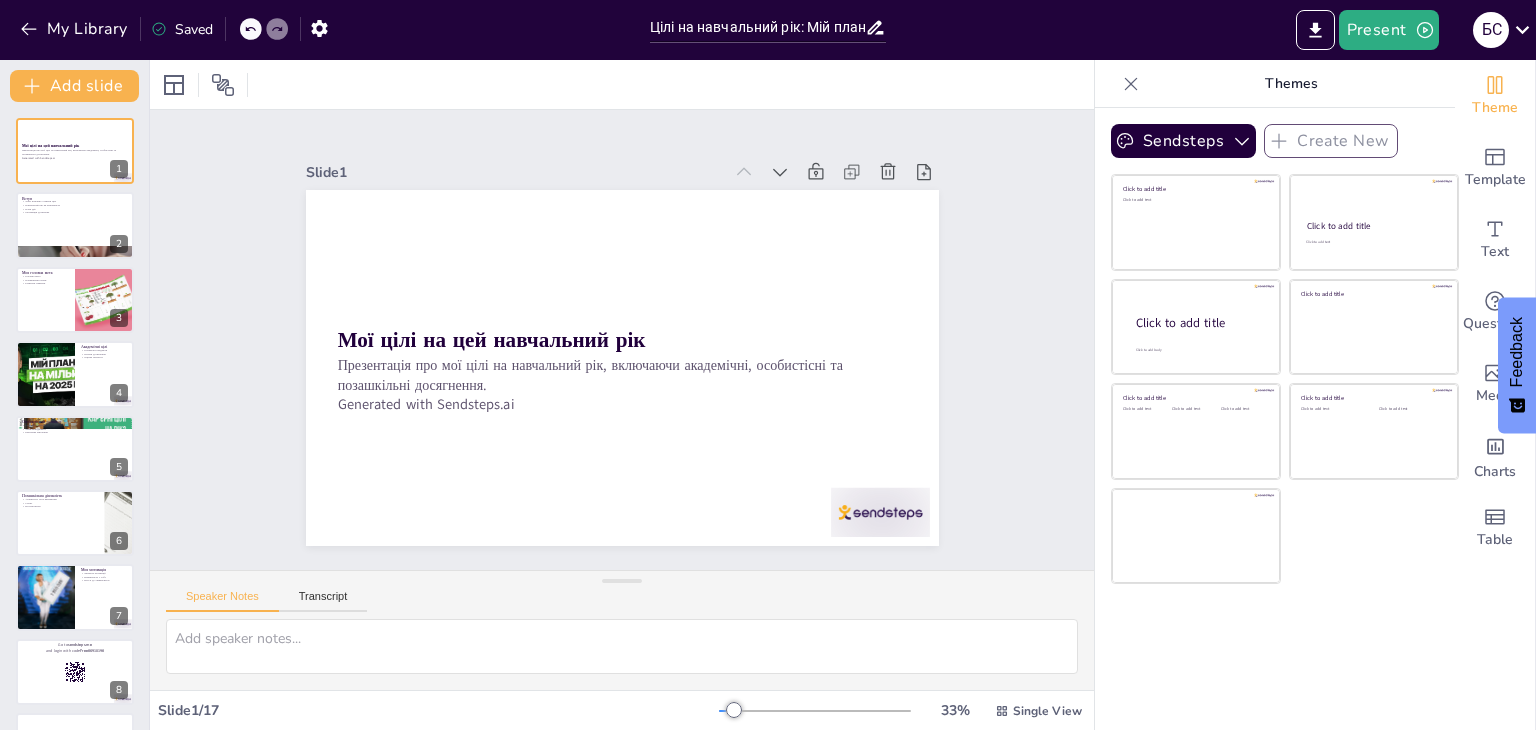 checkbox on "true" 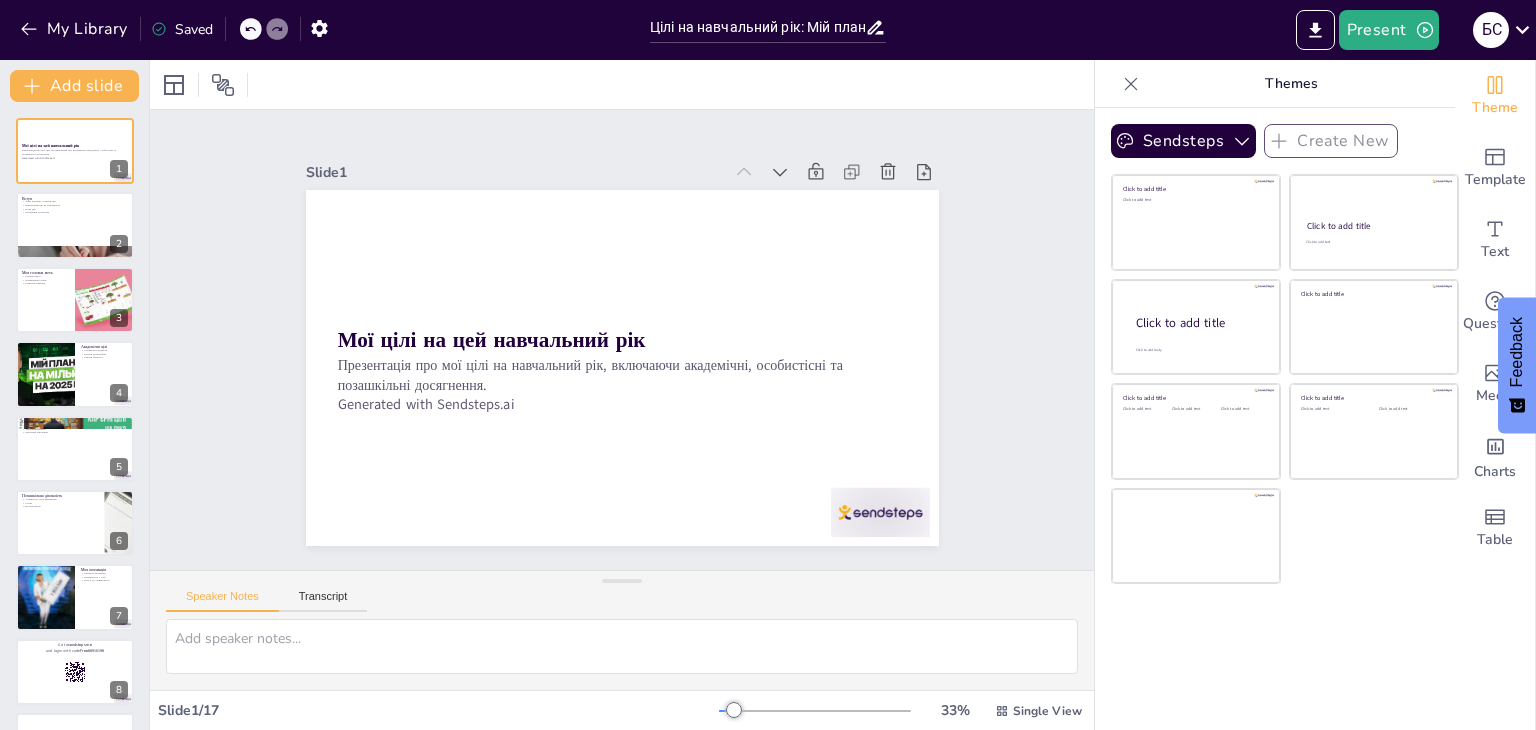 checkbox on "true" 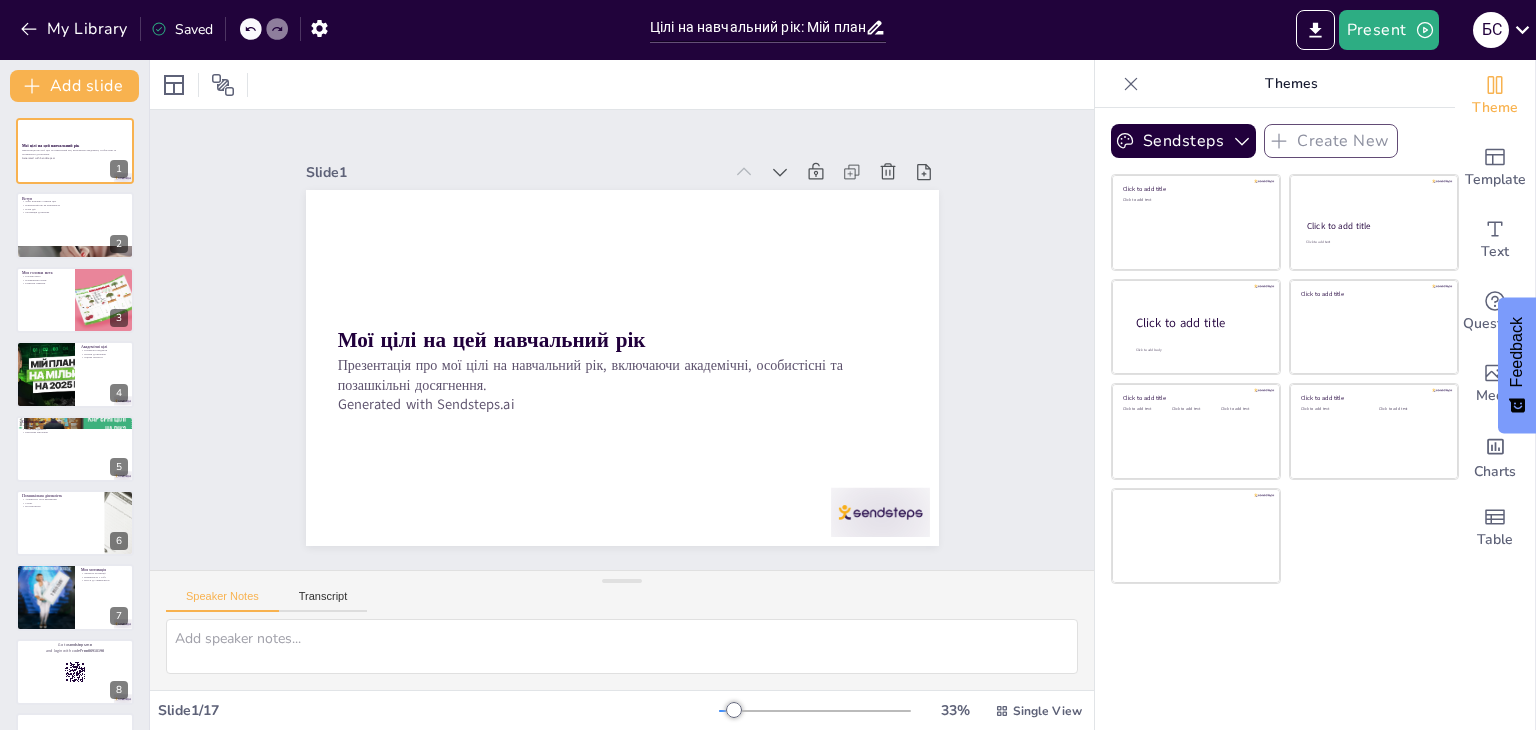 scroll, scrollTop: 0, scrollLeft: 0, axis: both 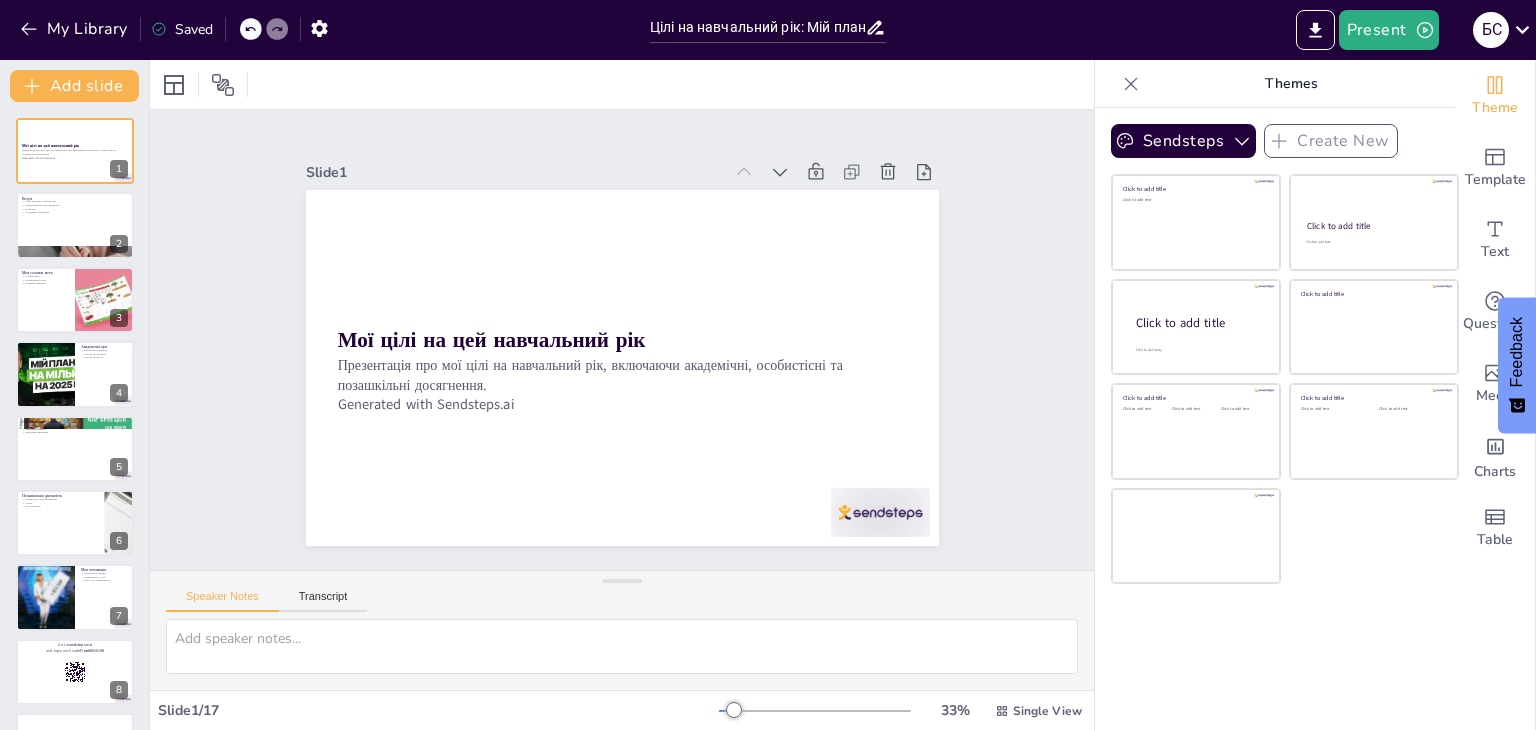 checkbox on "true" 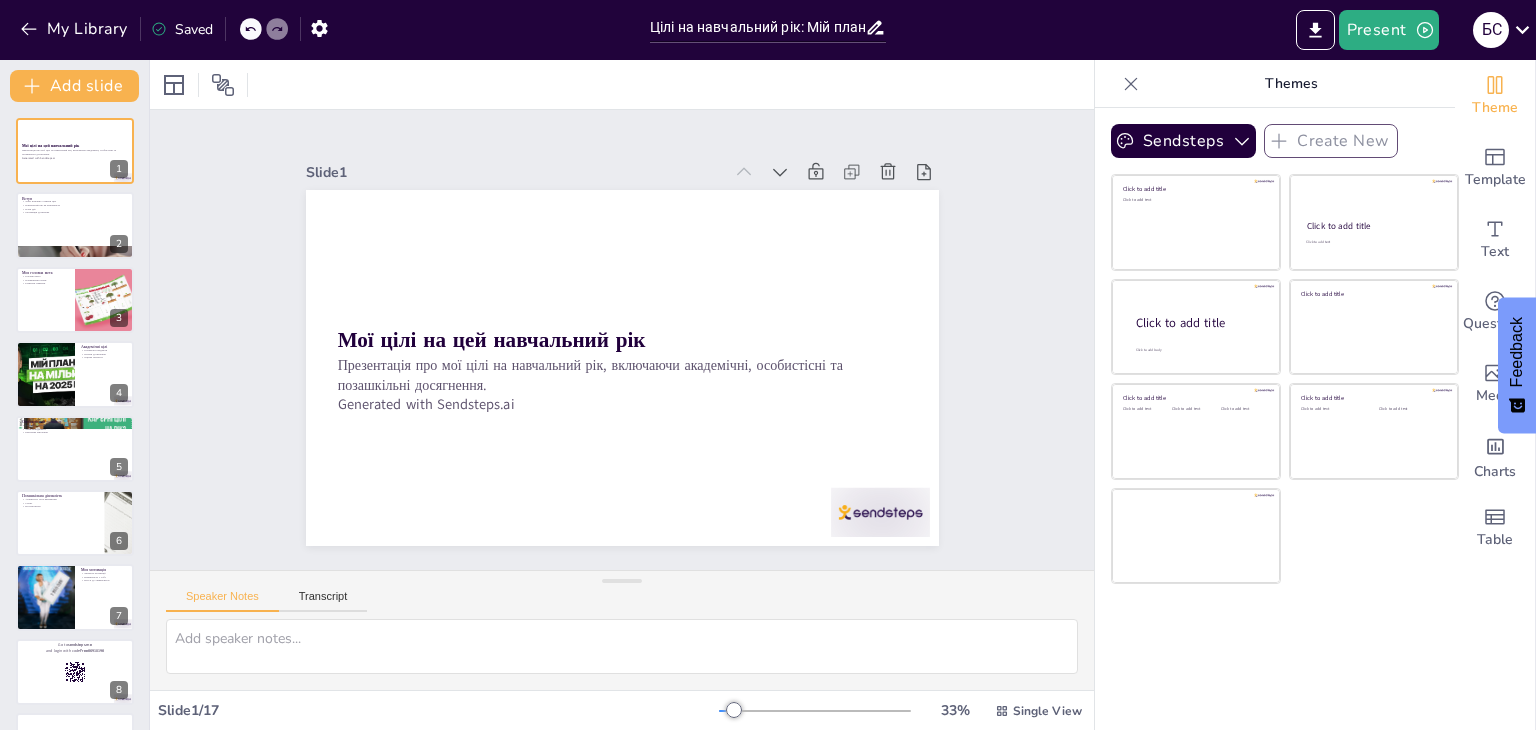 checkbox on "true" 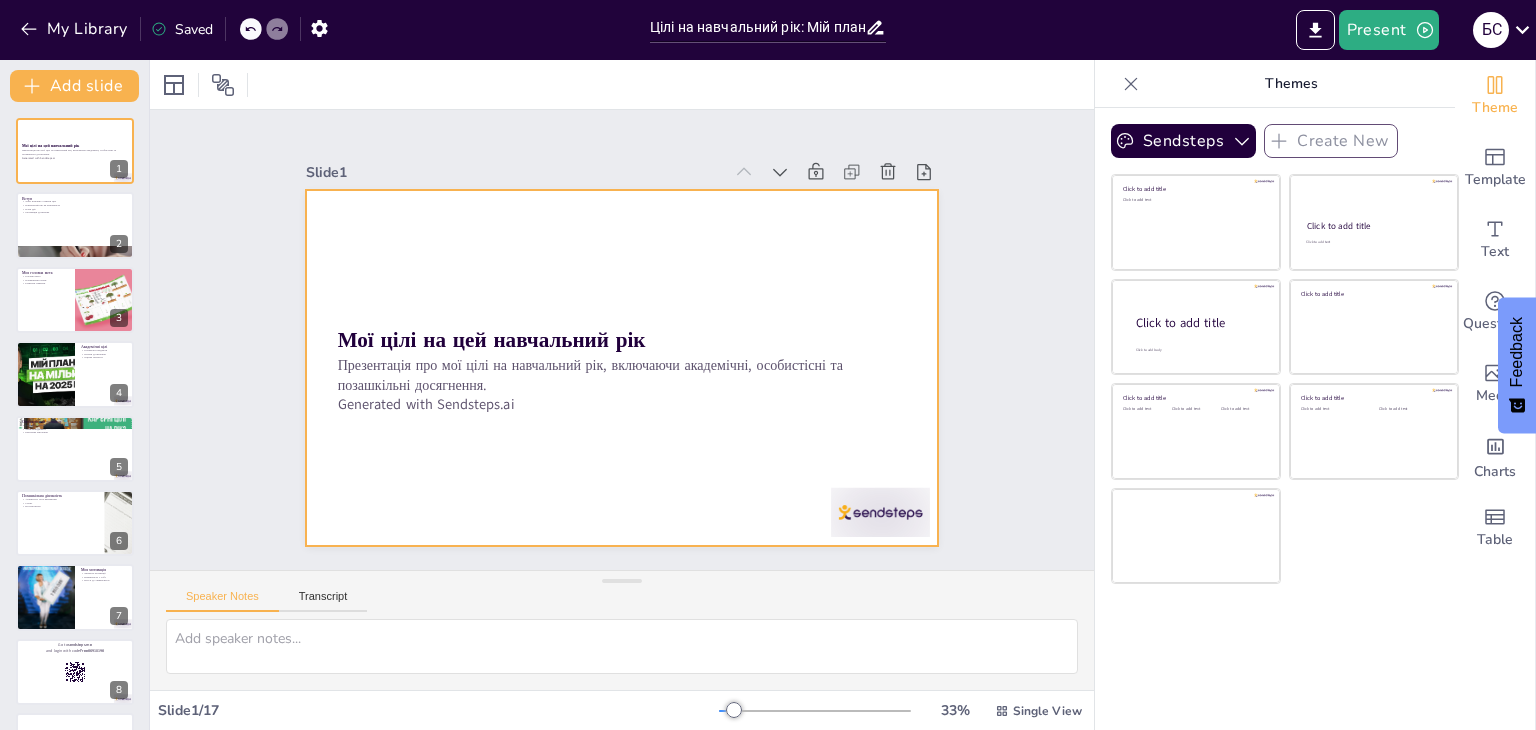 checkbox on "true" 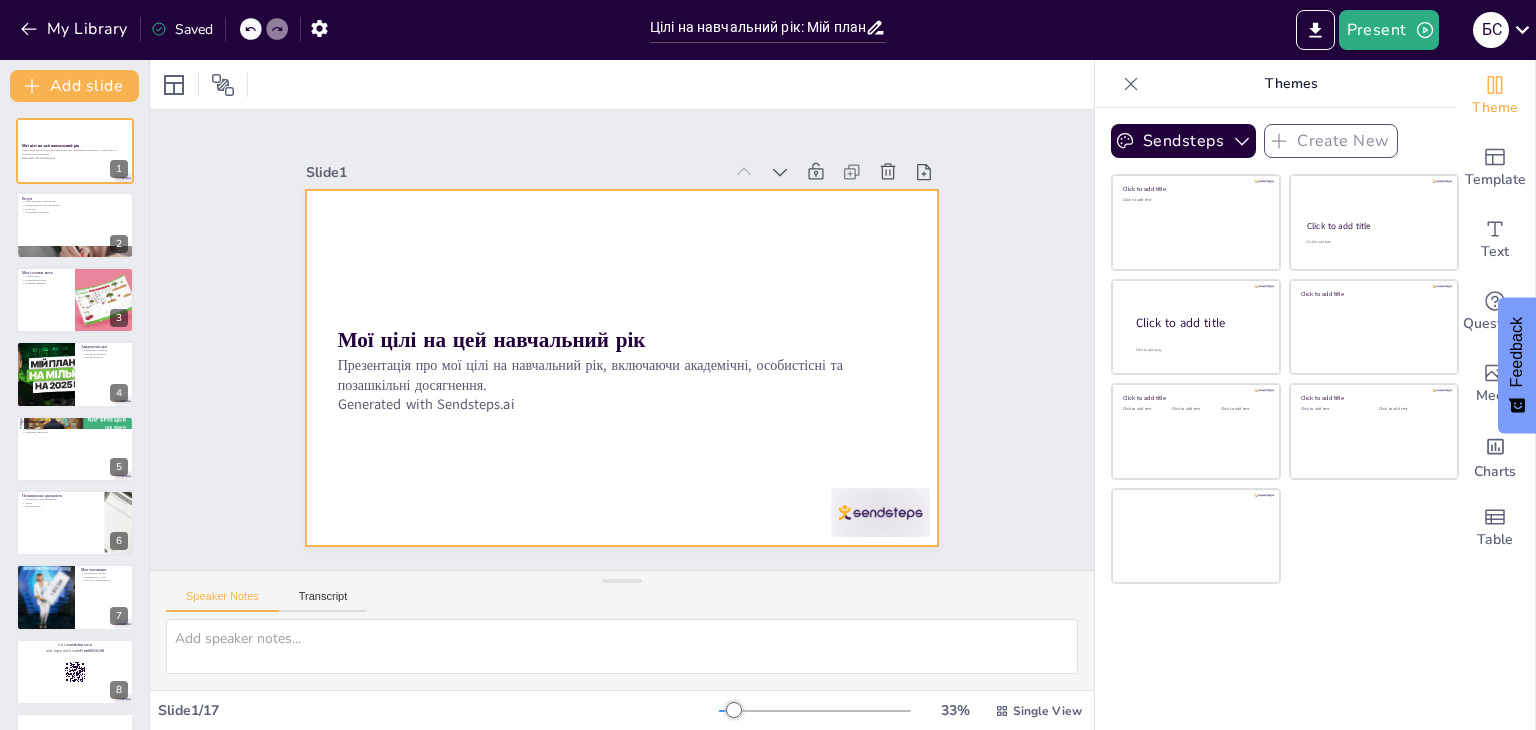 checkbox on "true" 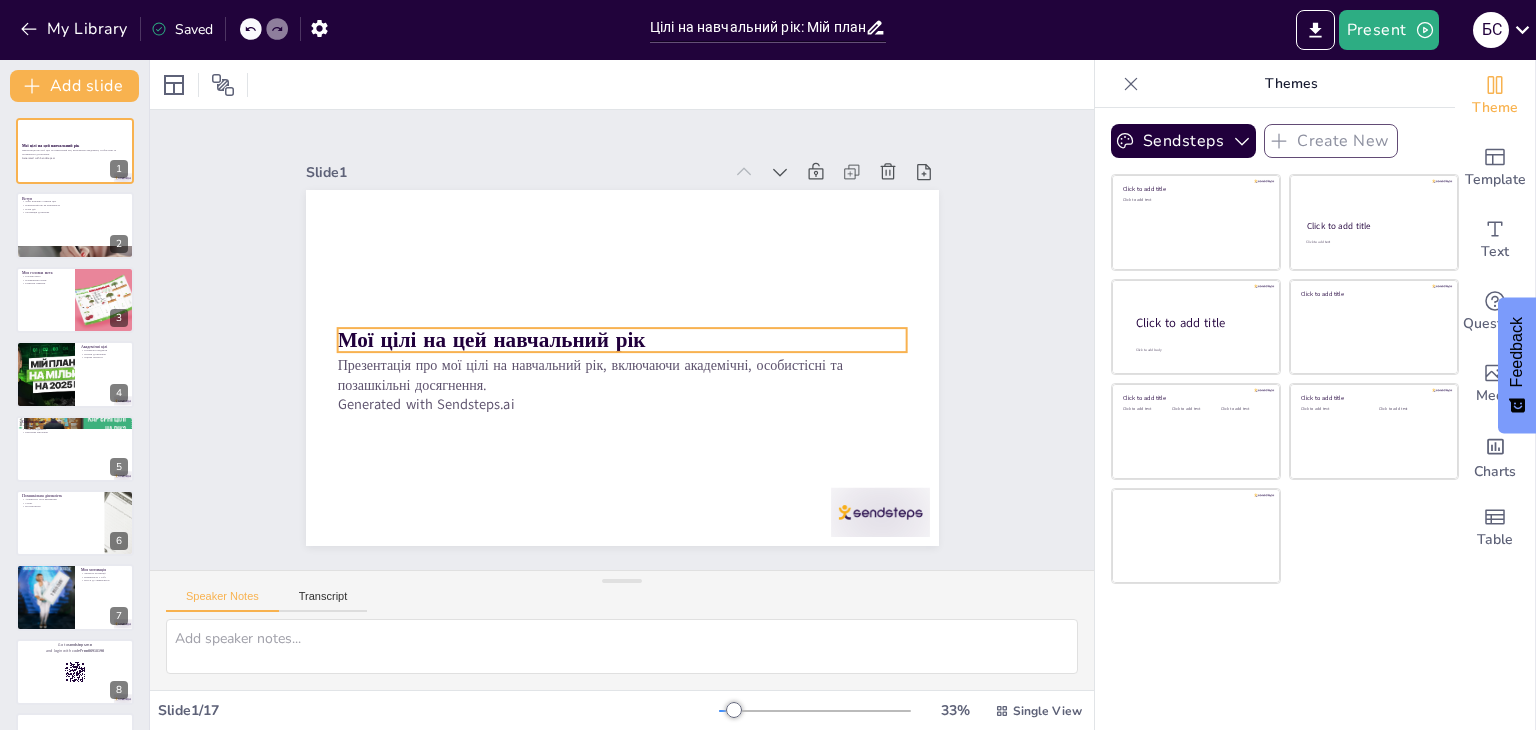 checkbox on "true" 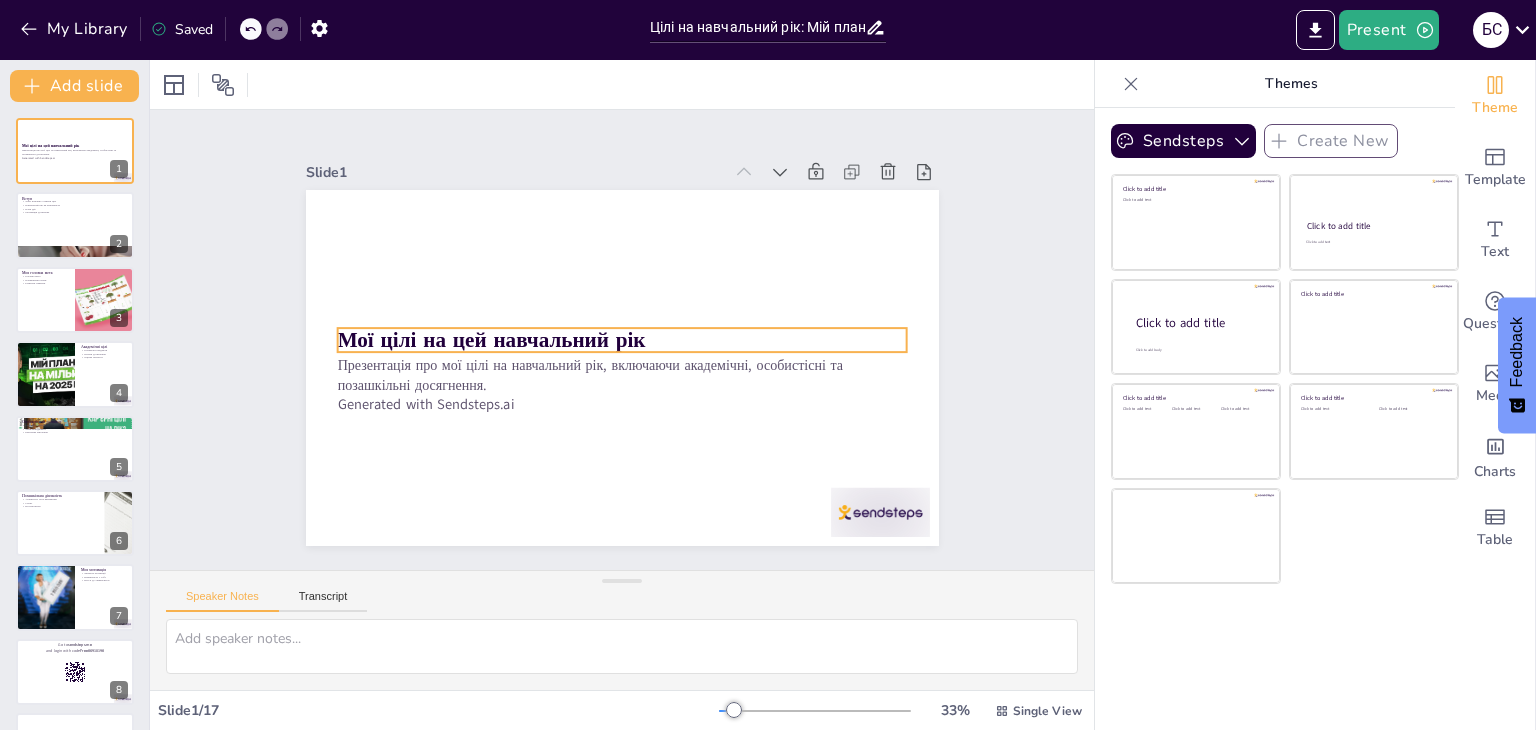 checkbox on "true" 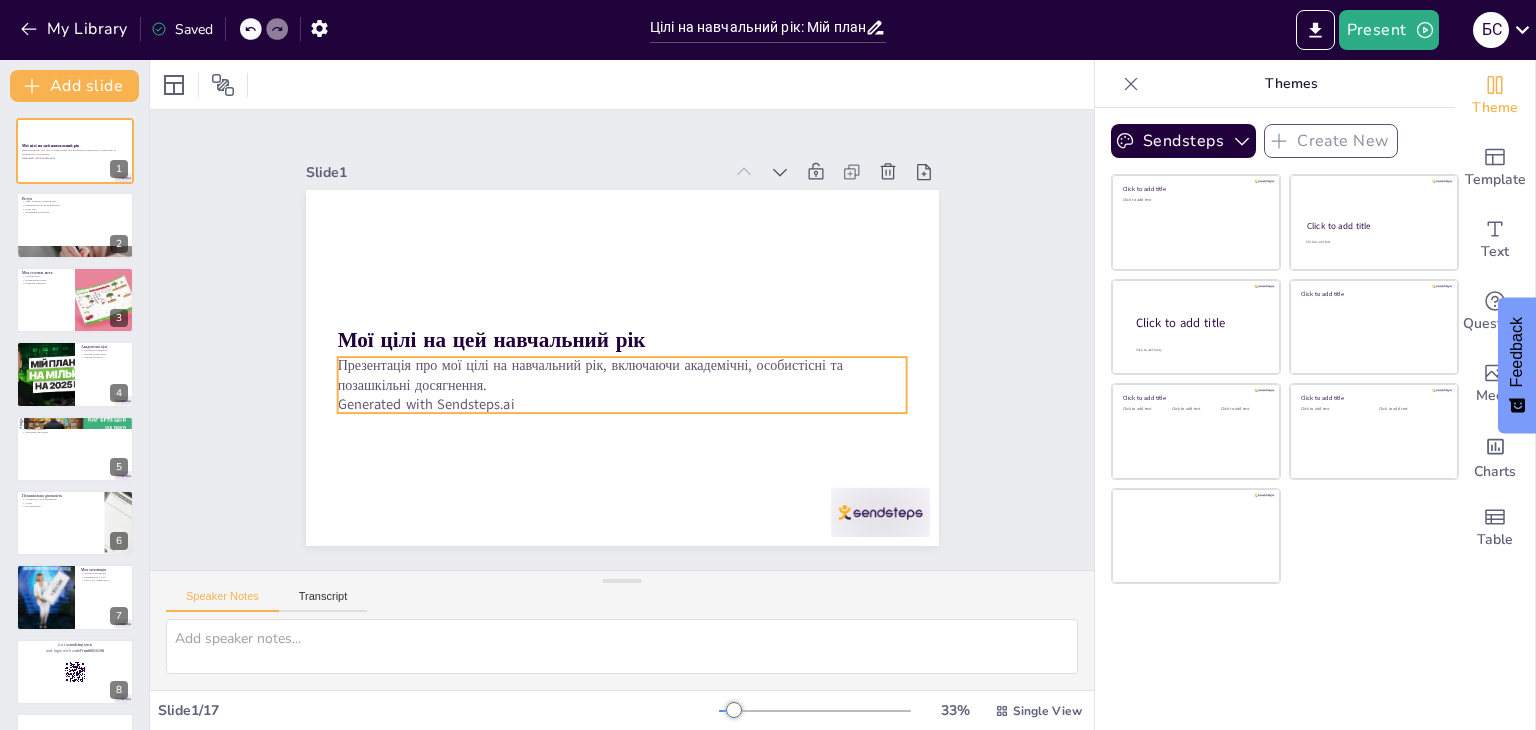 checkbox on "true" 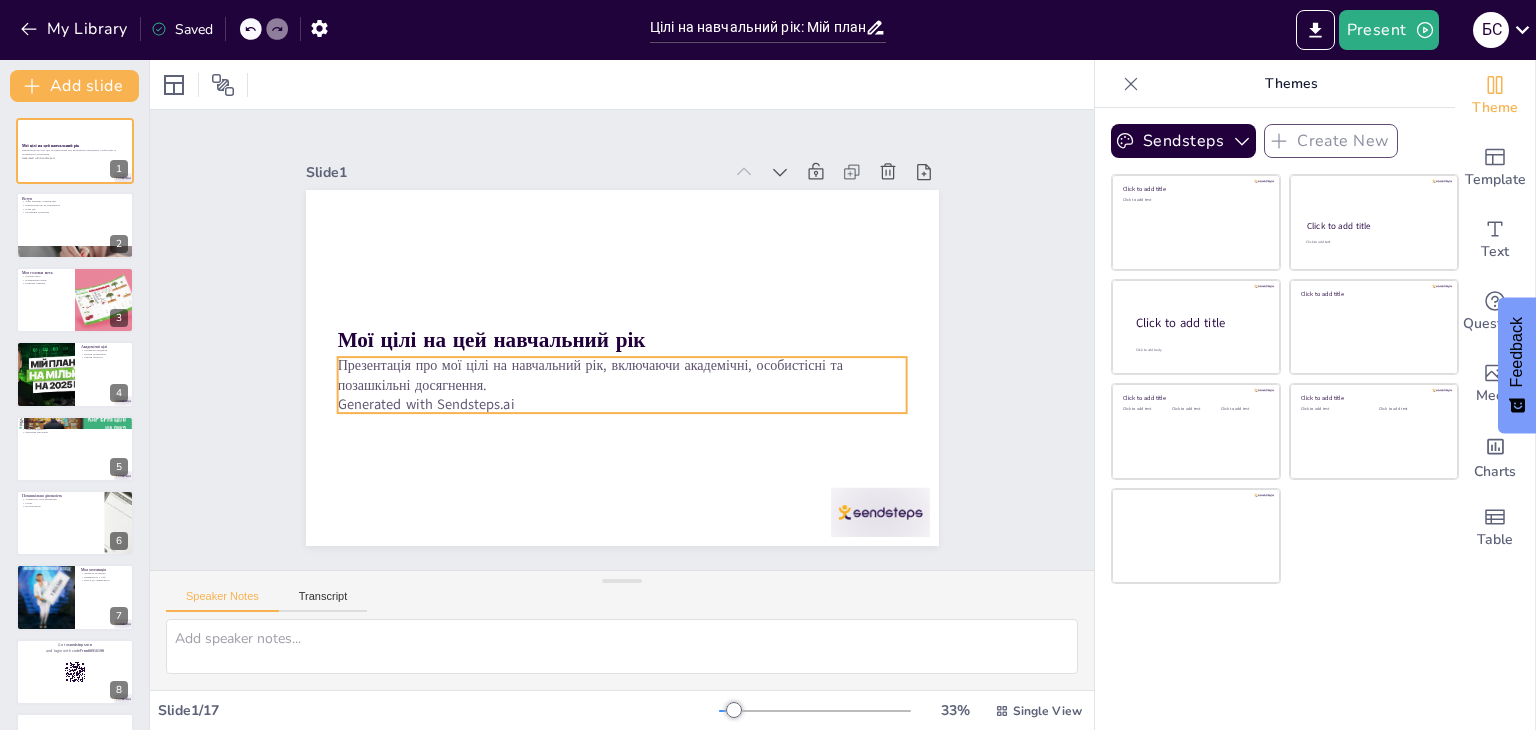 checkbox on "true" 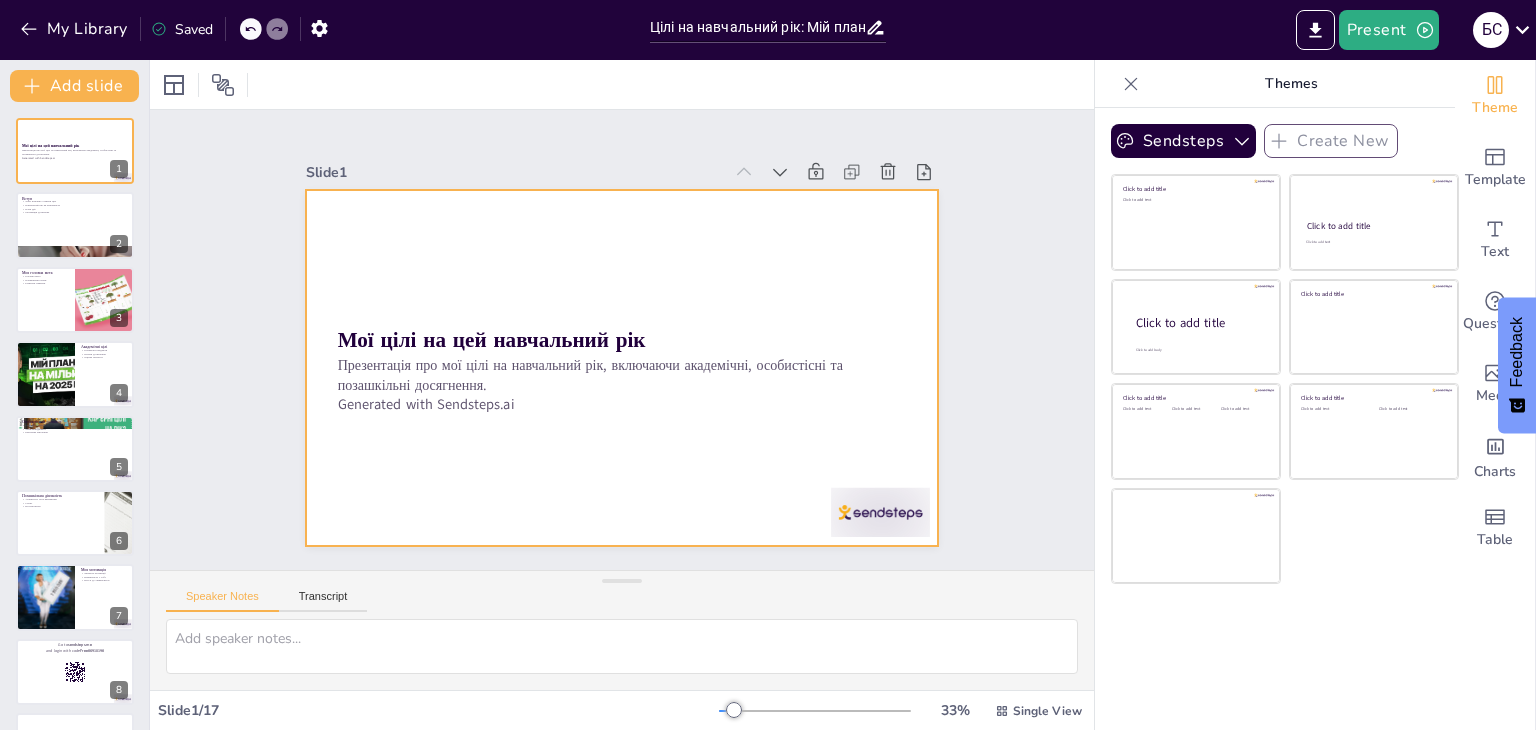 checkbox on "true" 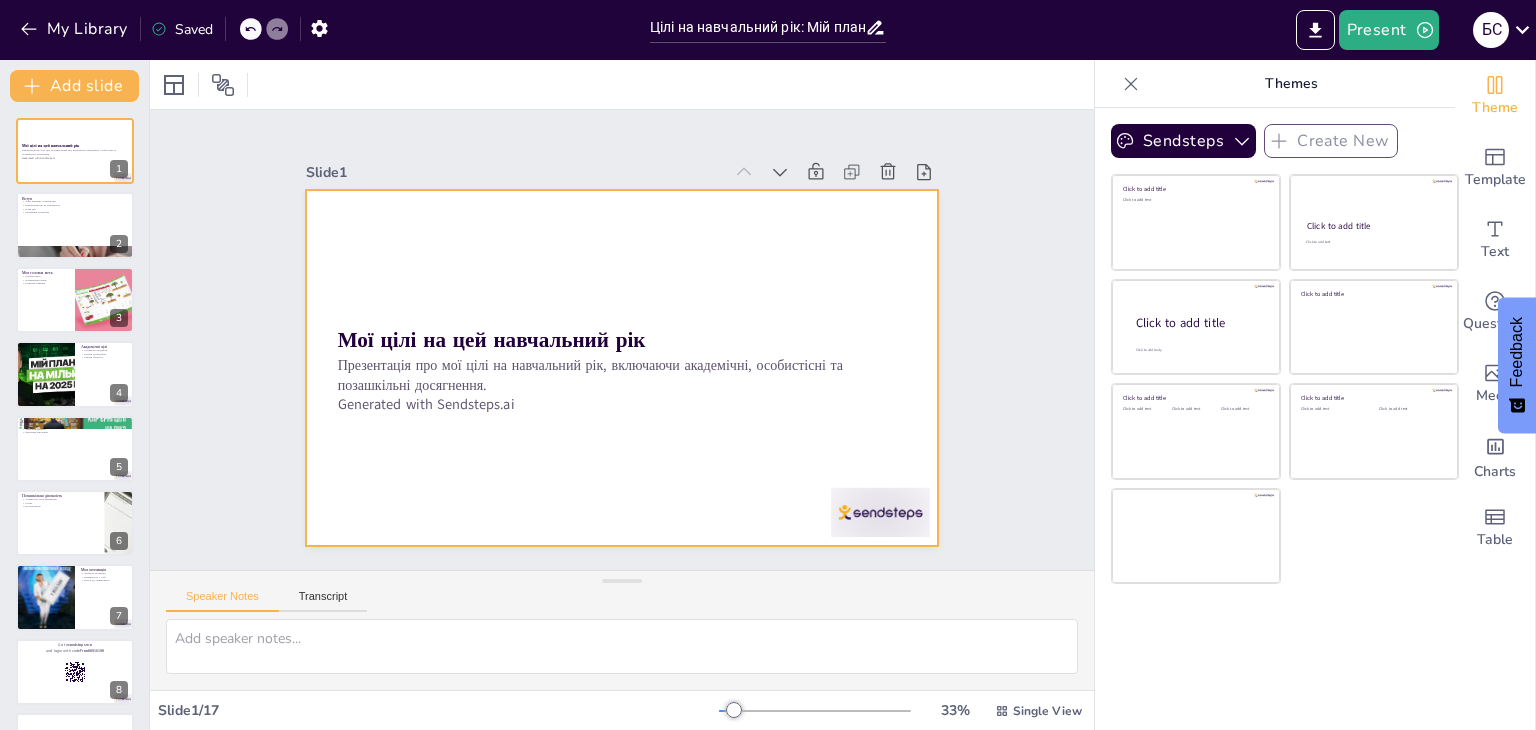 checkbox on "true" 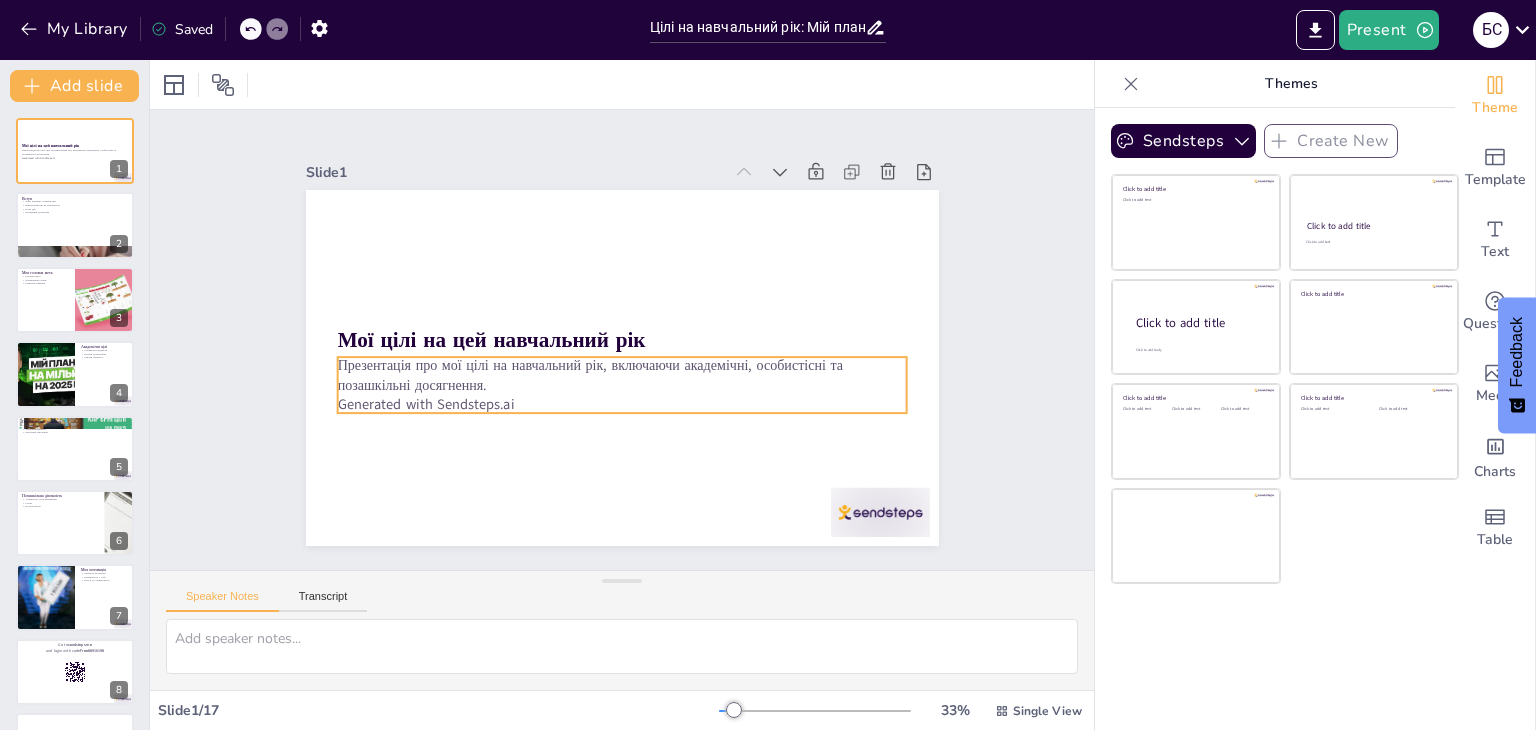 checkbox on "true" 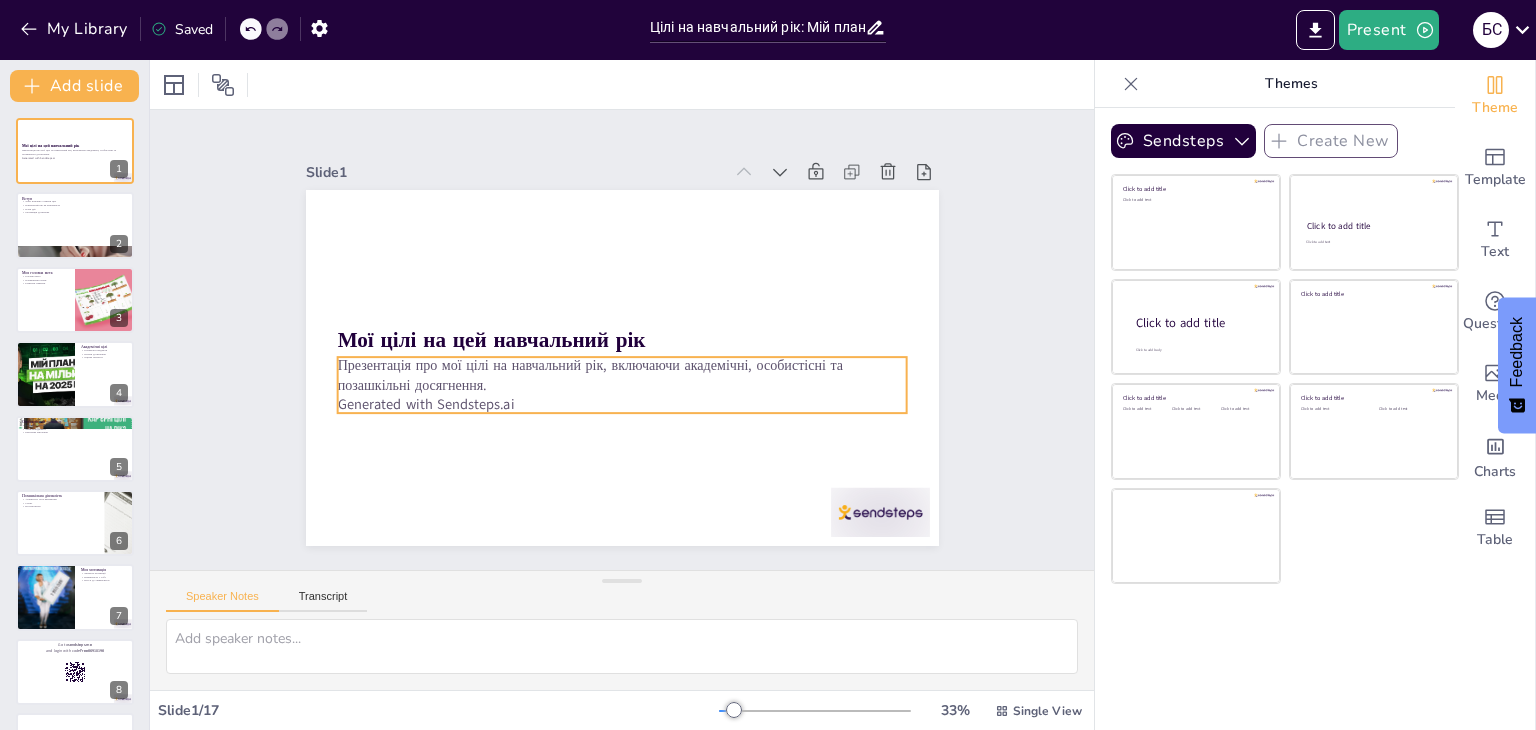 checkbox on "true" 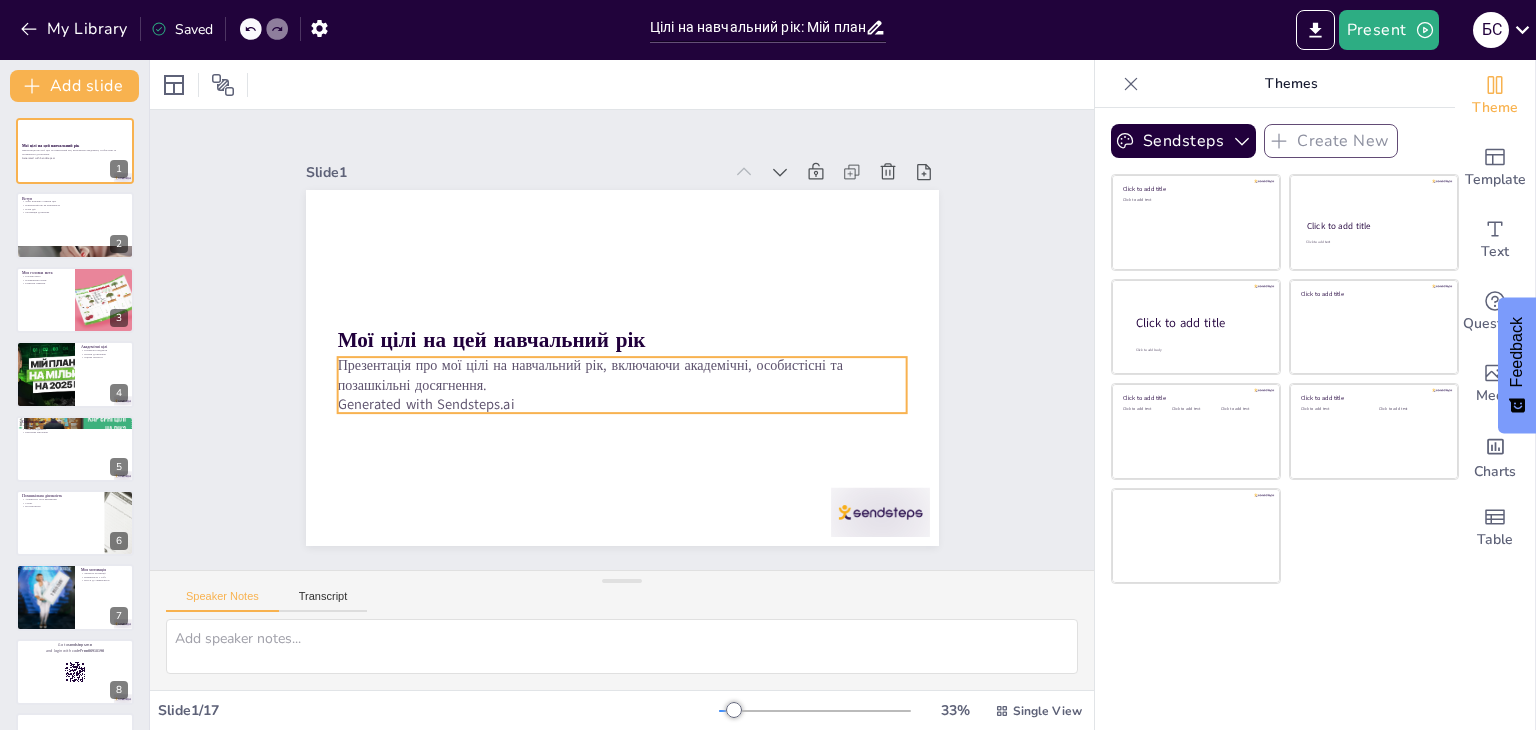 checkbox on "true" 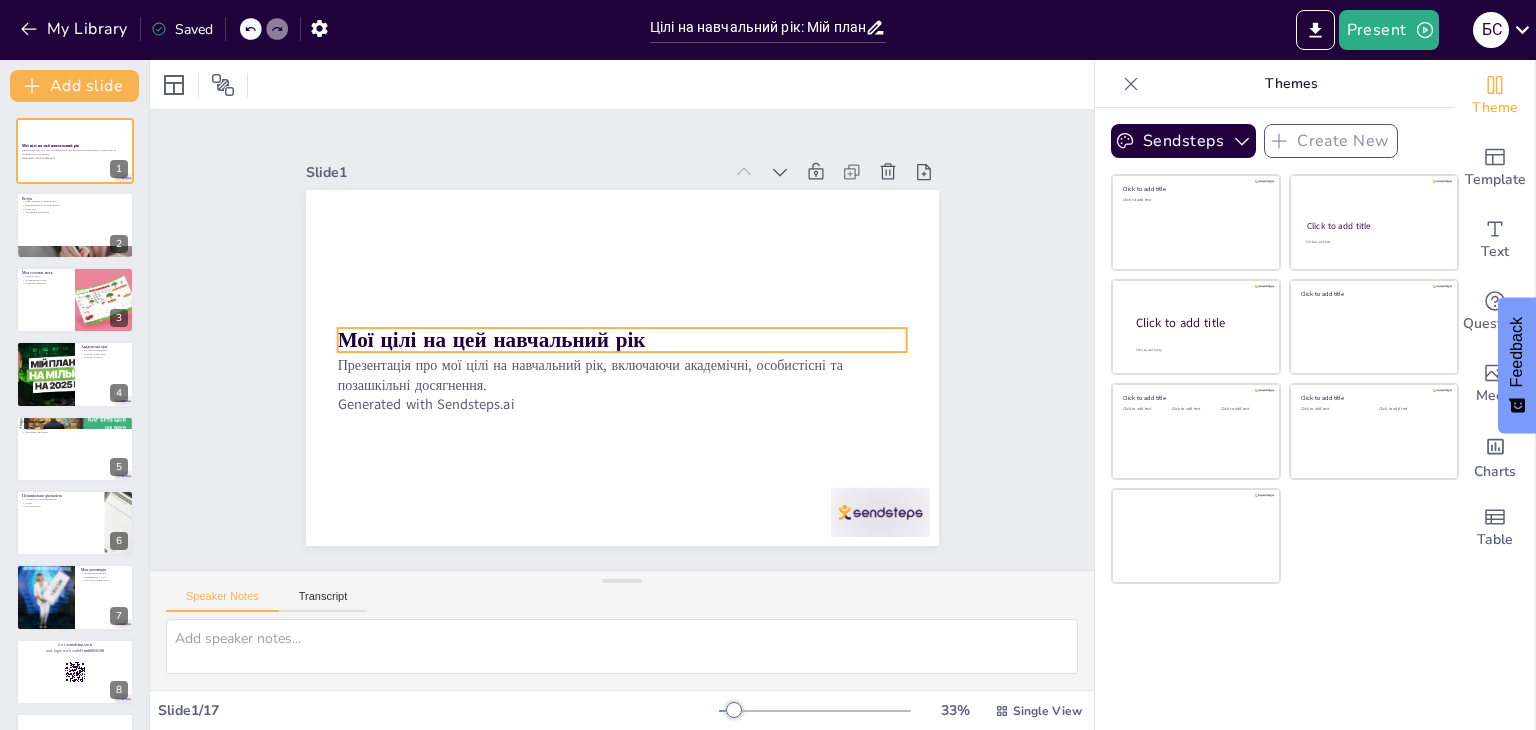 checkbox on "true" 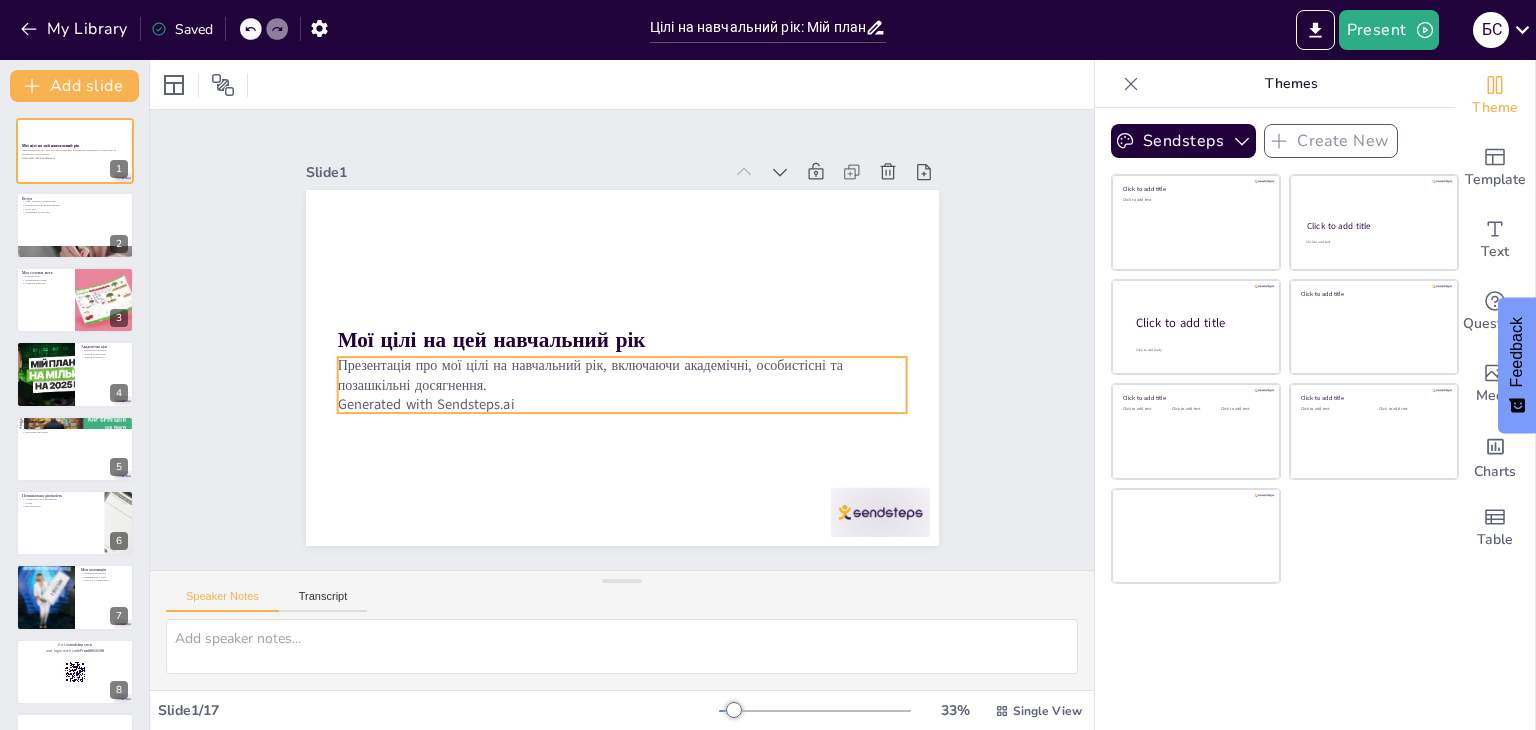 click on "Презентація про мої цілі на навчальний рік, включаючи академічні, особистісні та позашкільні досягнення." at bounding box center (622, 374) 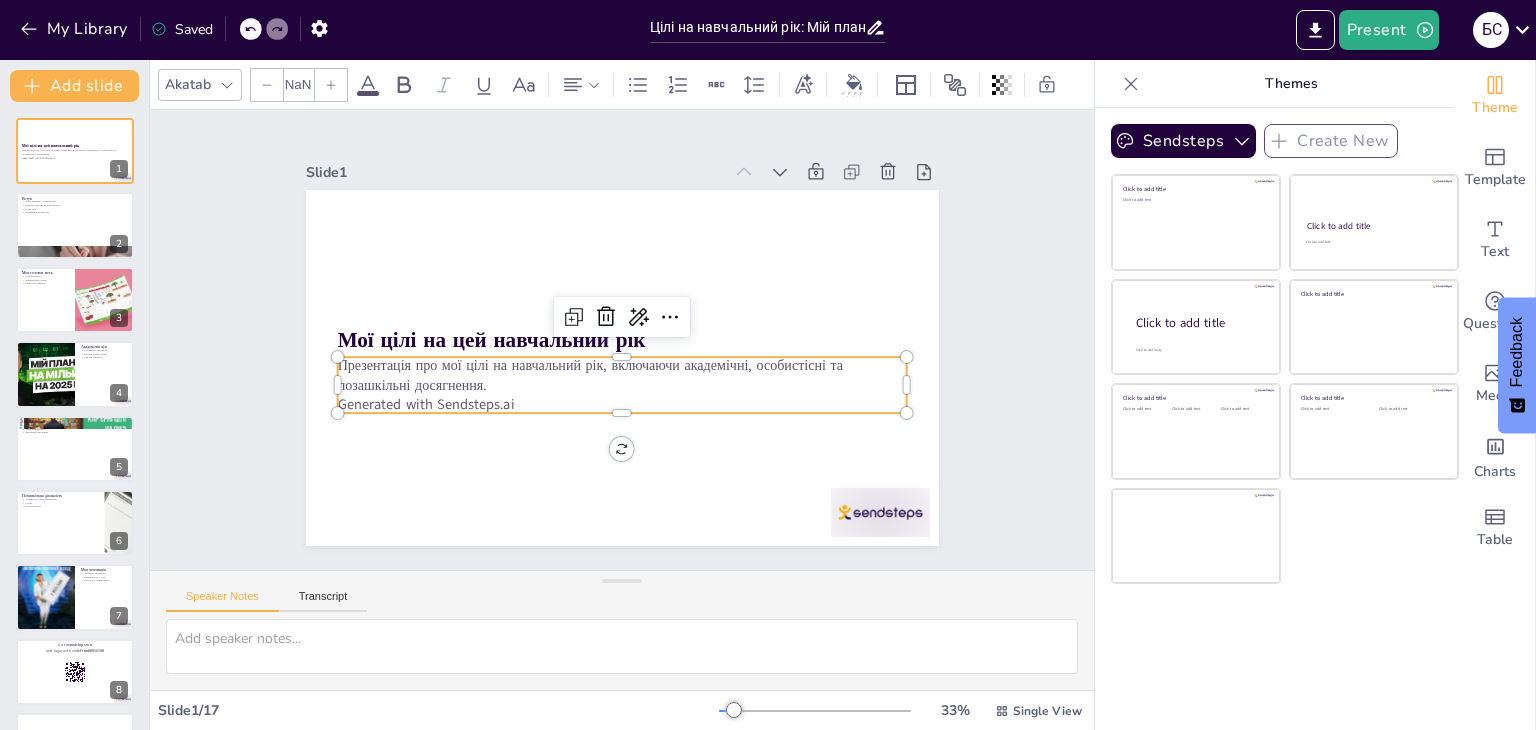 type on "32" 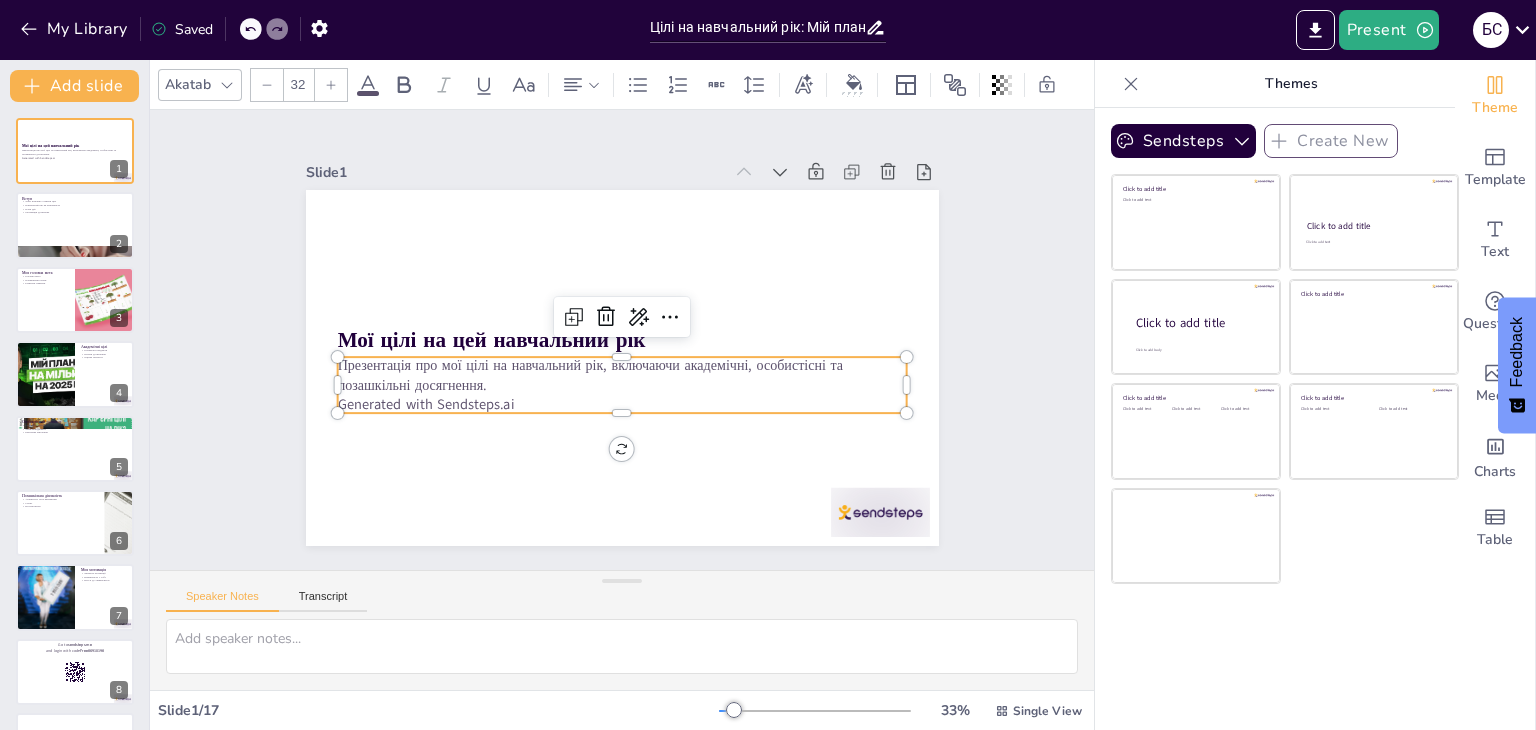 checkbox on "true" 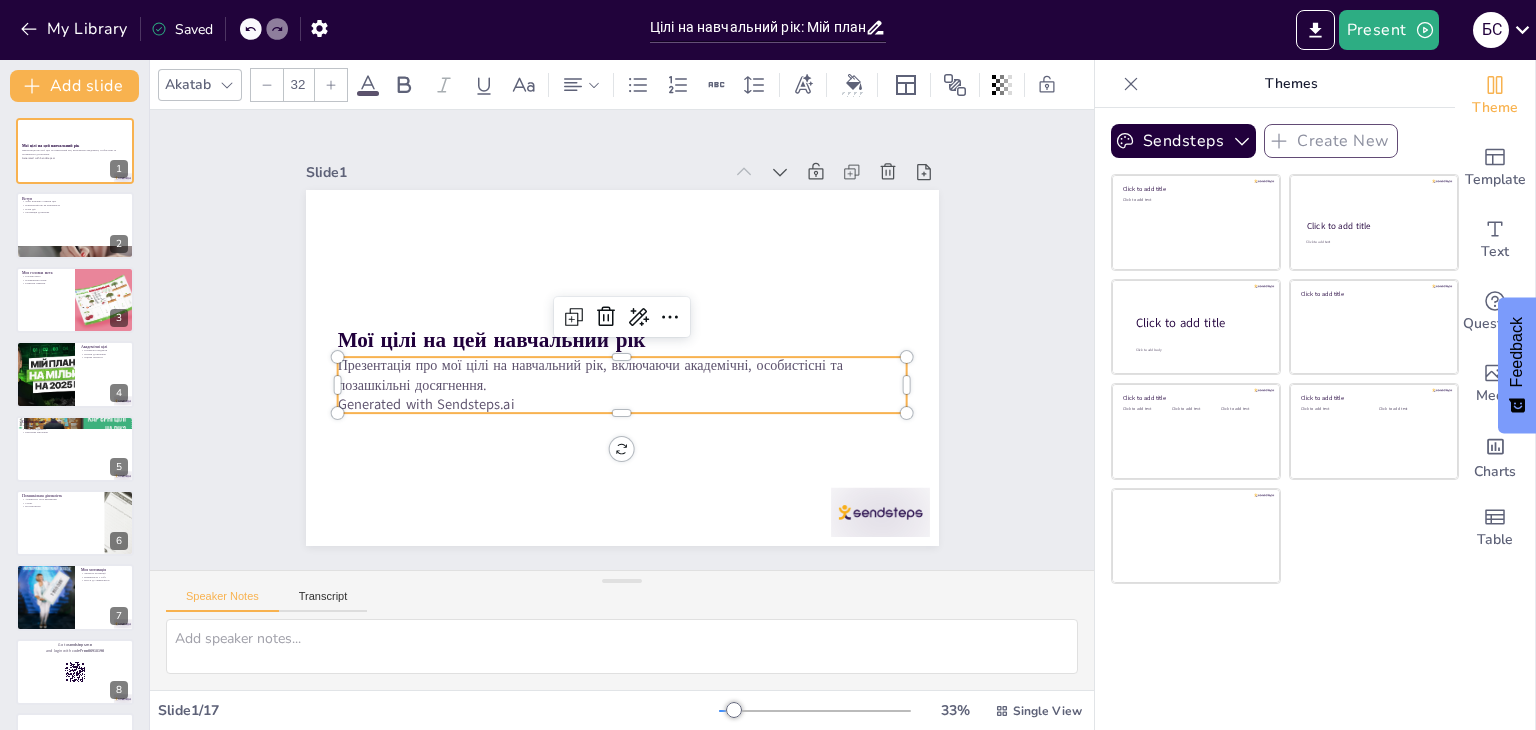 checkbox on "true" 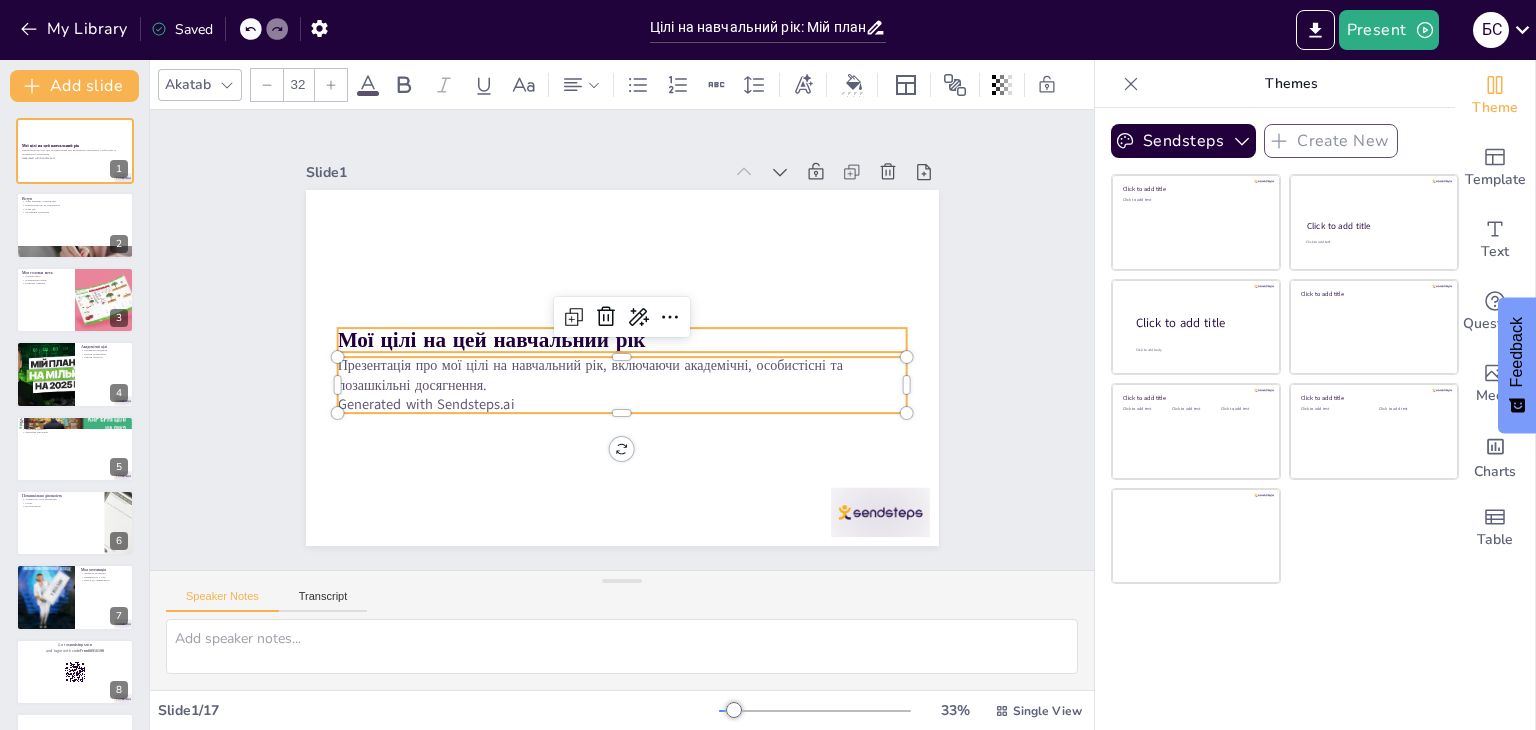 checkbox on "true" 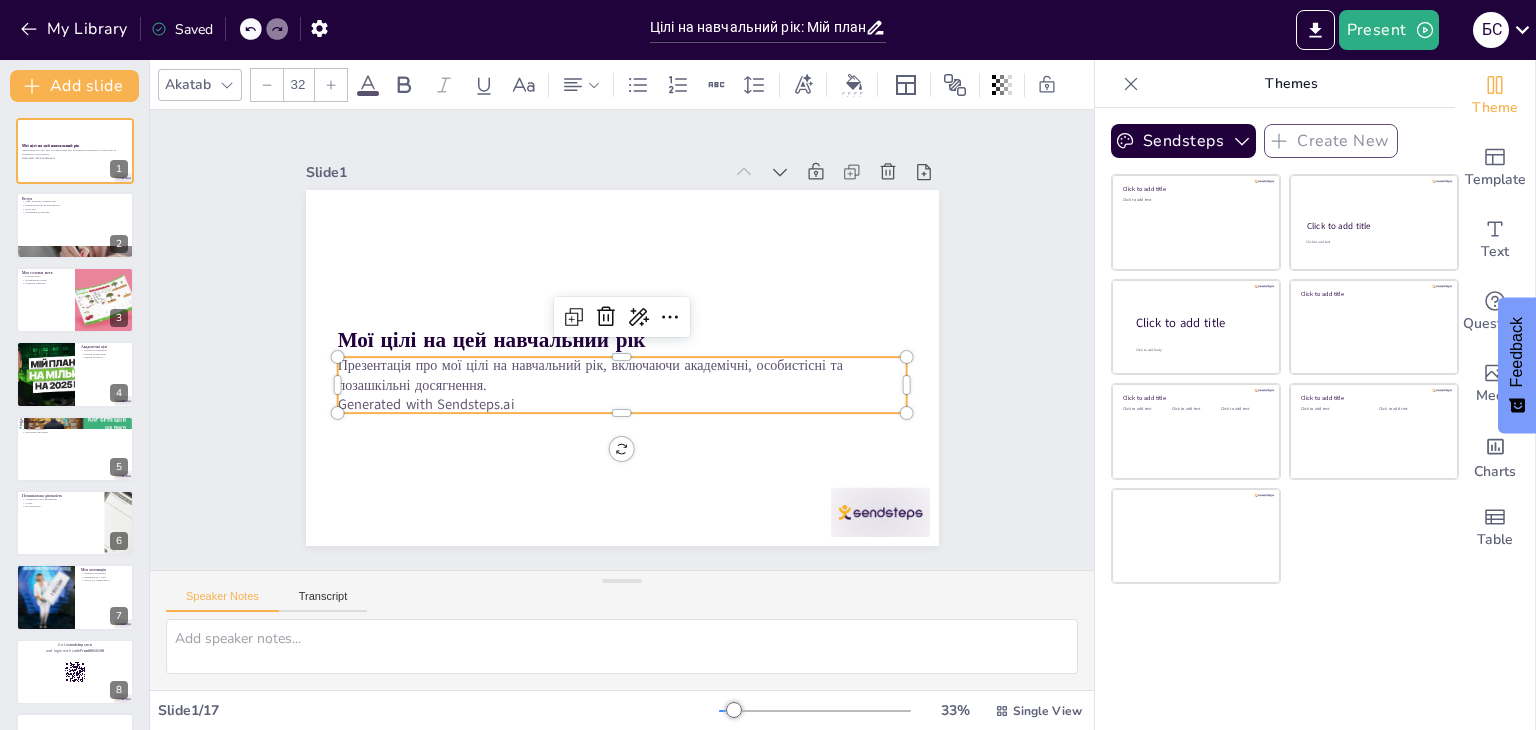 checkbox on "true" 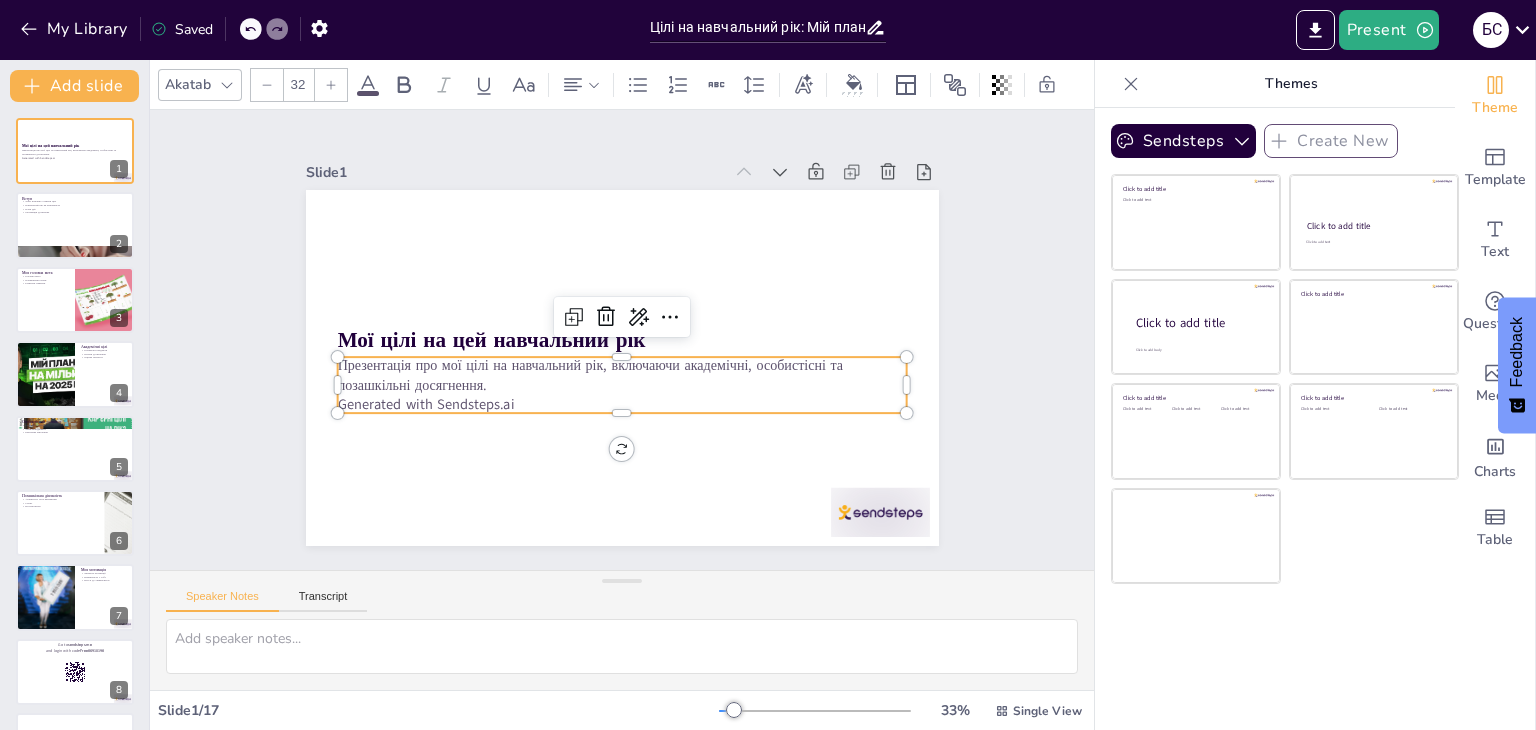 checkbox on "true" 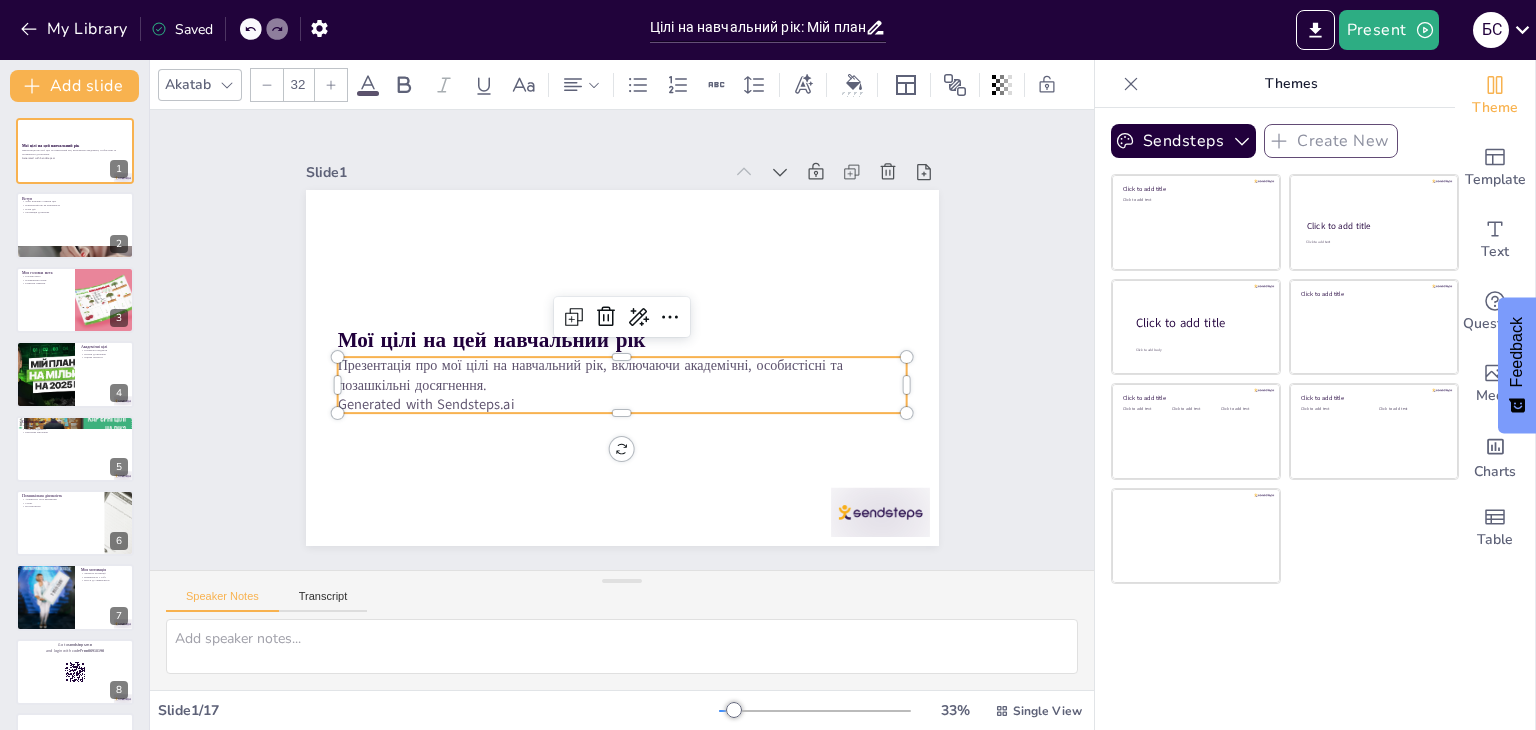 checkbox on "true" 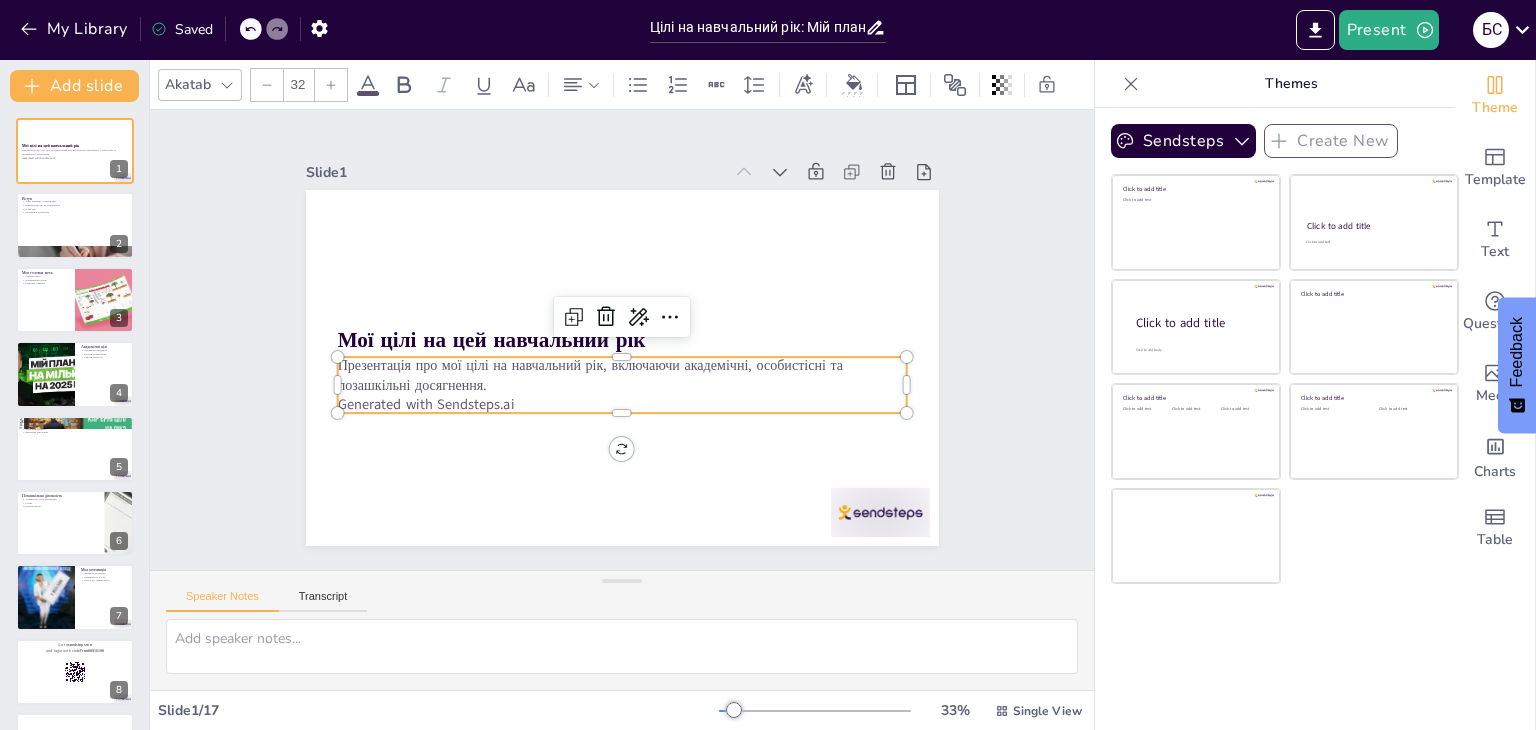 checkbox on "true" 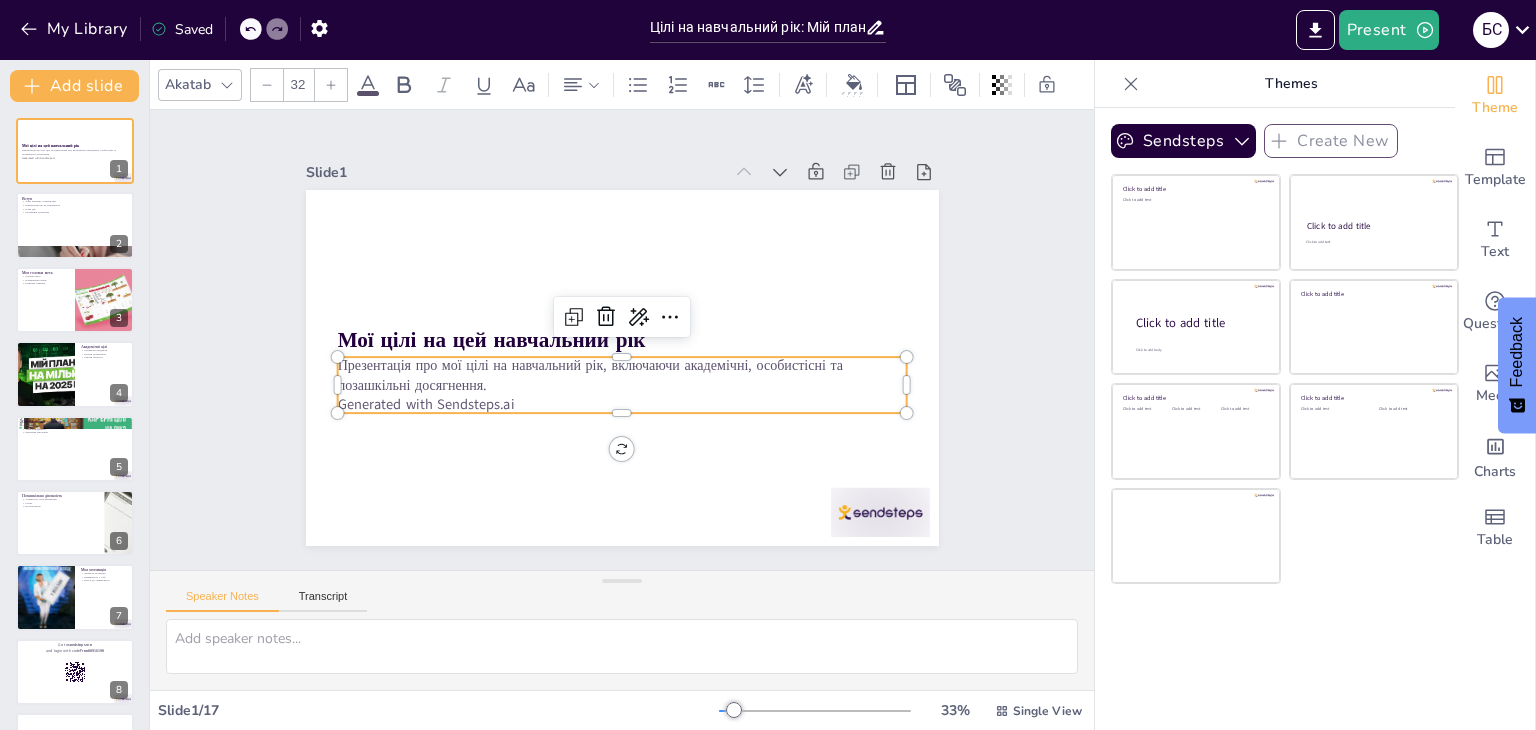 checkbox on "true" 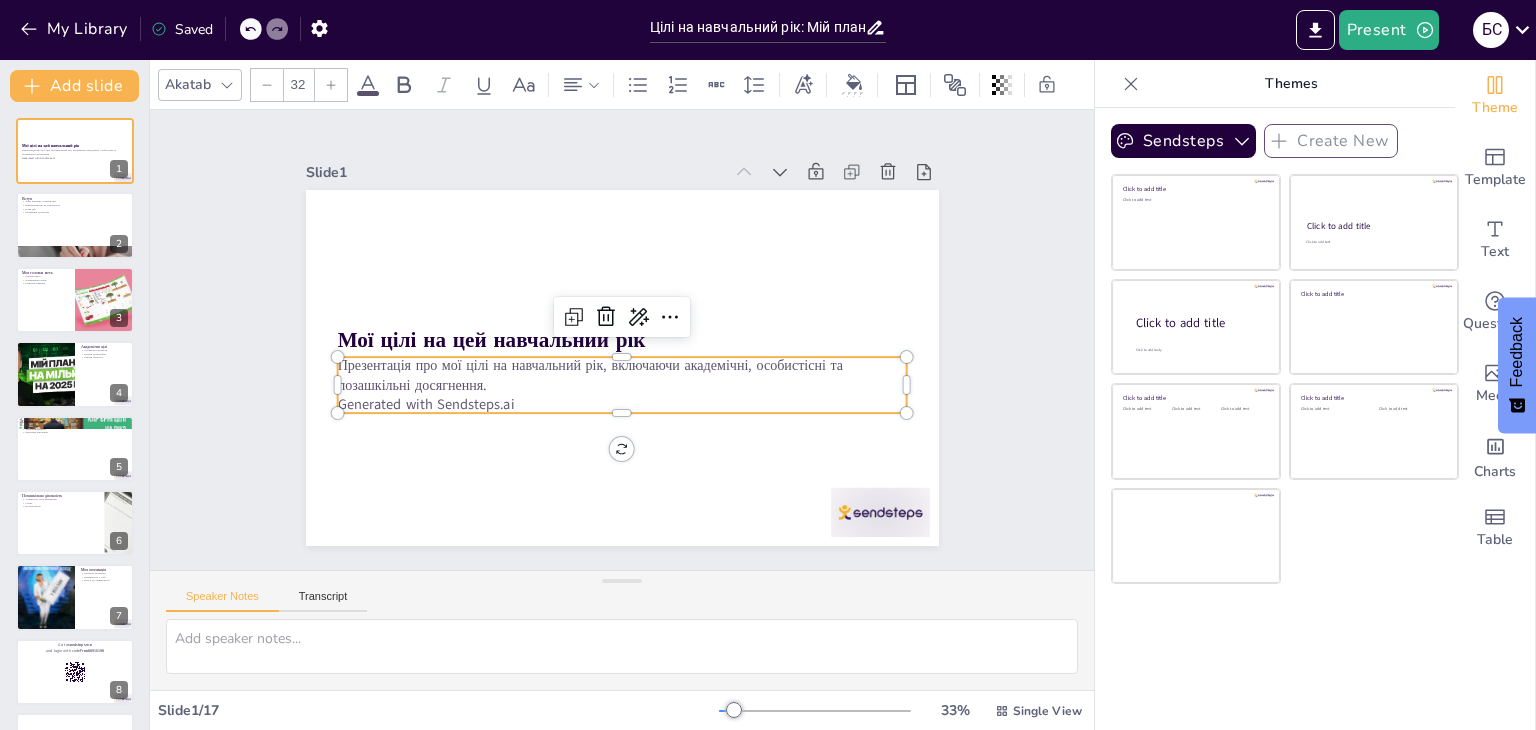 checkbox on "true" 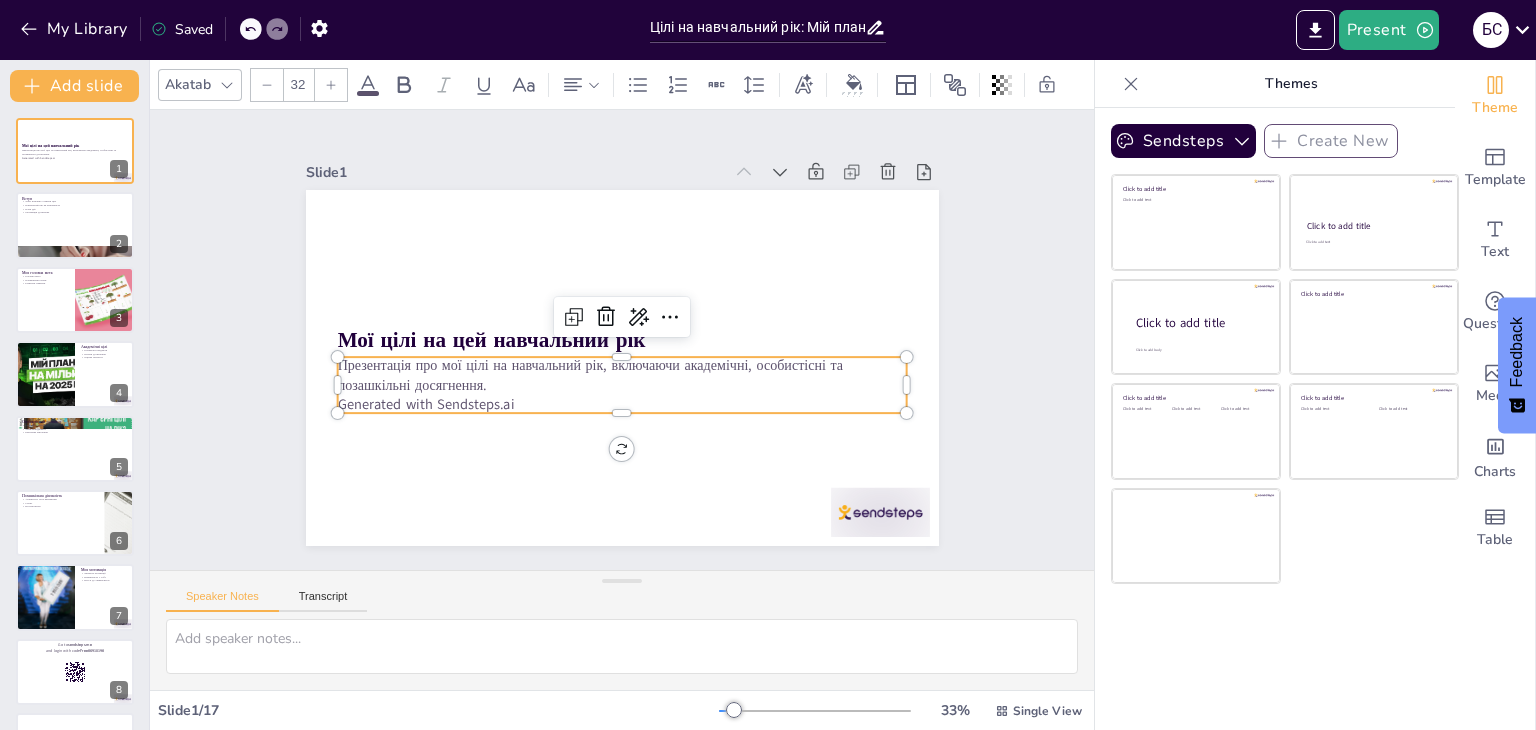 checkbox on "true" 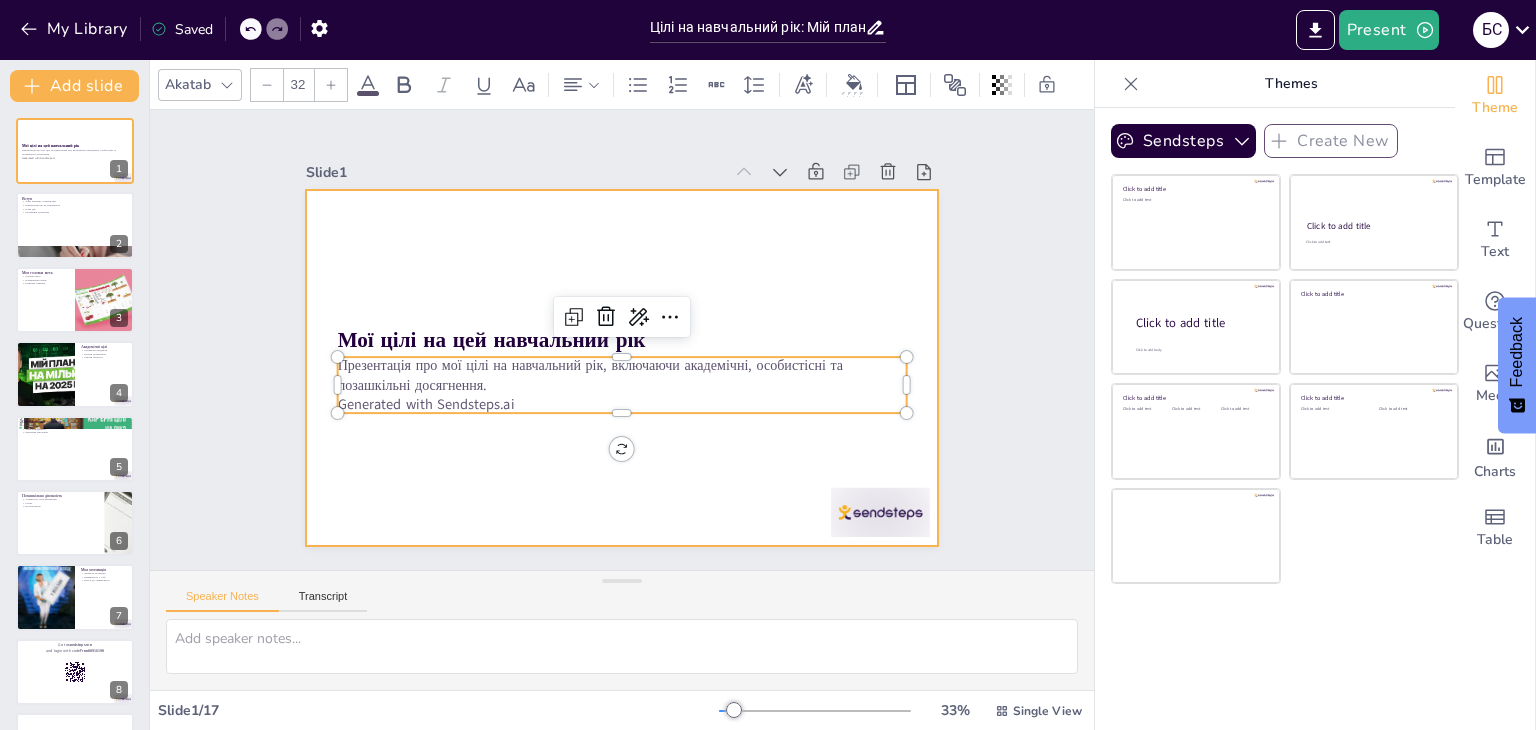 checkbox on "true" 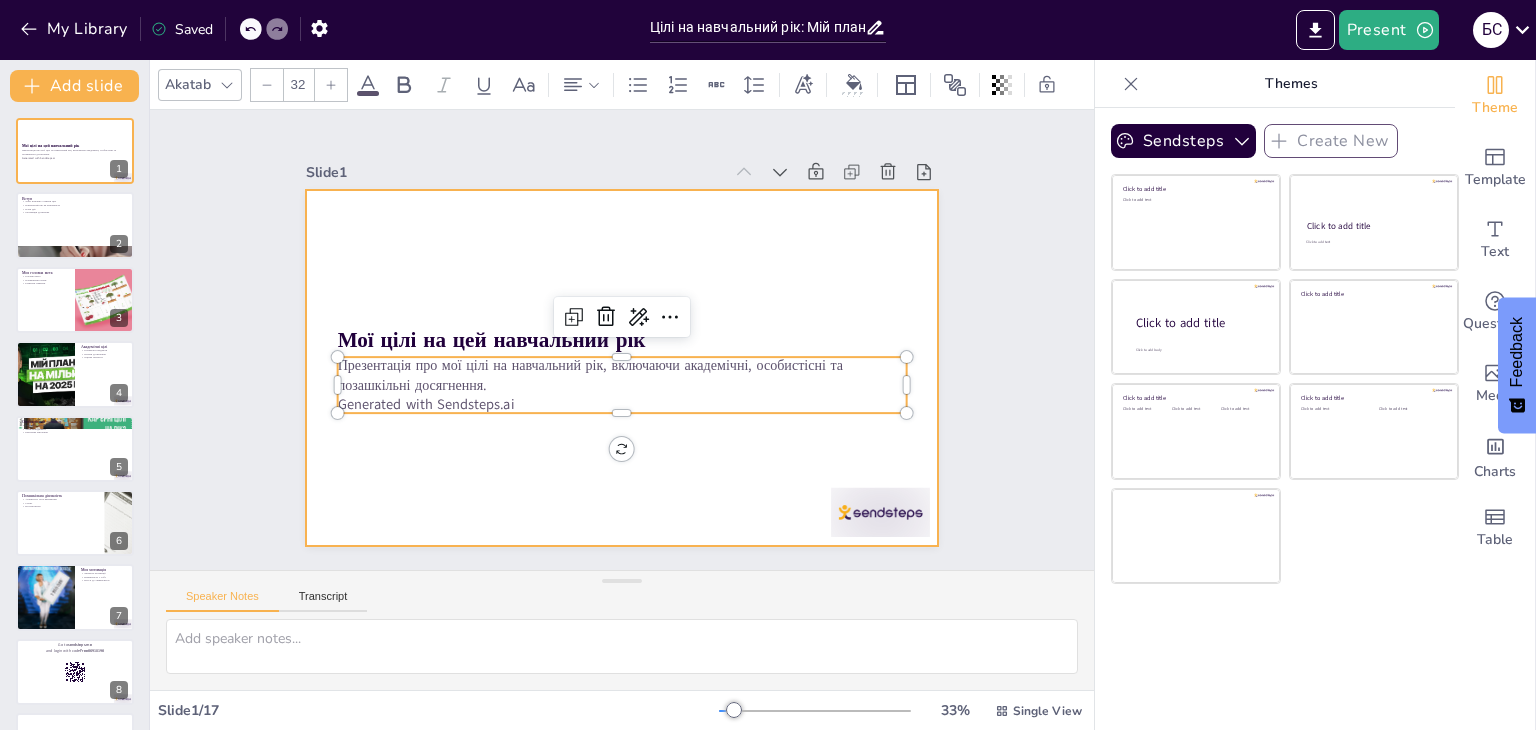 checkbox on "true" 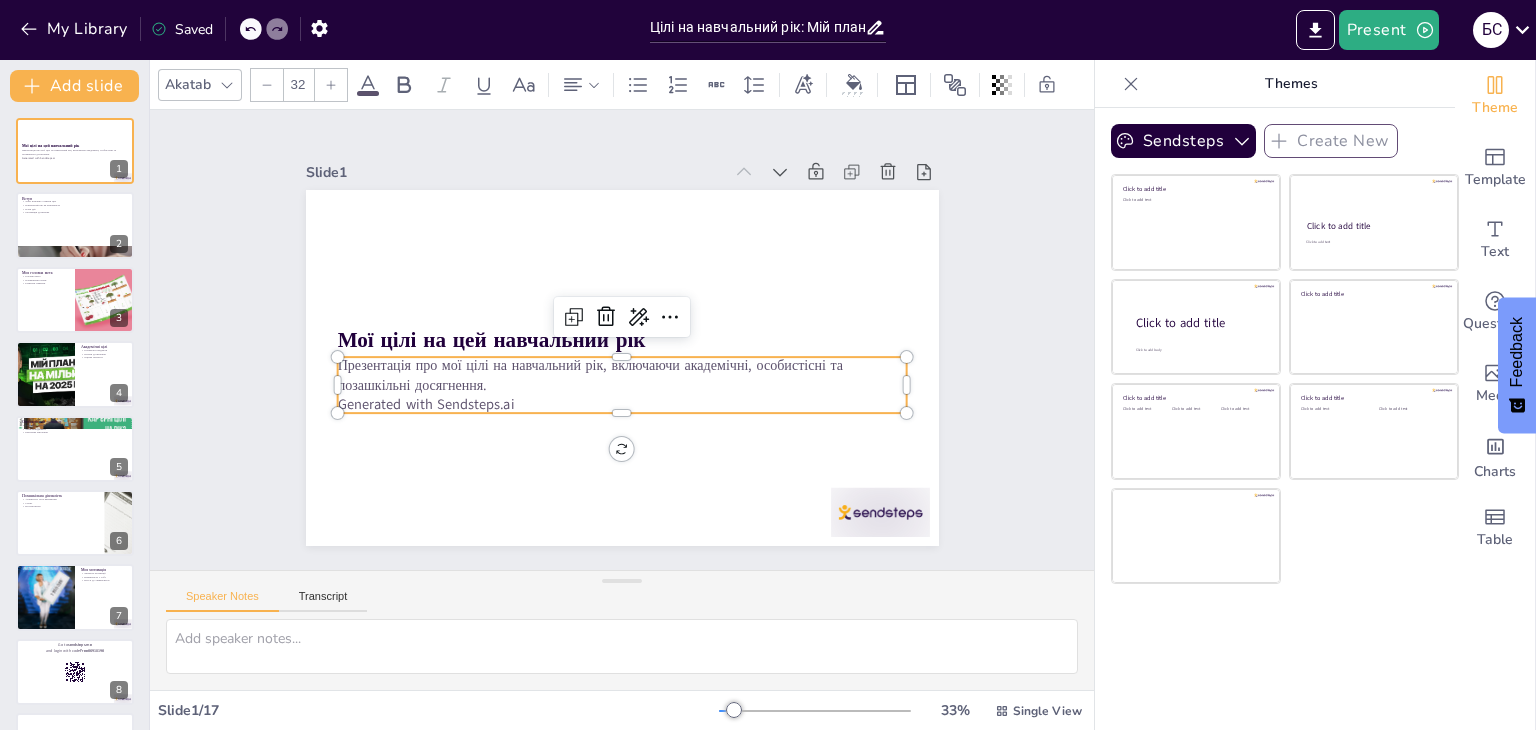 checkbox on "true" 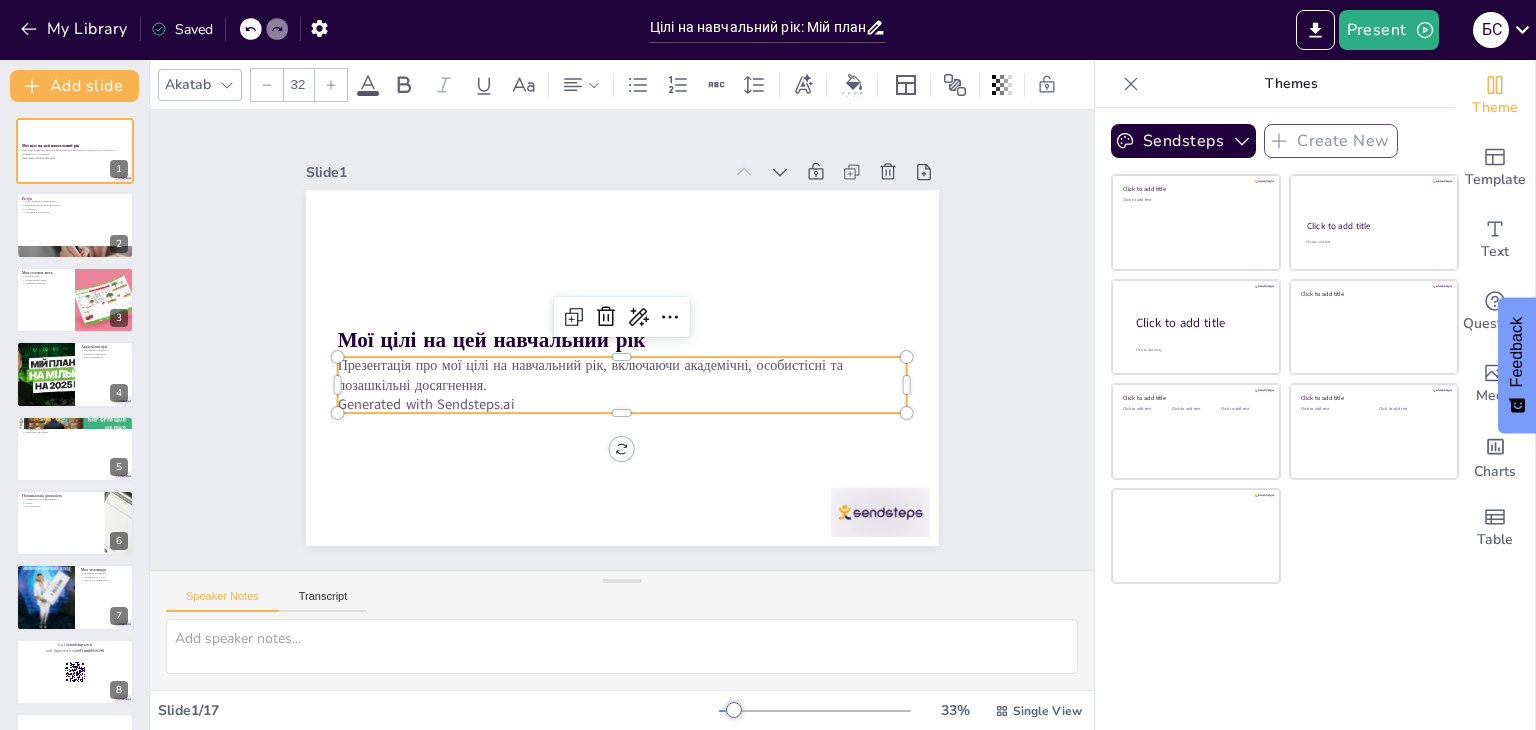 checkbox on "true" 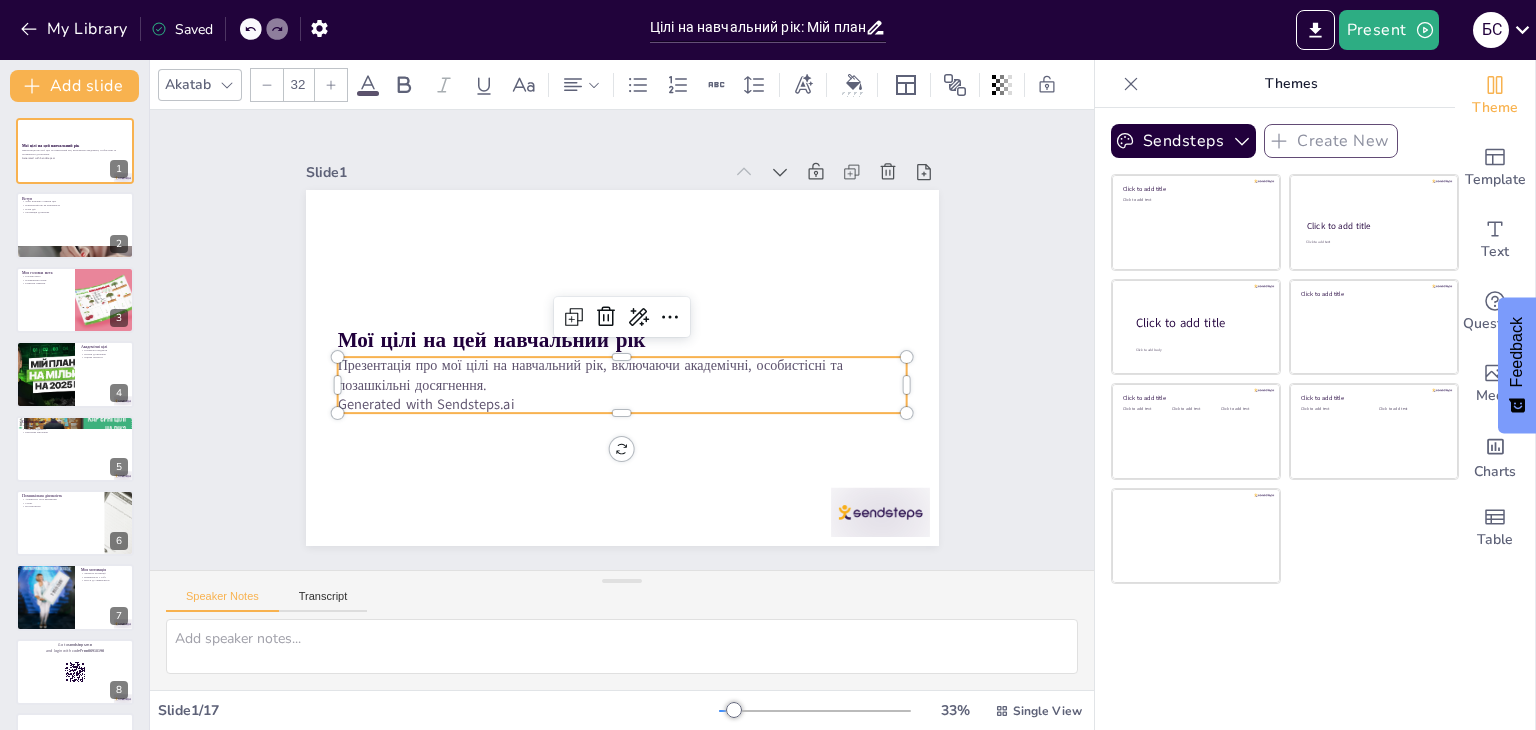 checkbox on "true" 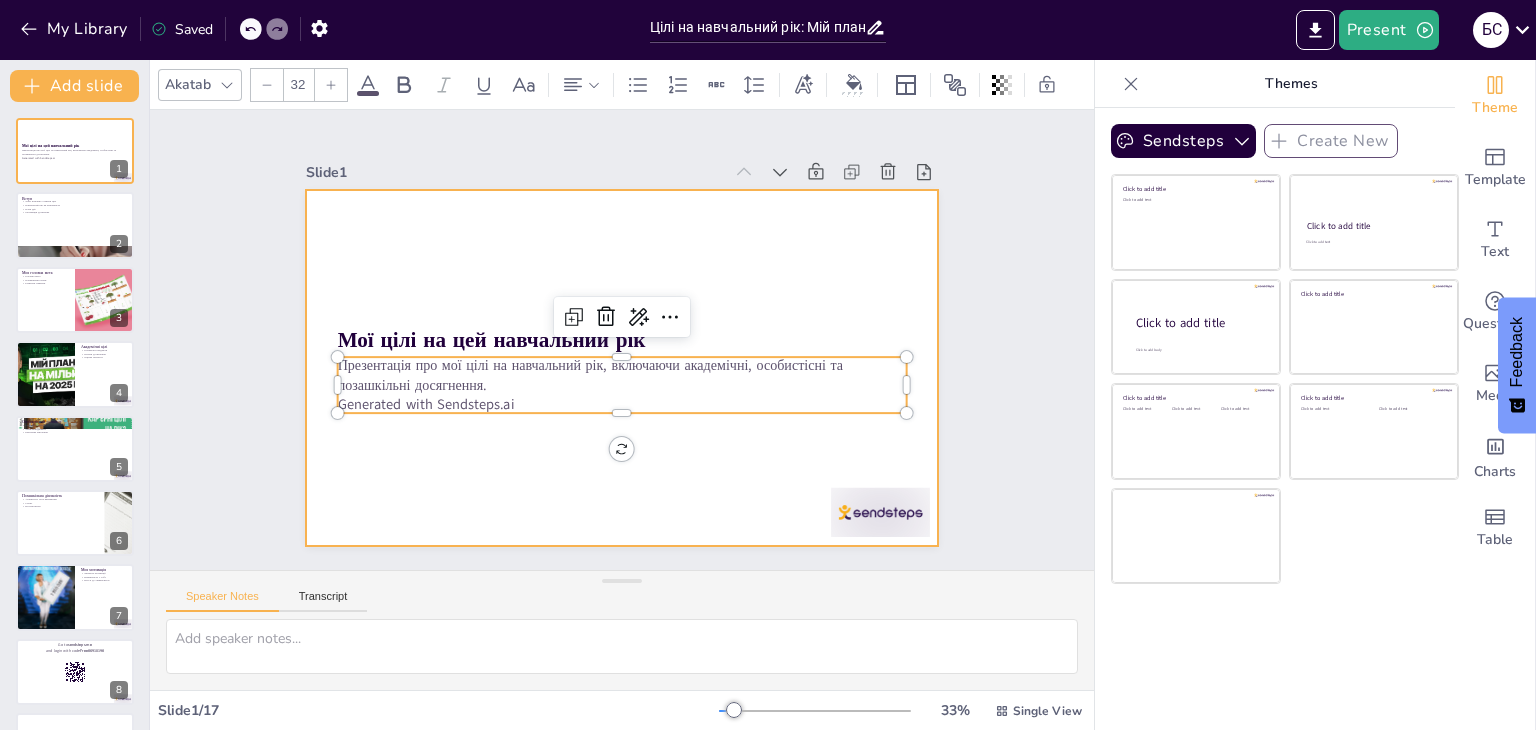 checkbox on "true" 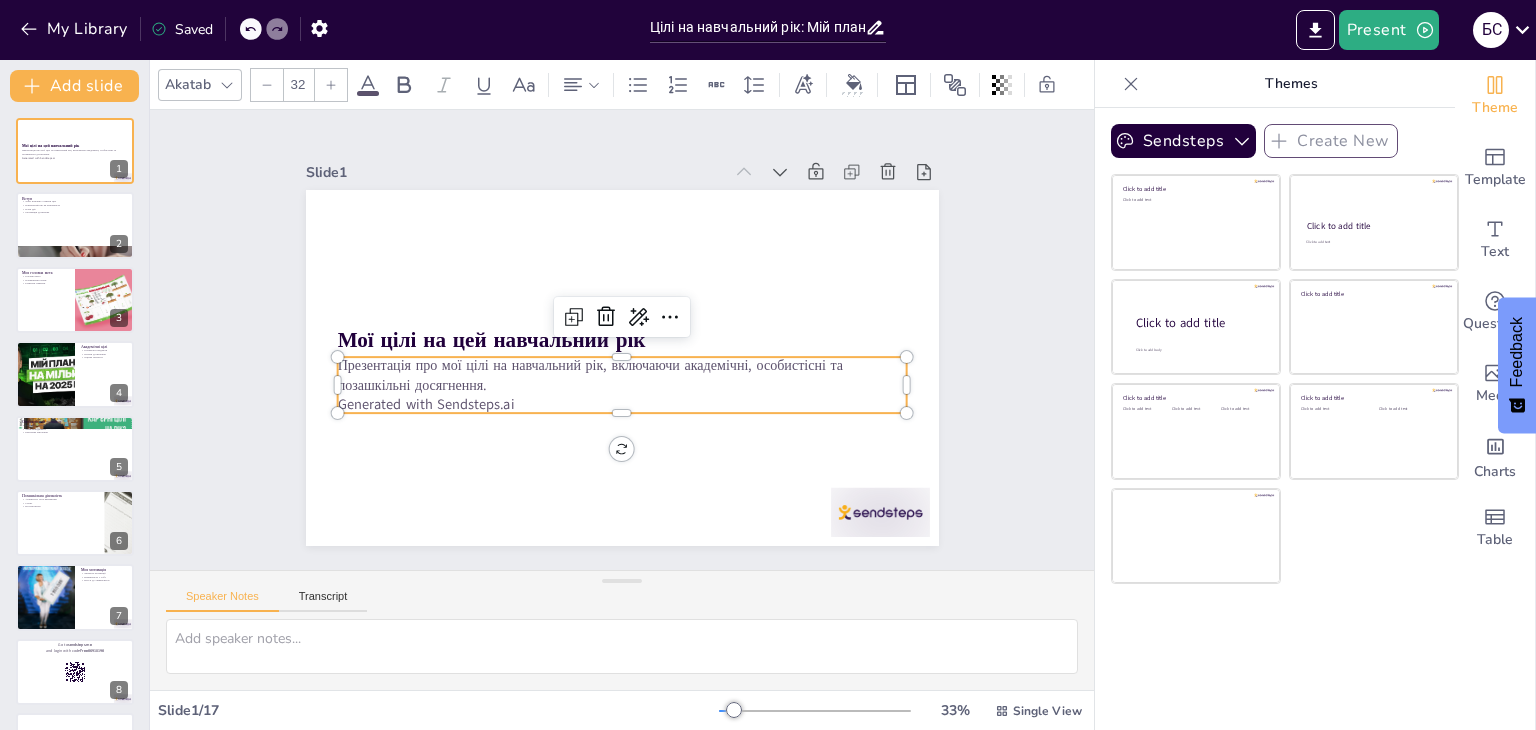 checkbox on "true" 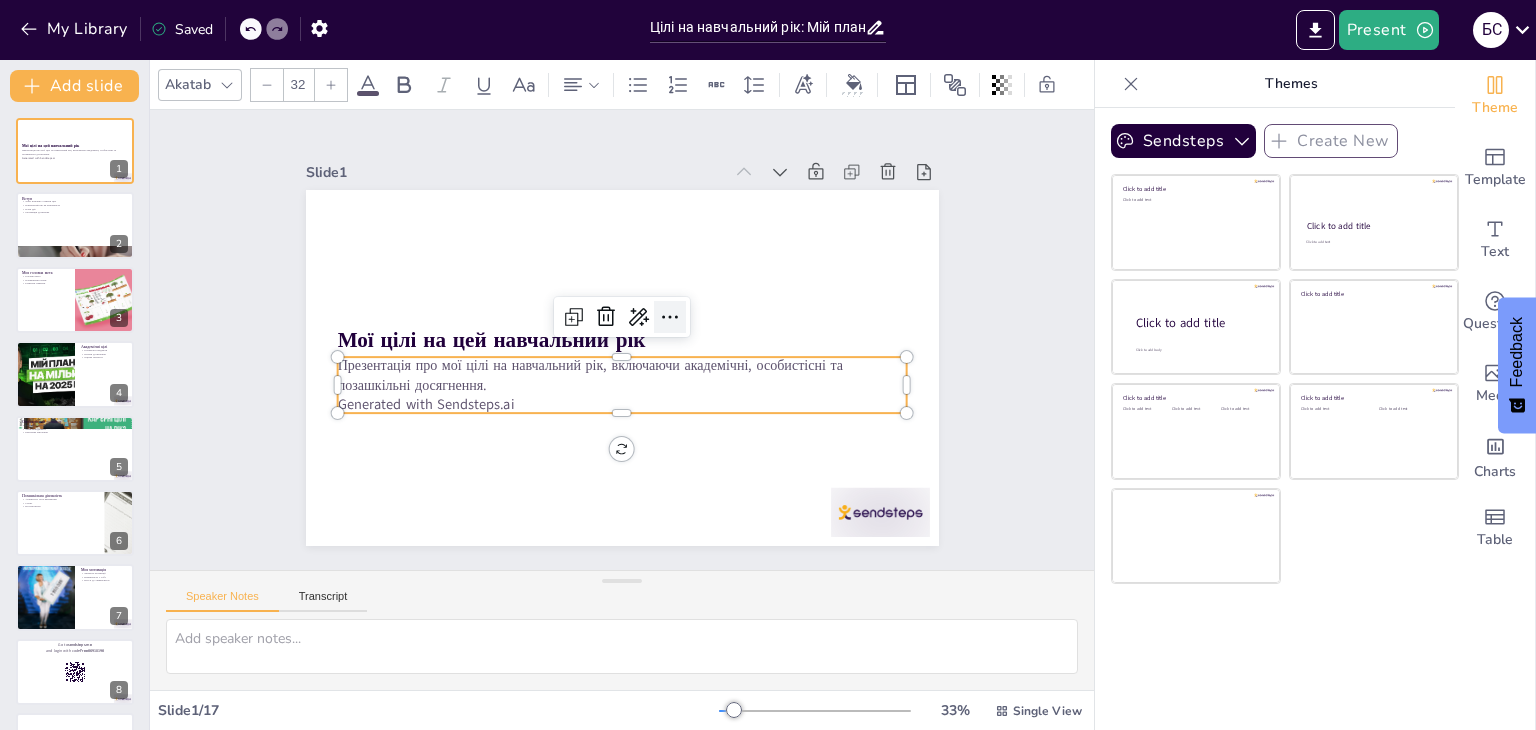 checkbox on "true" 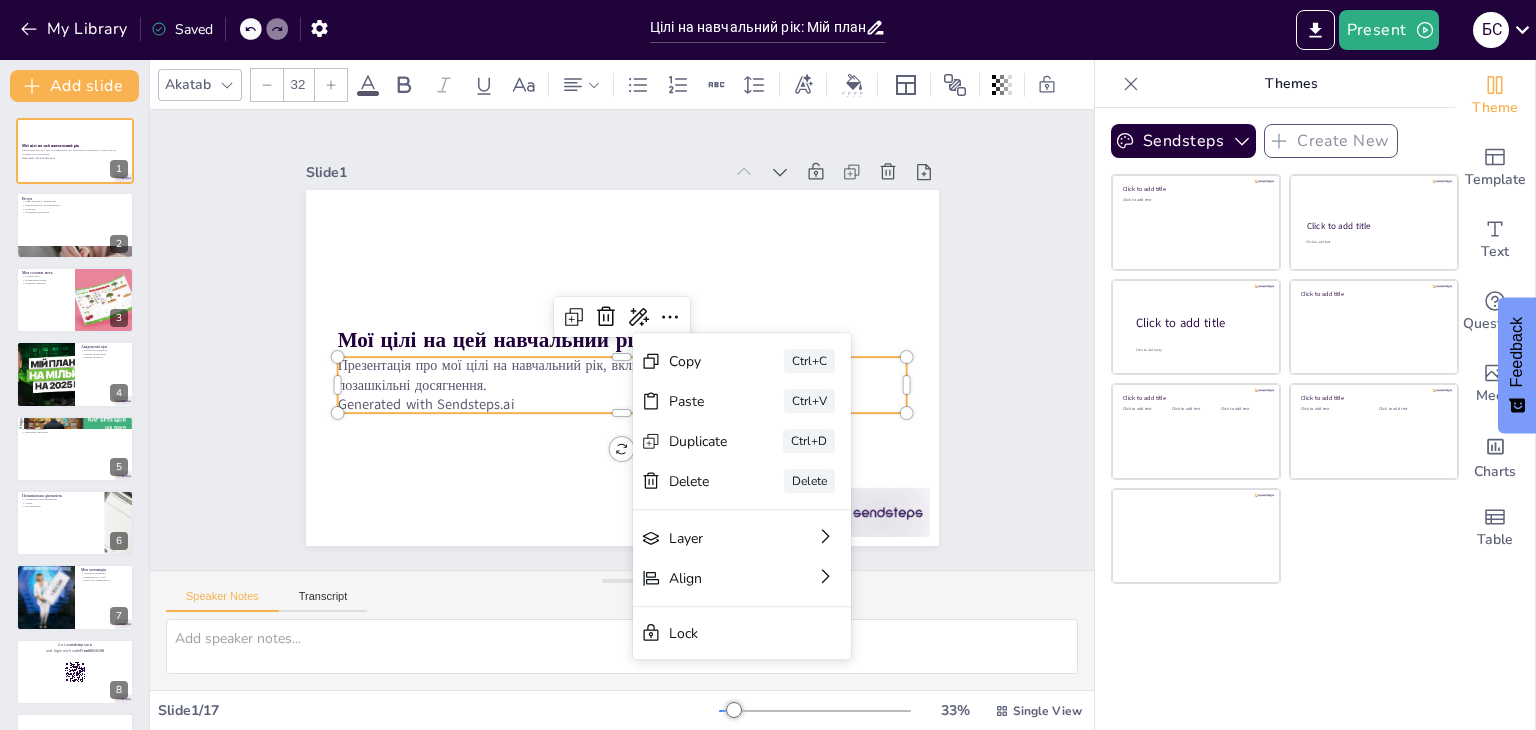 click on "Delete" at bounding box center (848, 591) 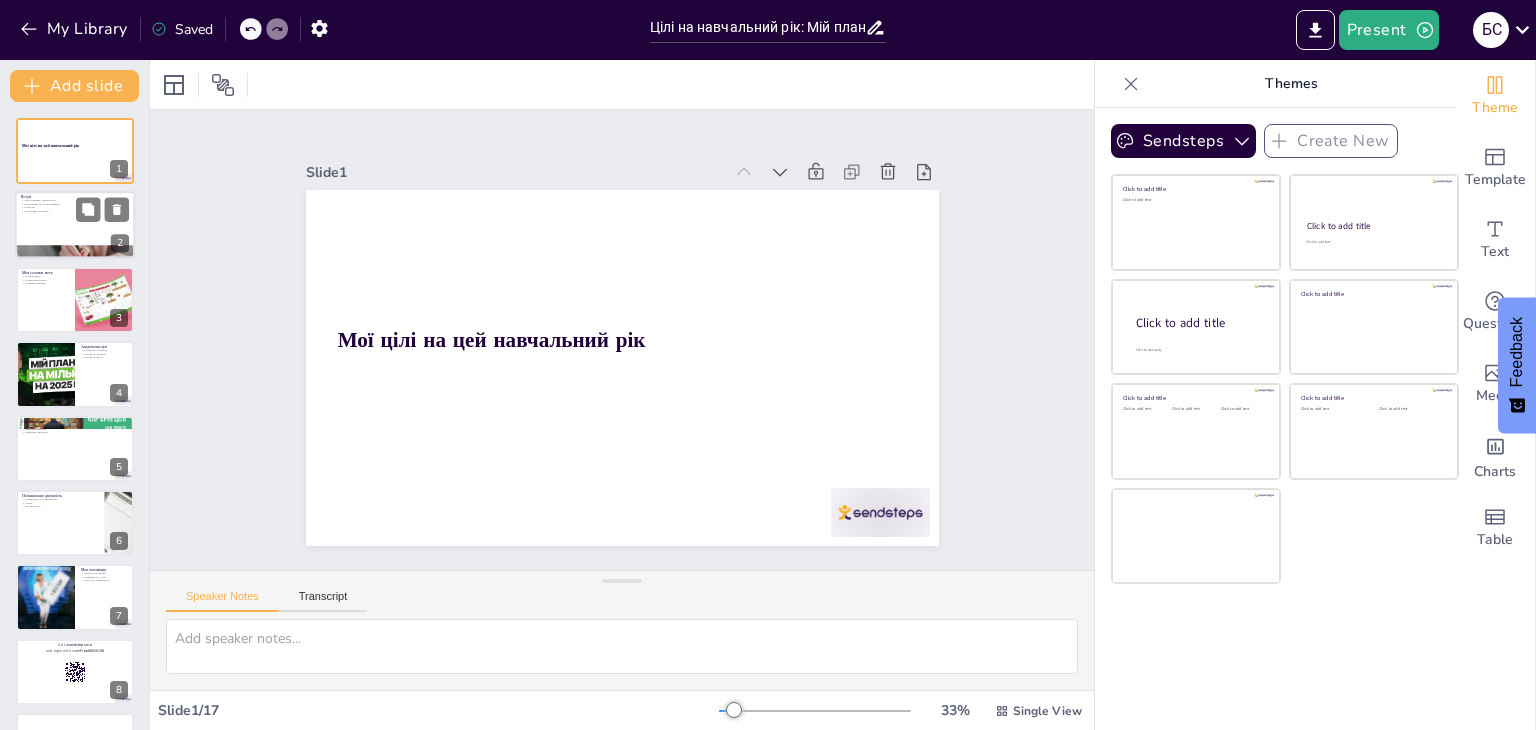 click at bounding box center (75, 226) 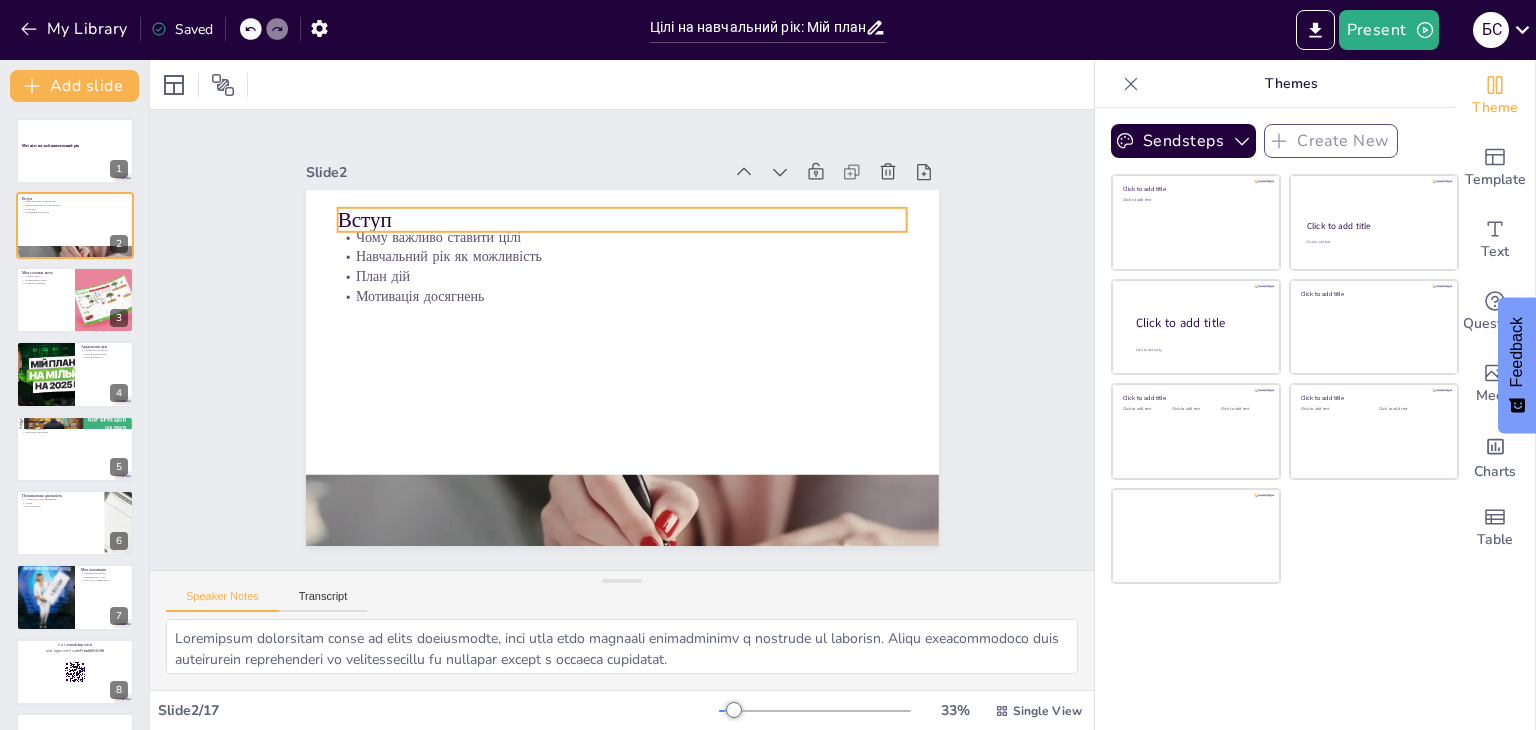 click on "Вступ" at bounding box center (622, 220) 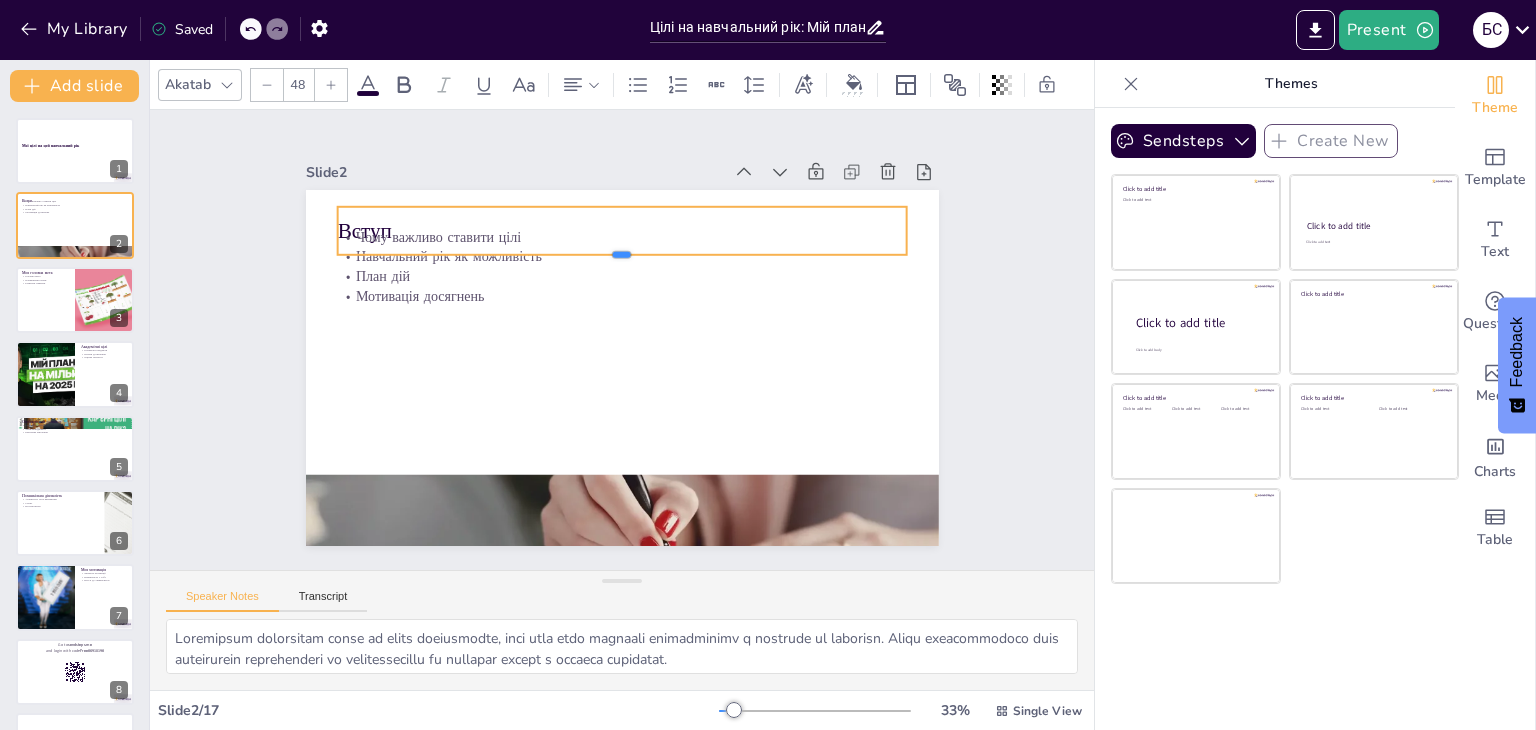 drag, startPoint x: 608, startPoint y: 225, endPoint x: 605, endPoint y: 250, distance: 25.179358 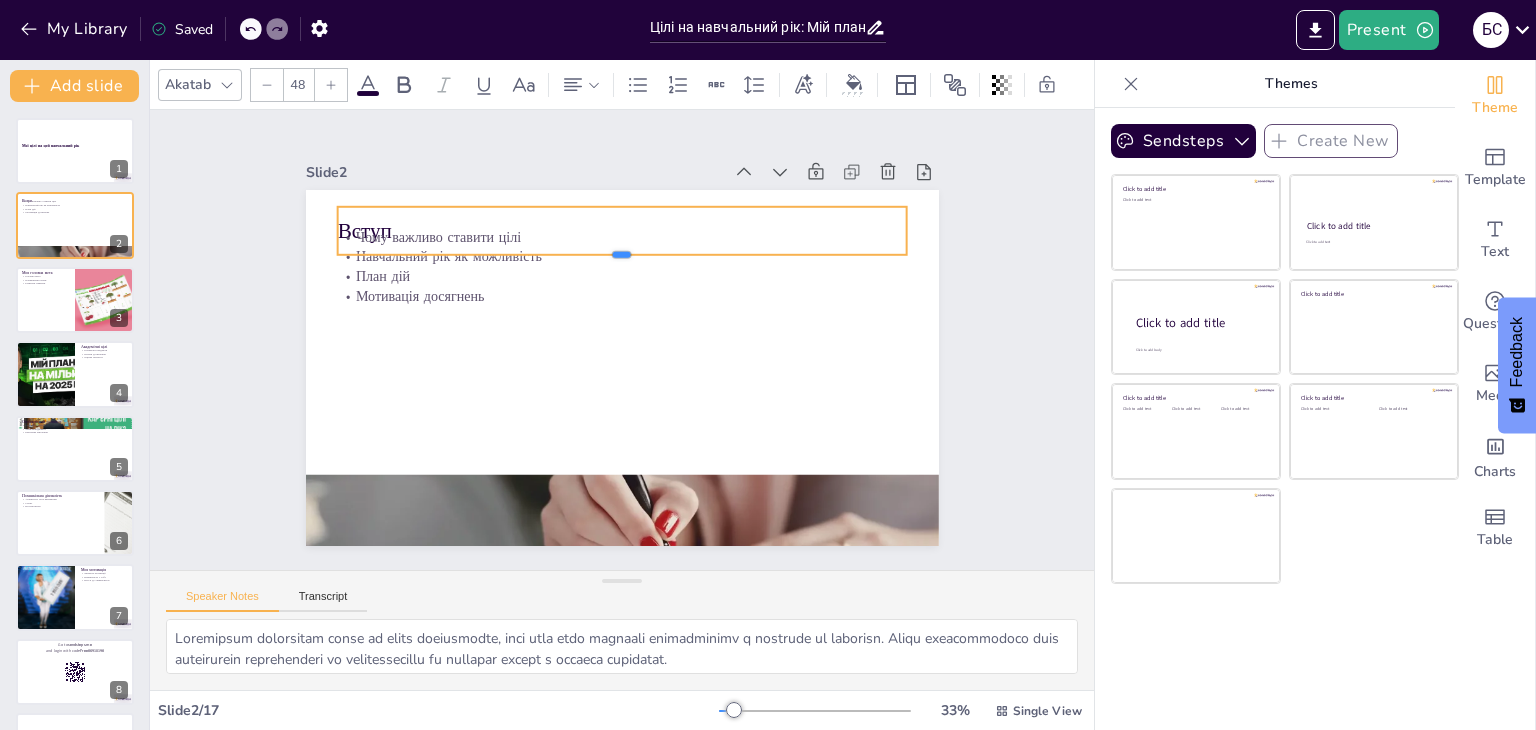 click at bounding box center [622, 263] 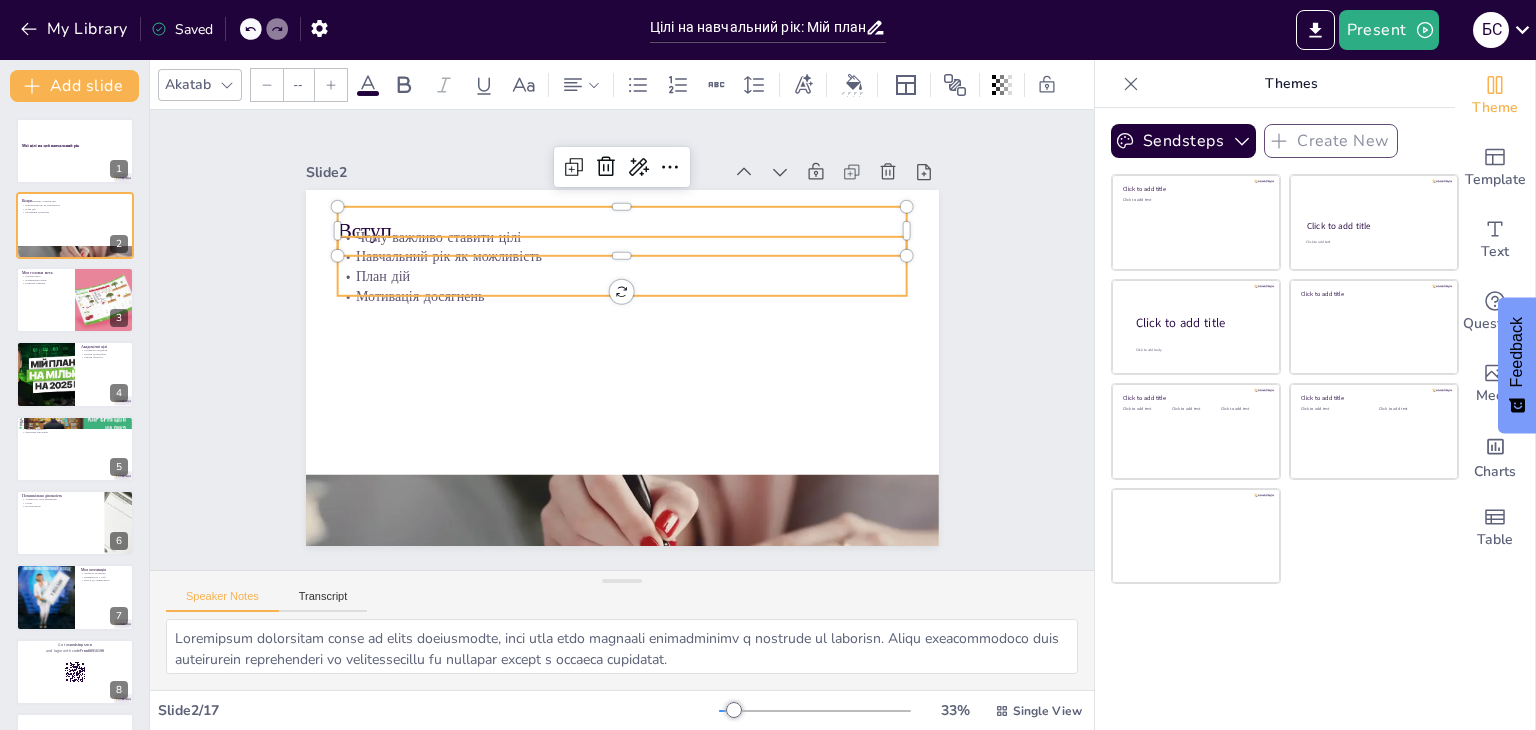 click on "План дій" at bounding box center [622, 276] 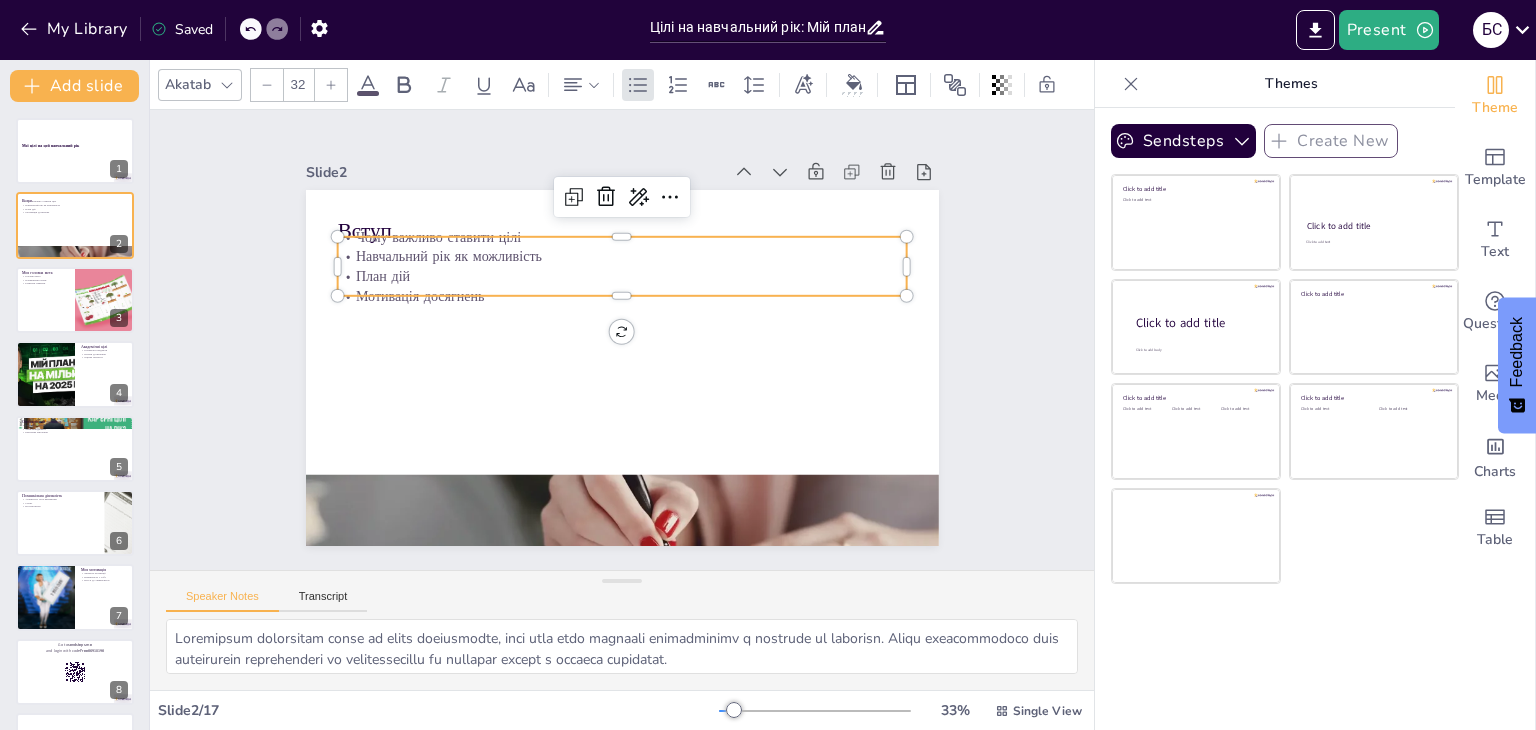 click on "Навчальний рік як можливість" at bounding box center (622, 257) 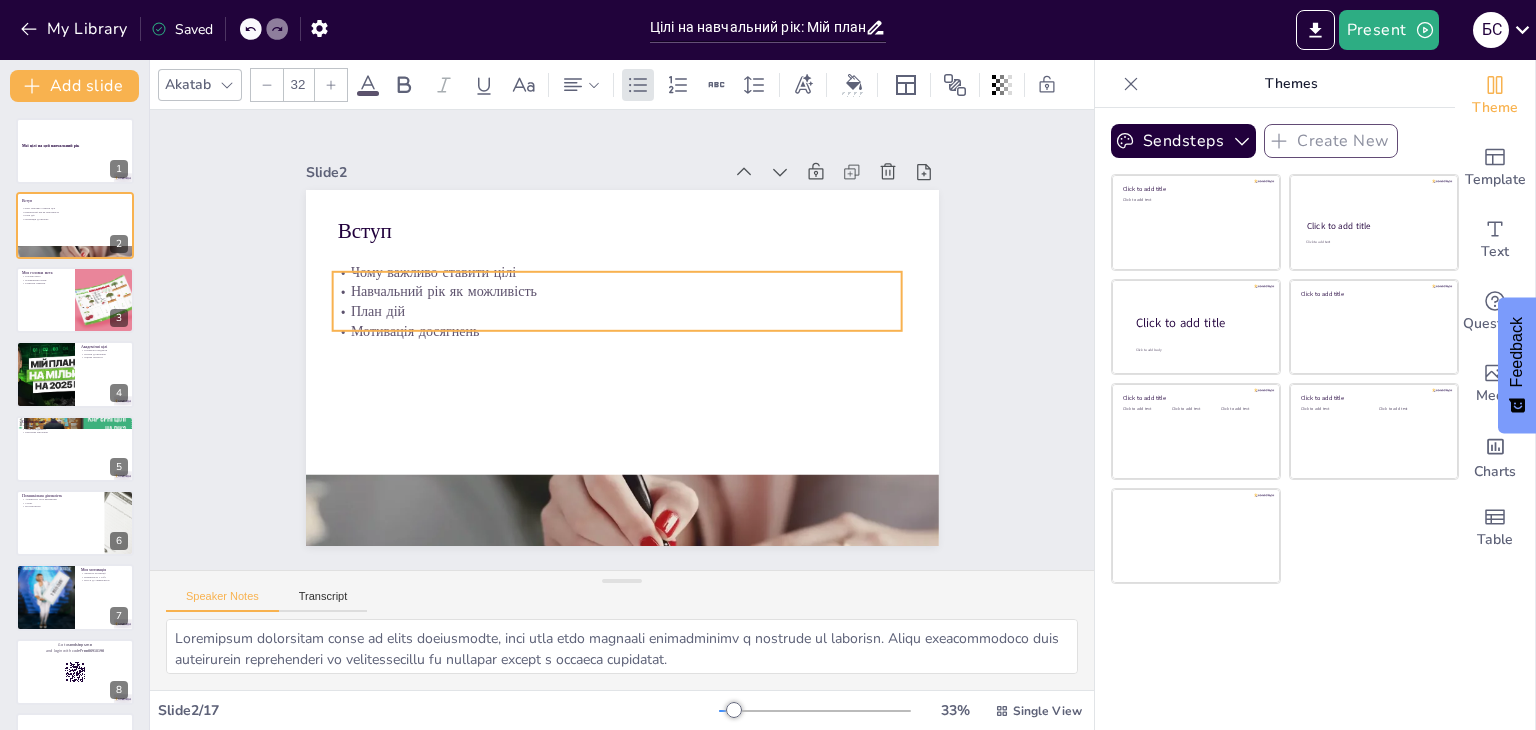 drag, startPoint x: 350, startPoint y: 259, endPoint x: 344, endPoint y: 289, distance: 30.594116 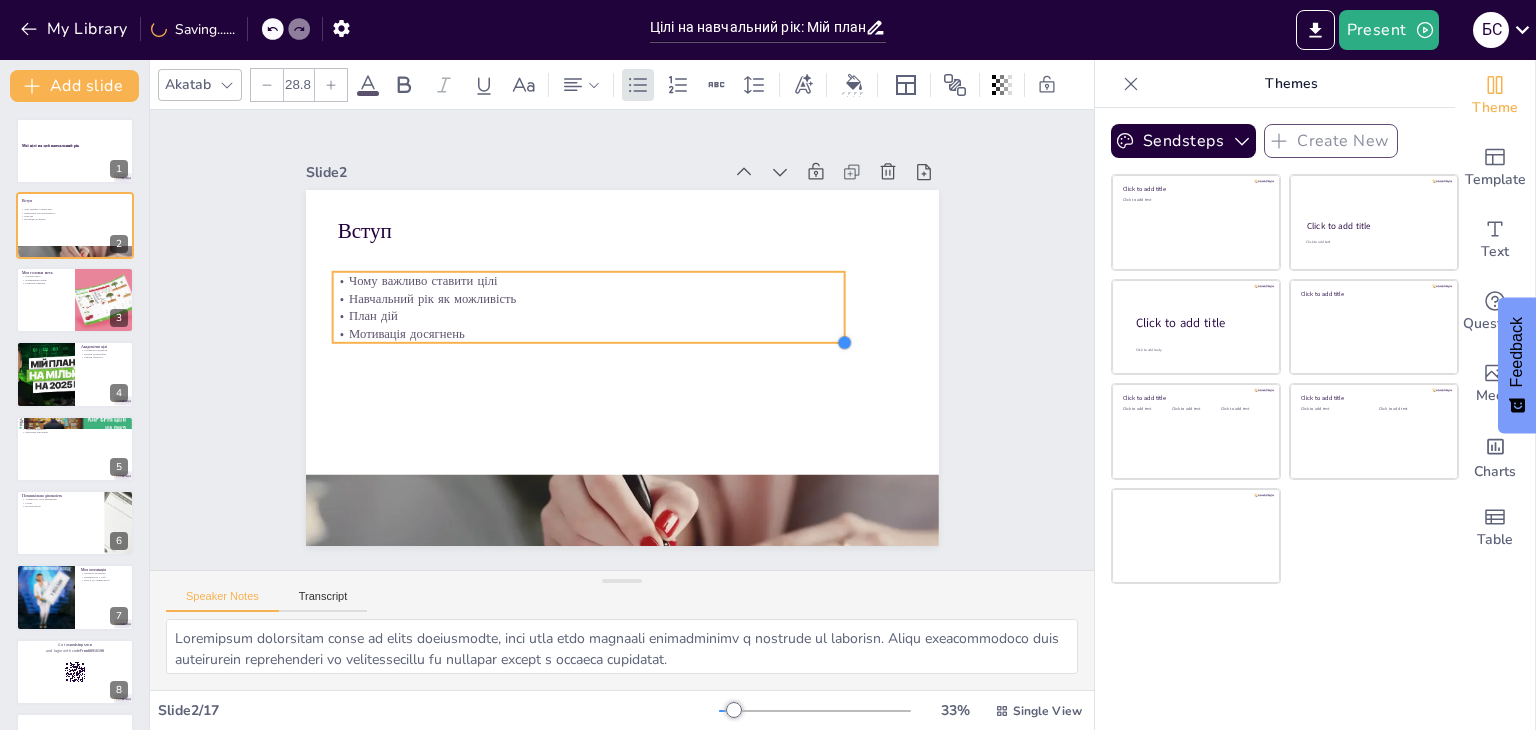 drag, startPoint x: 889, startPoint y: 328, endPoint x: 720, endPoint y: 323, distance: 169.07394 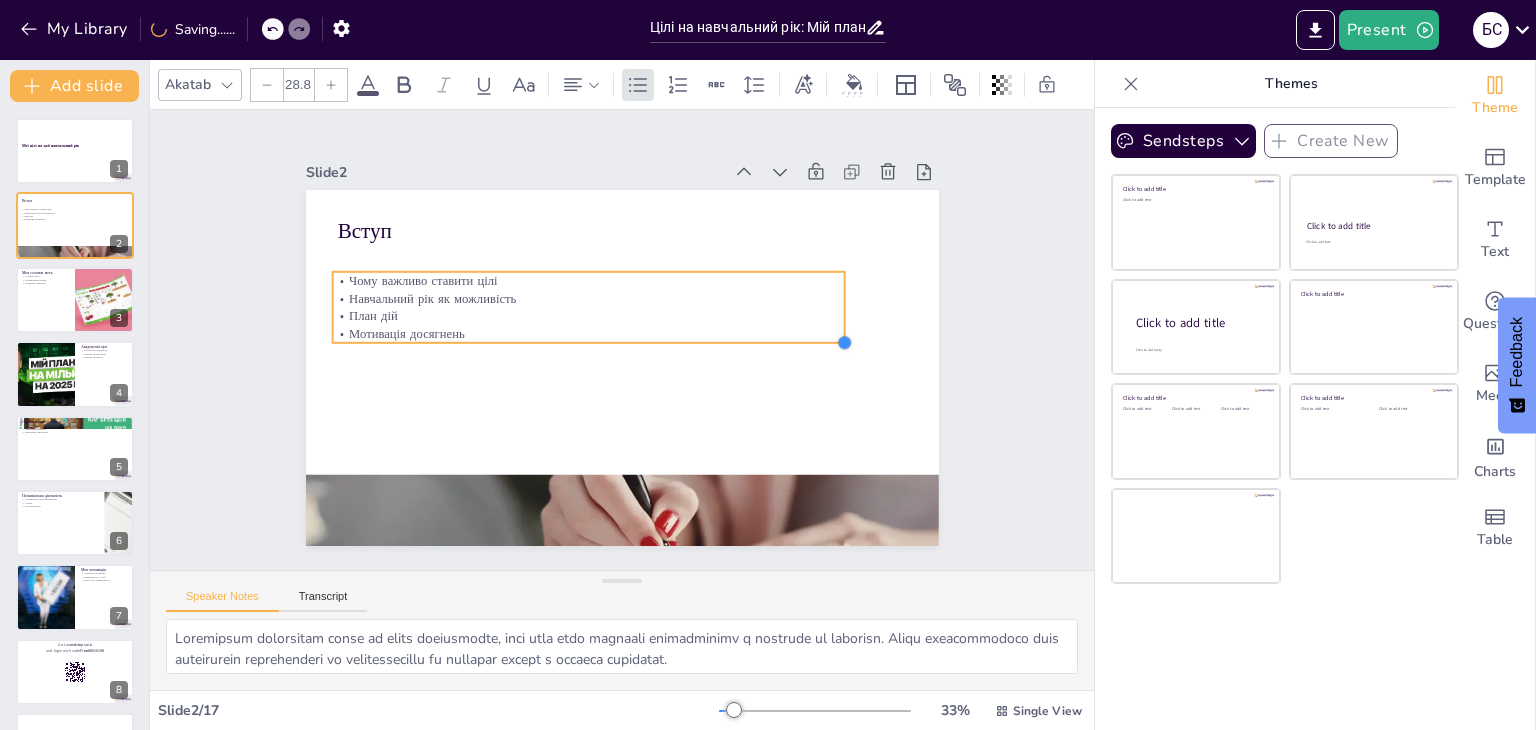 click on "Вступ Чому важливо ставити цілі Навчальний рік як можливість План дій Мотивація досягнень" at bounding box center (622, 368) 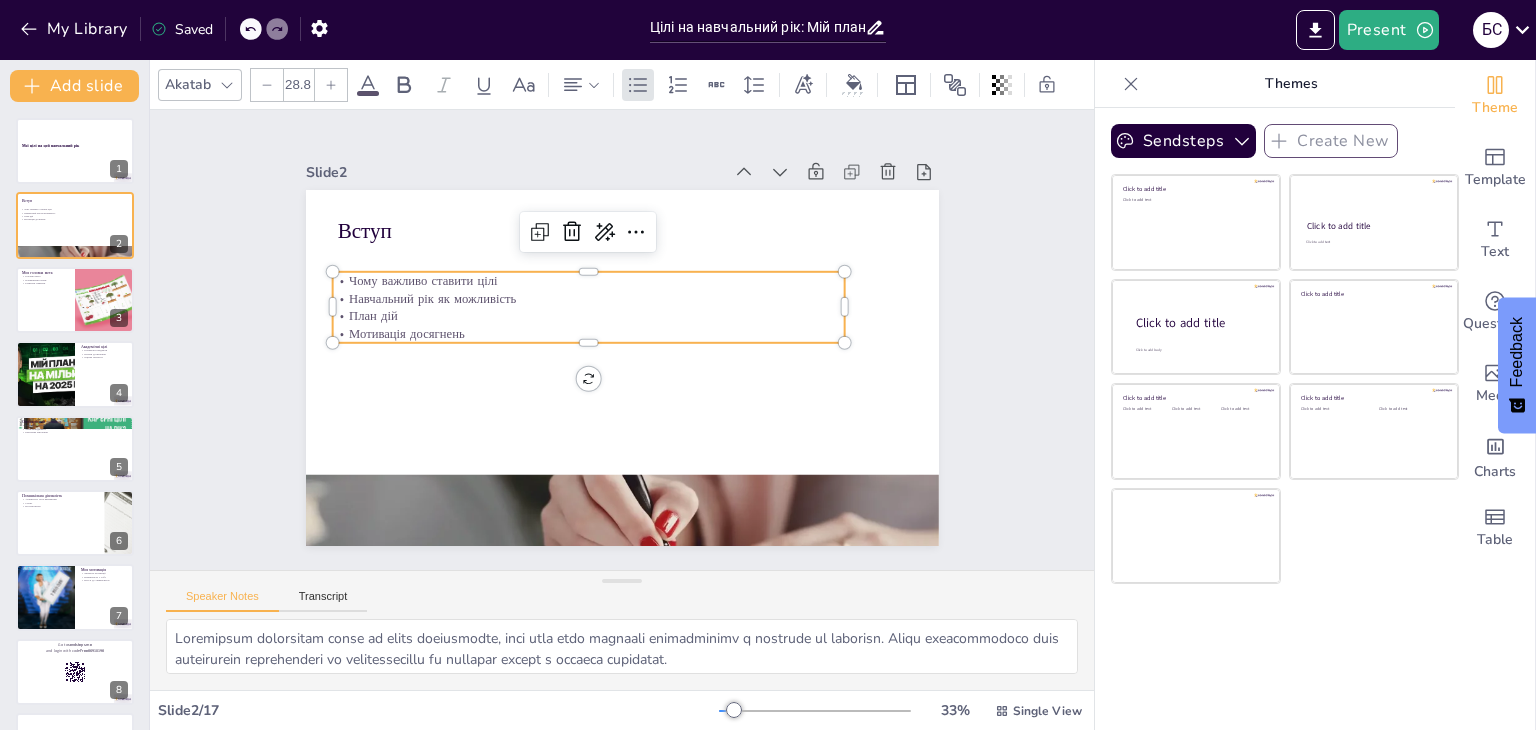 click on "Мотивація досягнень" at bounding box center (588, 334) 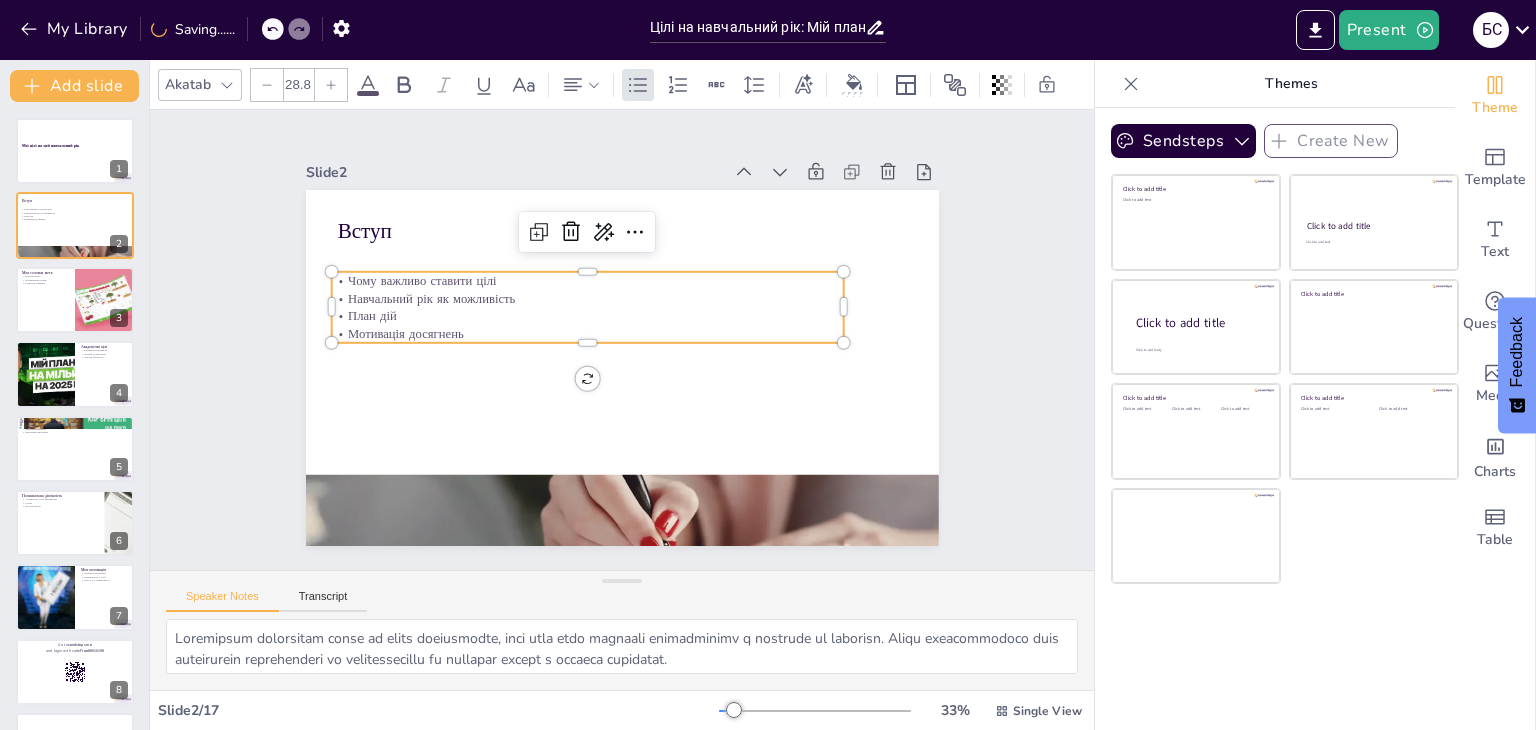 click on "Чому важливо ставити цілі" at bounding box center [593, 277] 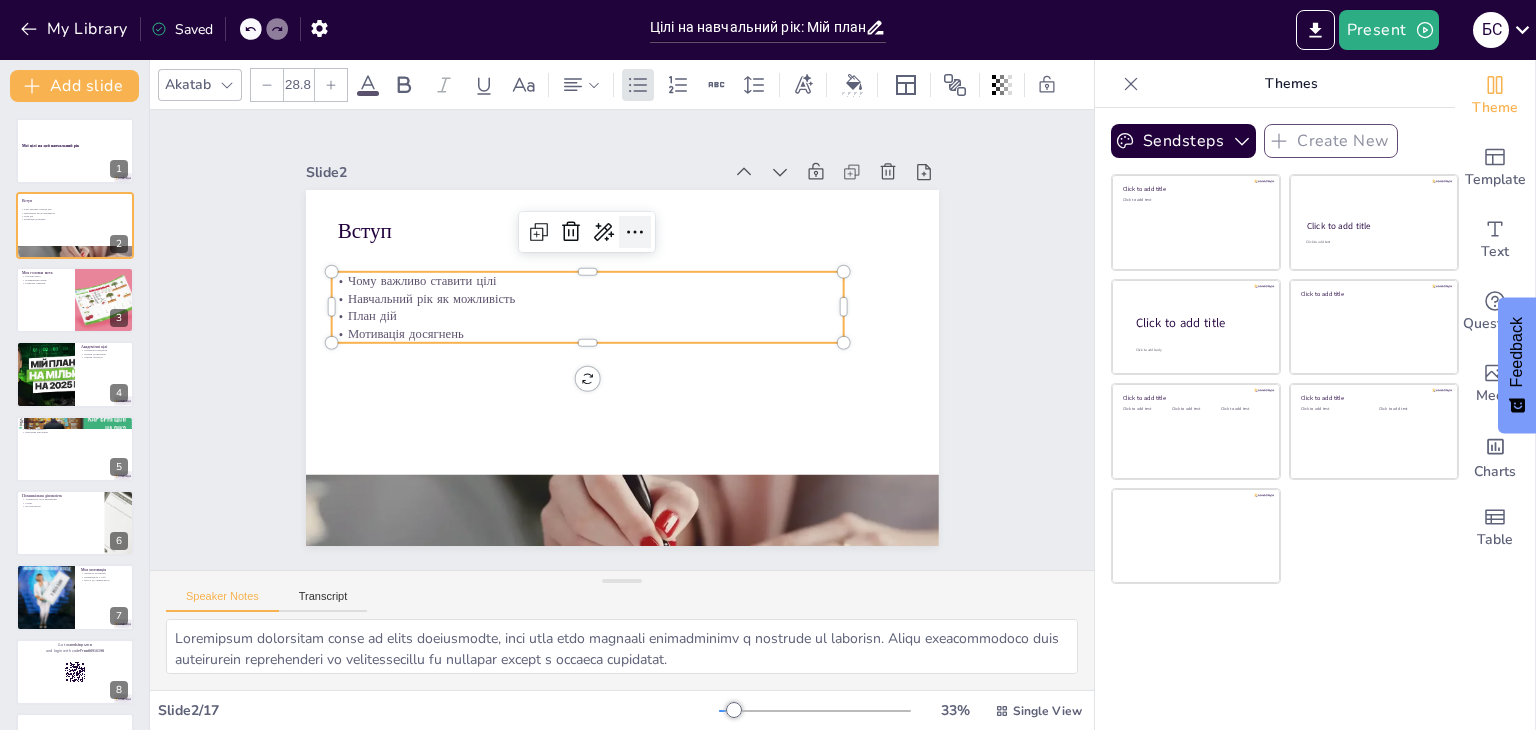 click 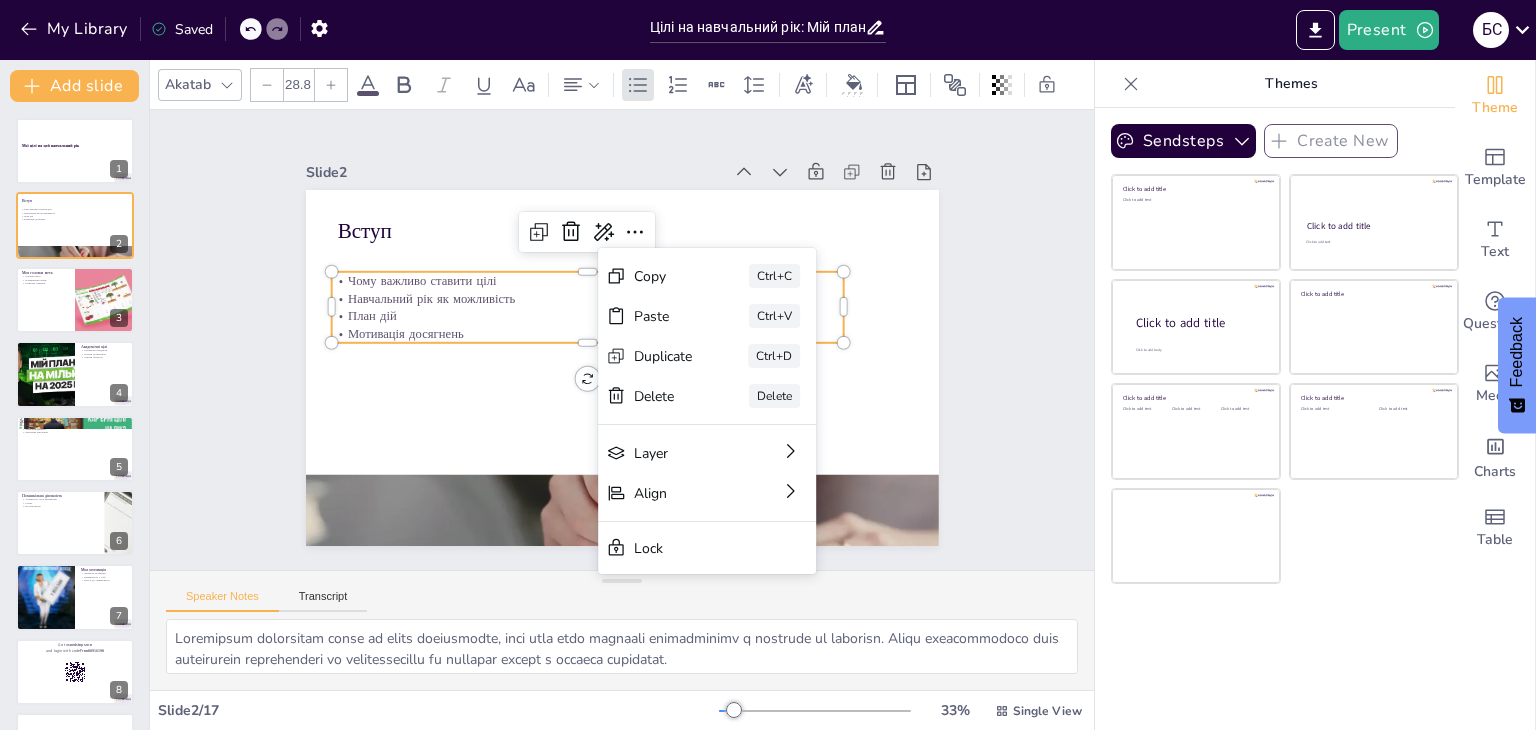 click on "Slide  2" at bounding box center (532, 161) 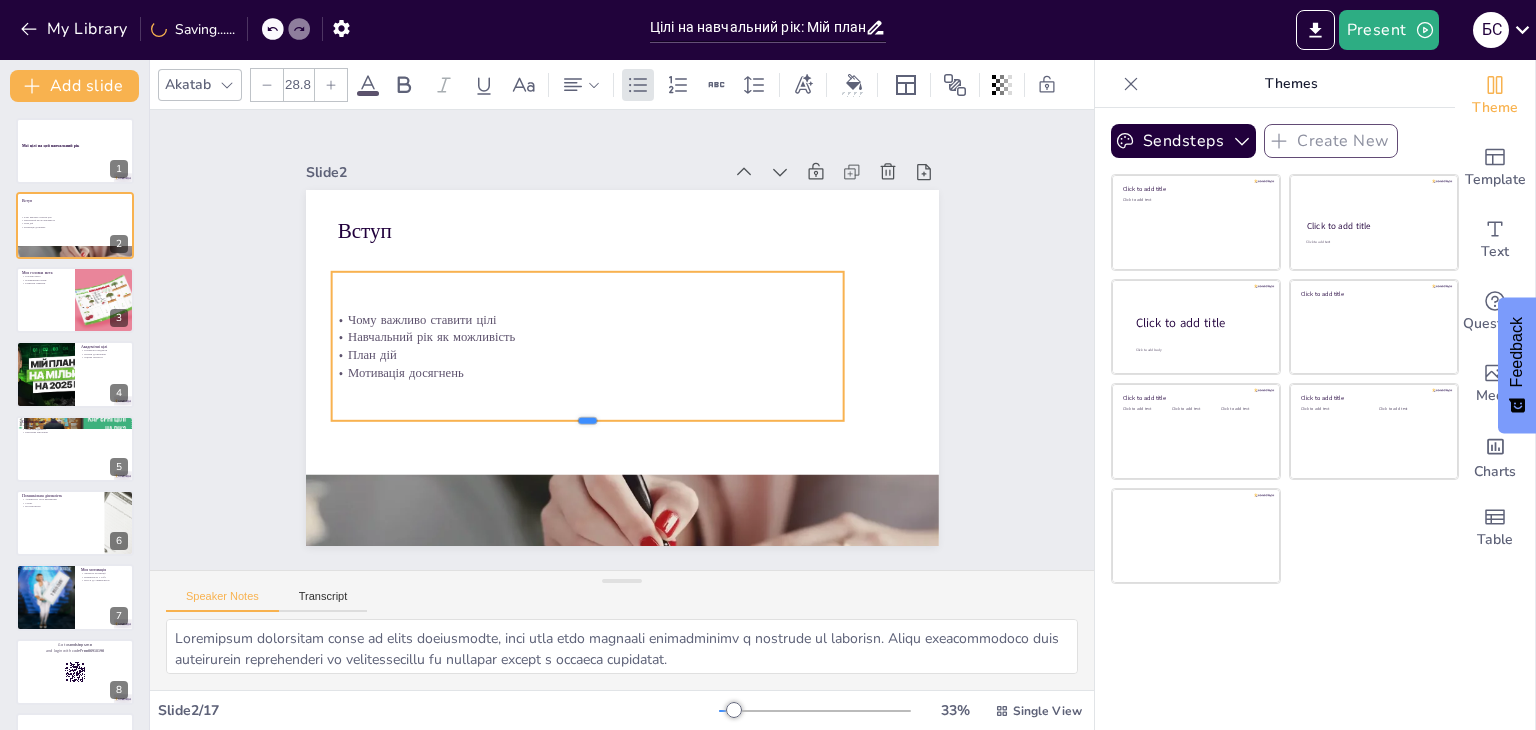 drag, startPoint x: 569, startPoint y: 337, endPoint x: 556, endPoint y: 415, distance: 79.07591 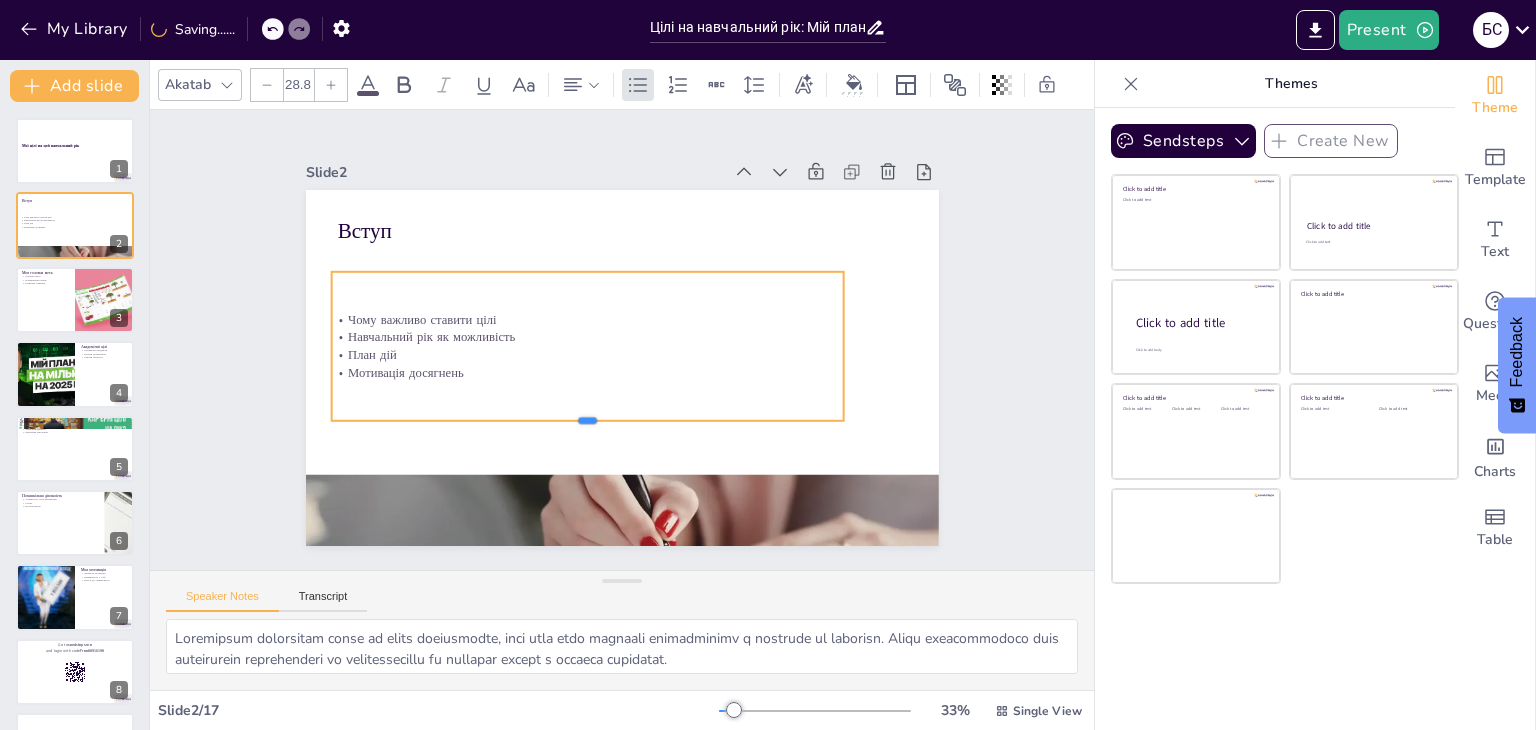 click at bounding box center [578, 425] 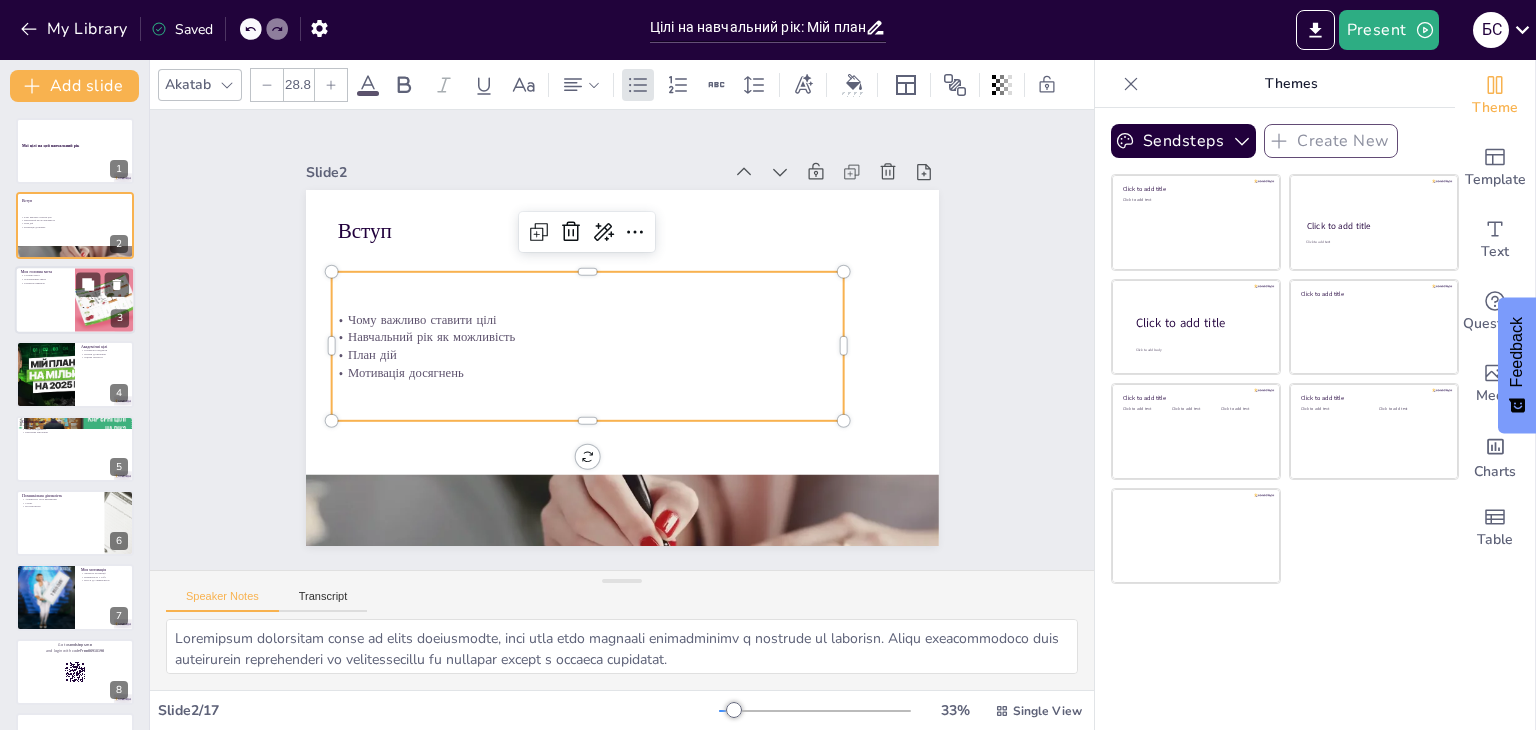 click at bounding box center [105, 299] 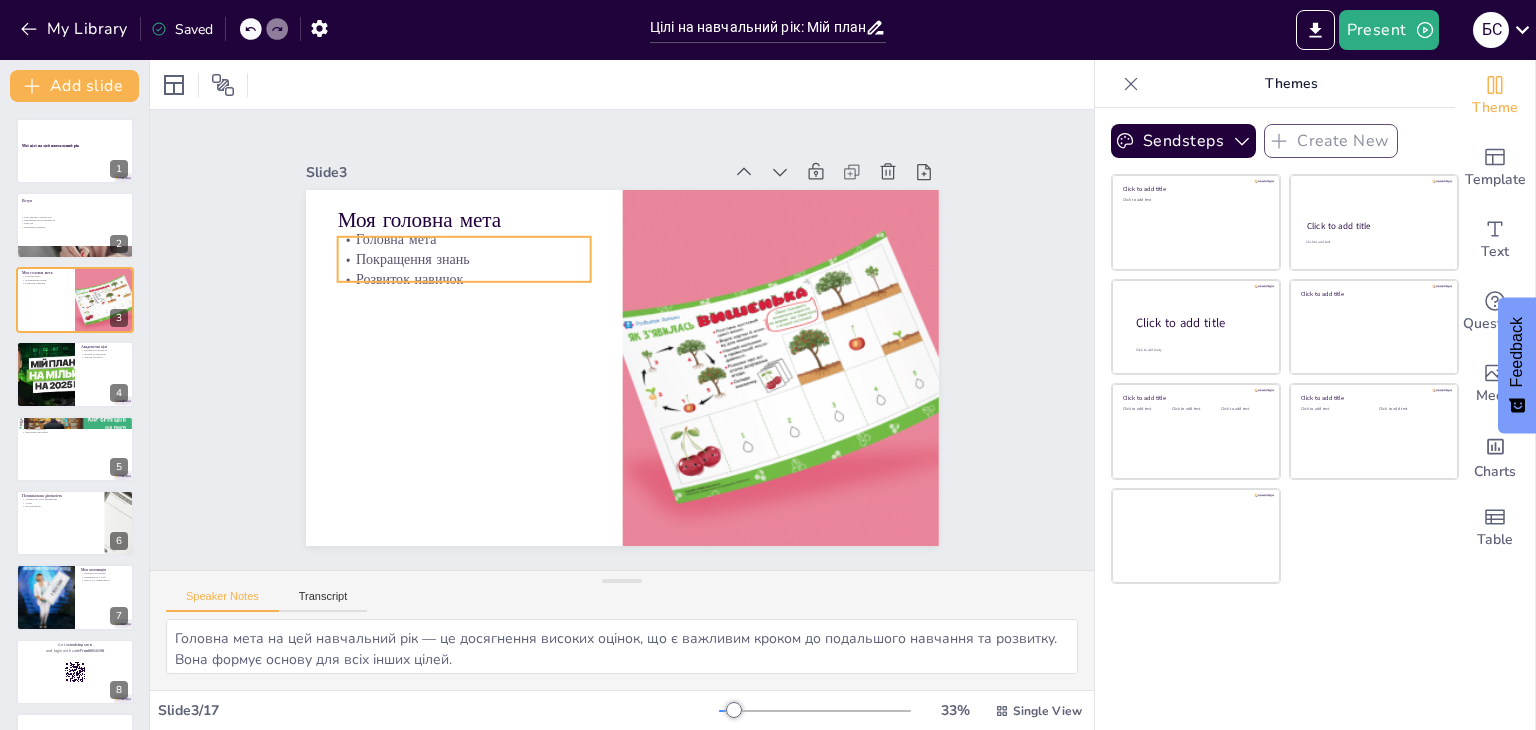 click on "Розвиток навичок" at bounding box center [463, 279] 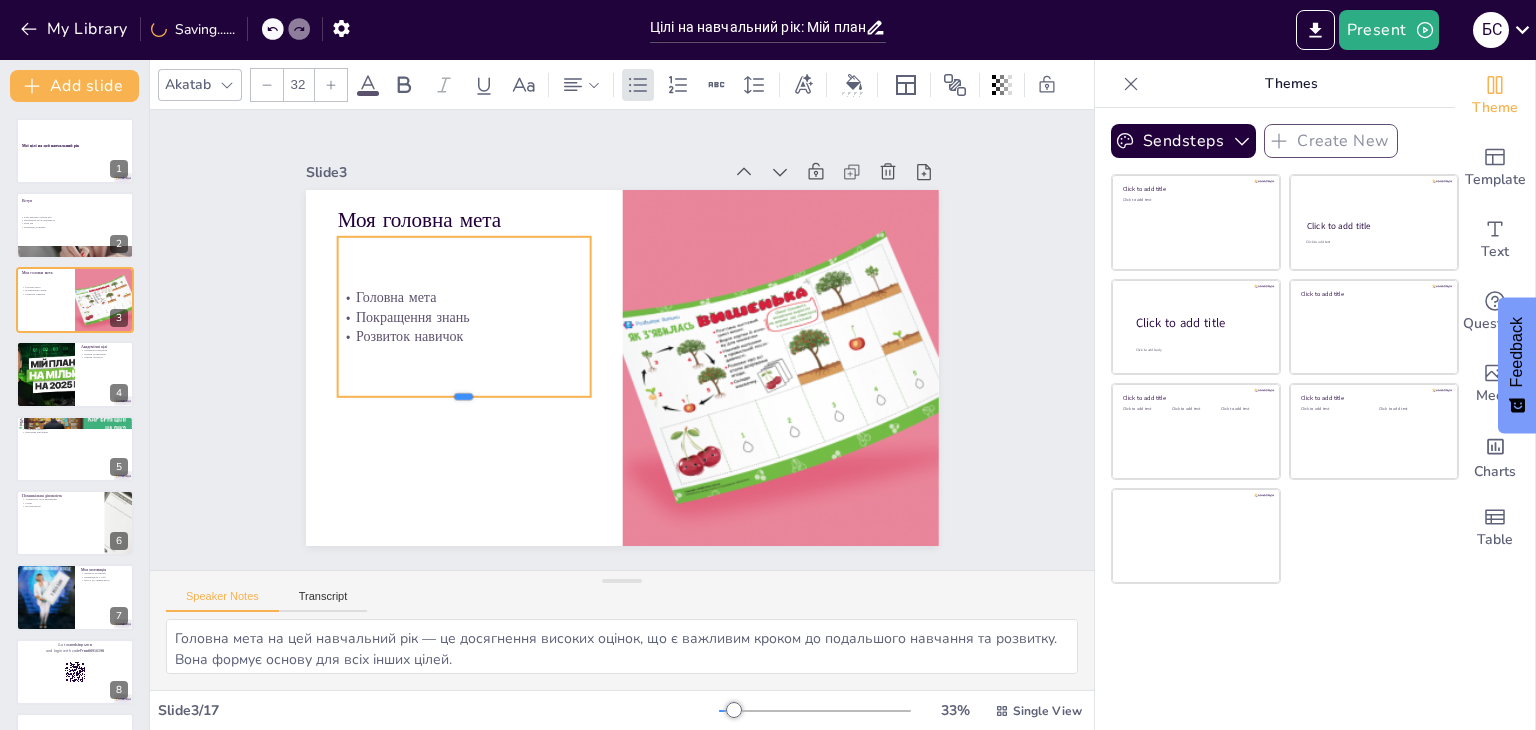 drag, startPoint x: 444, startPoint y: 293, endPoint x: 428, endPoint y: 393, distance: 101.27191 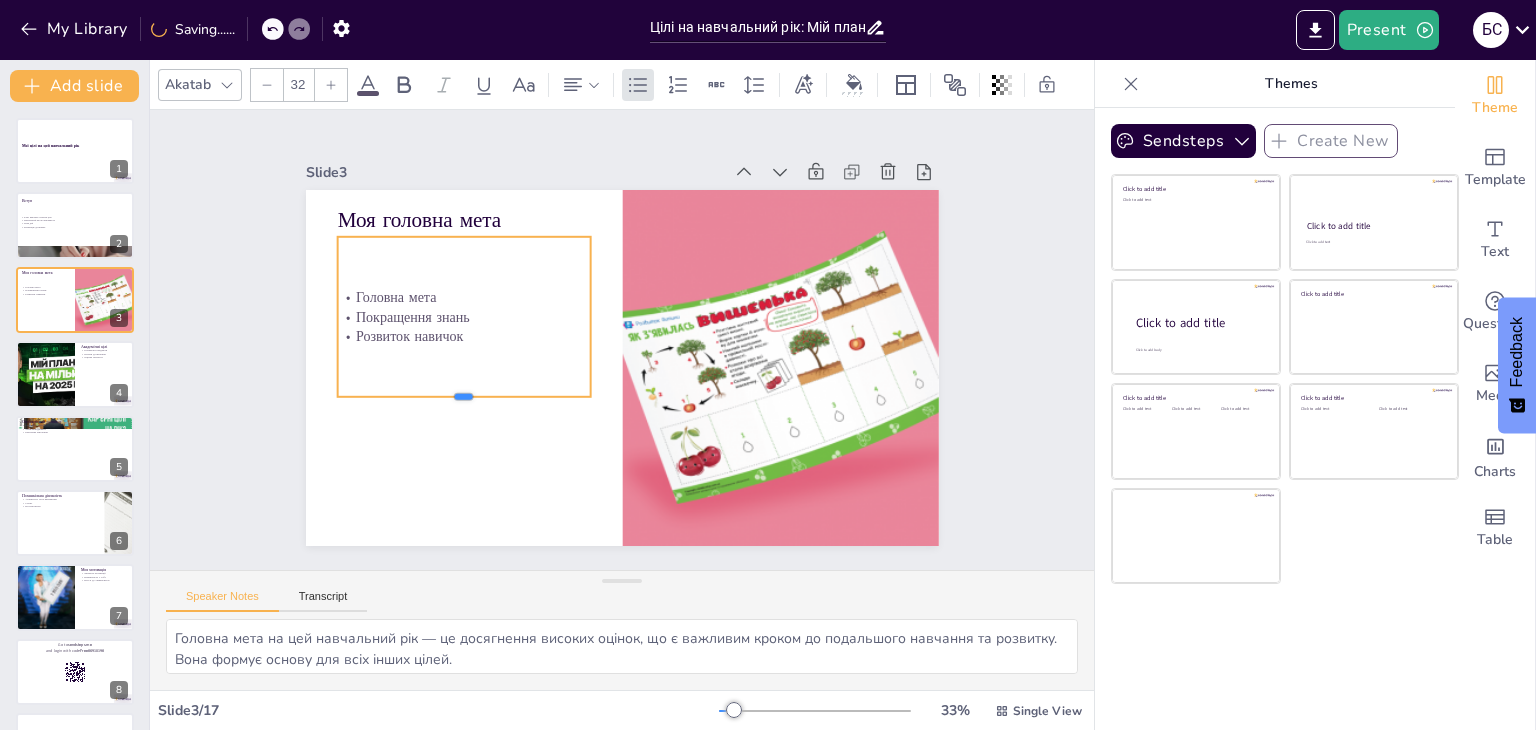 click at bounding box center [463, 405] 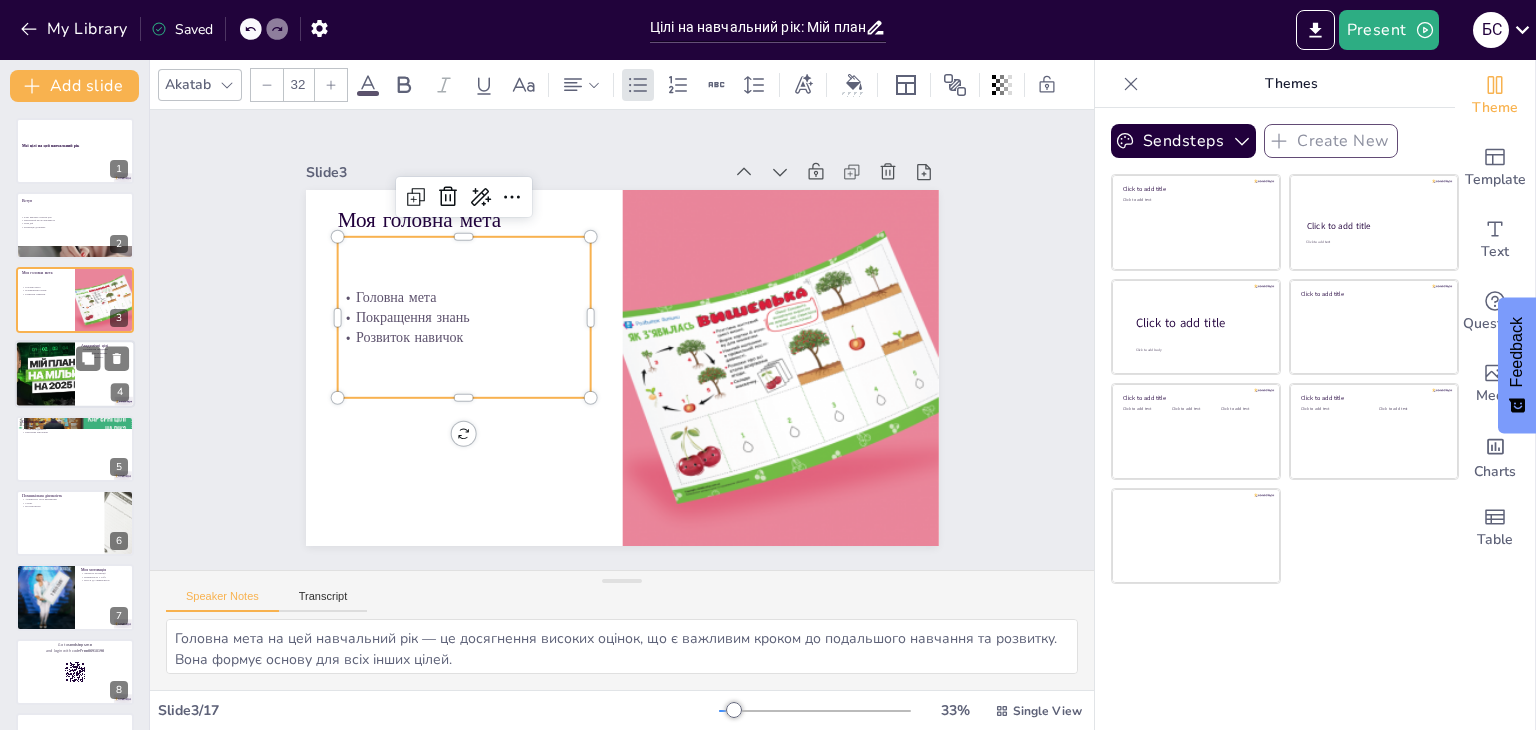 click at bounding box center (45, 374) 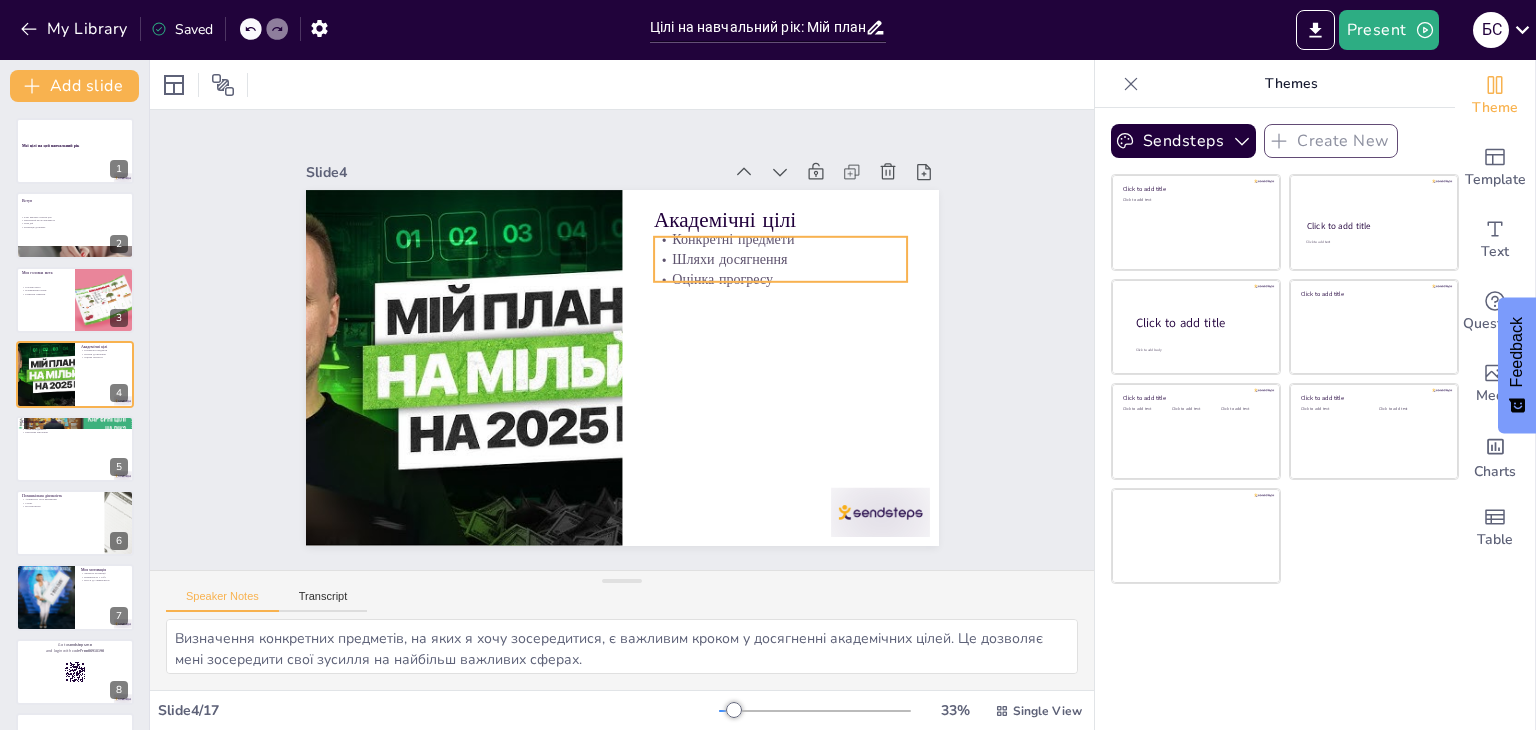 click on "Оцінка прогресу" at bounding box center (786, 296) 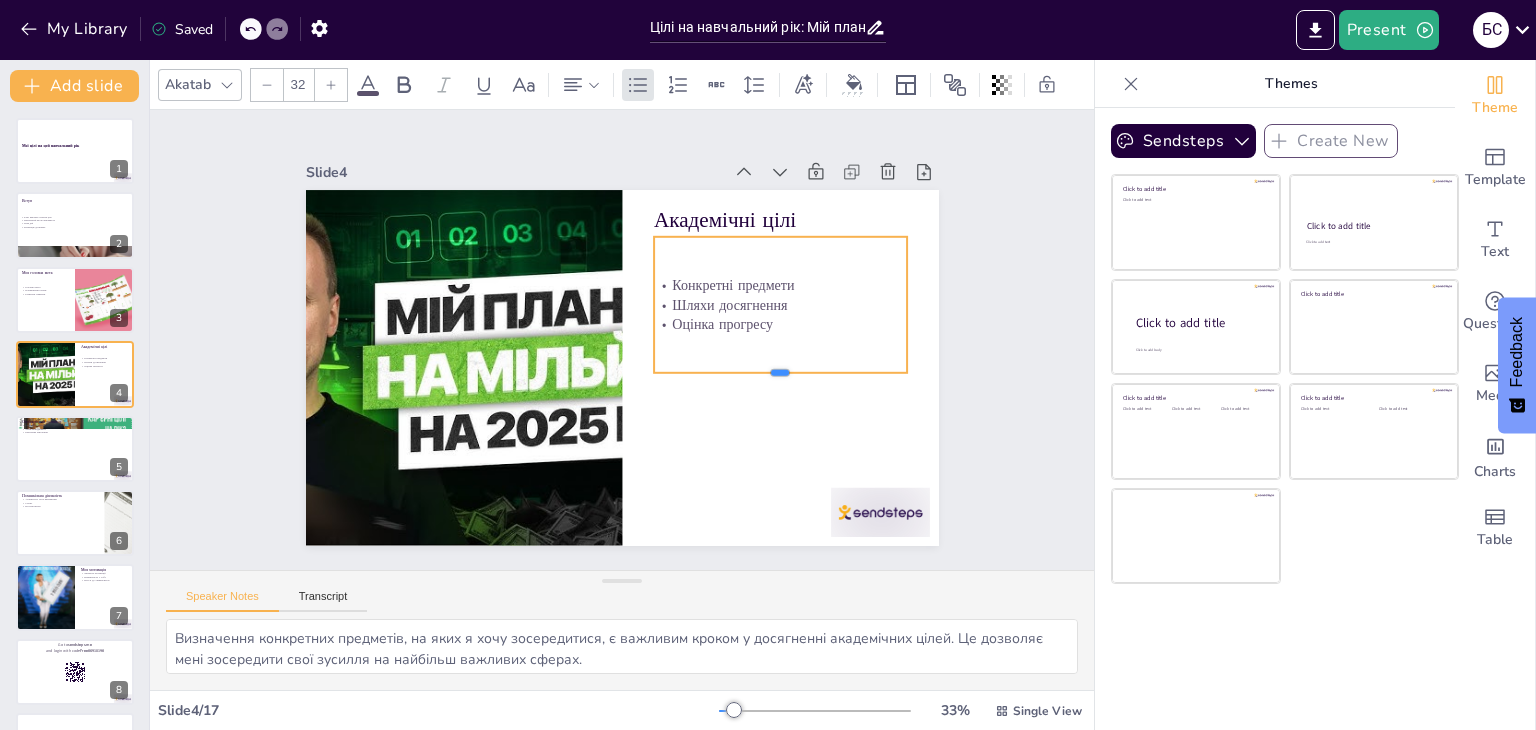 drag, startPoint x: 752, startPoint y: 339, endPoint x: 750, endPoint y: 361, distance: 22.090721 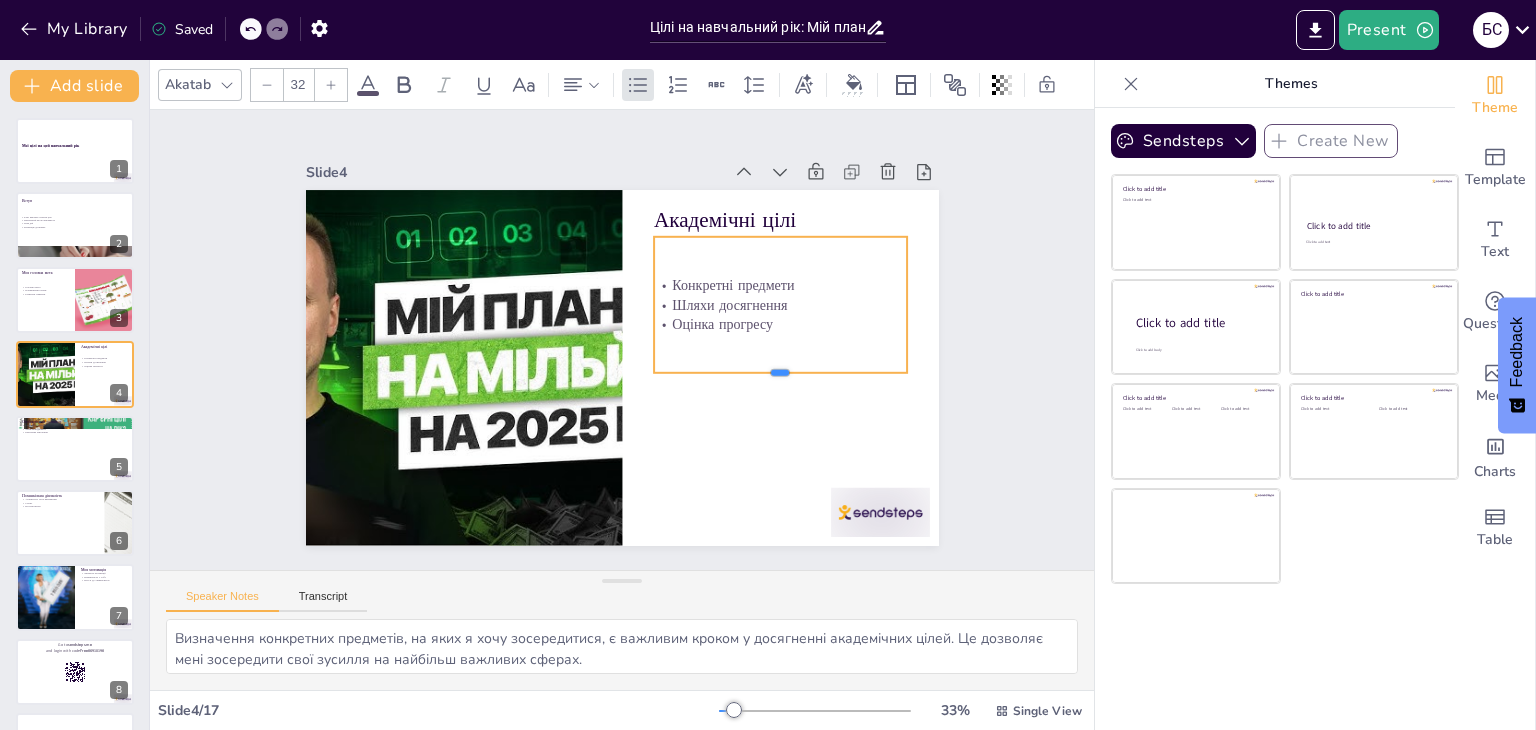 click at bounding box center [774, 397] 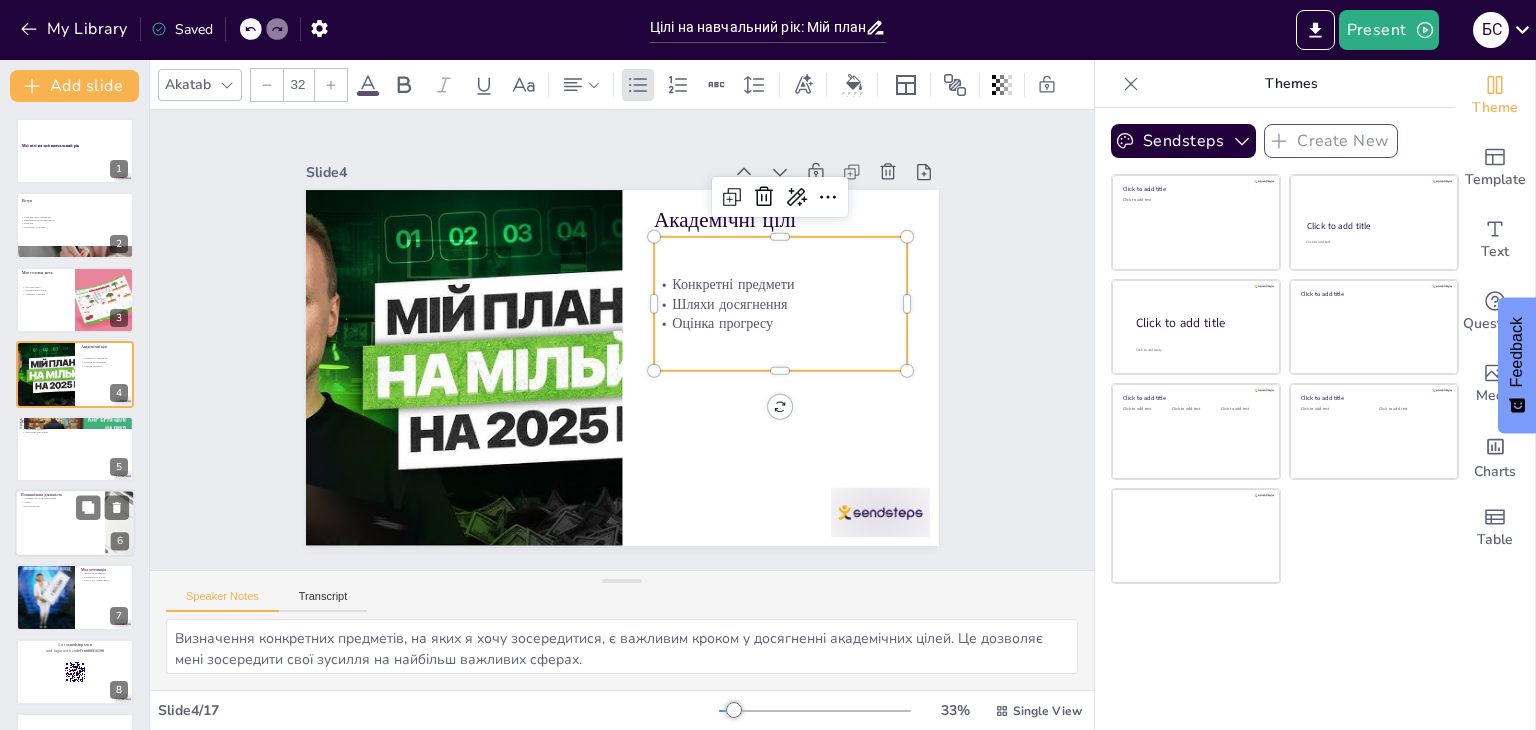 click at bounding box center (75, 449) 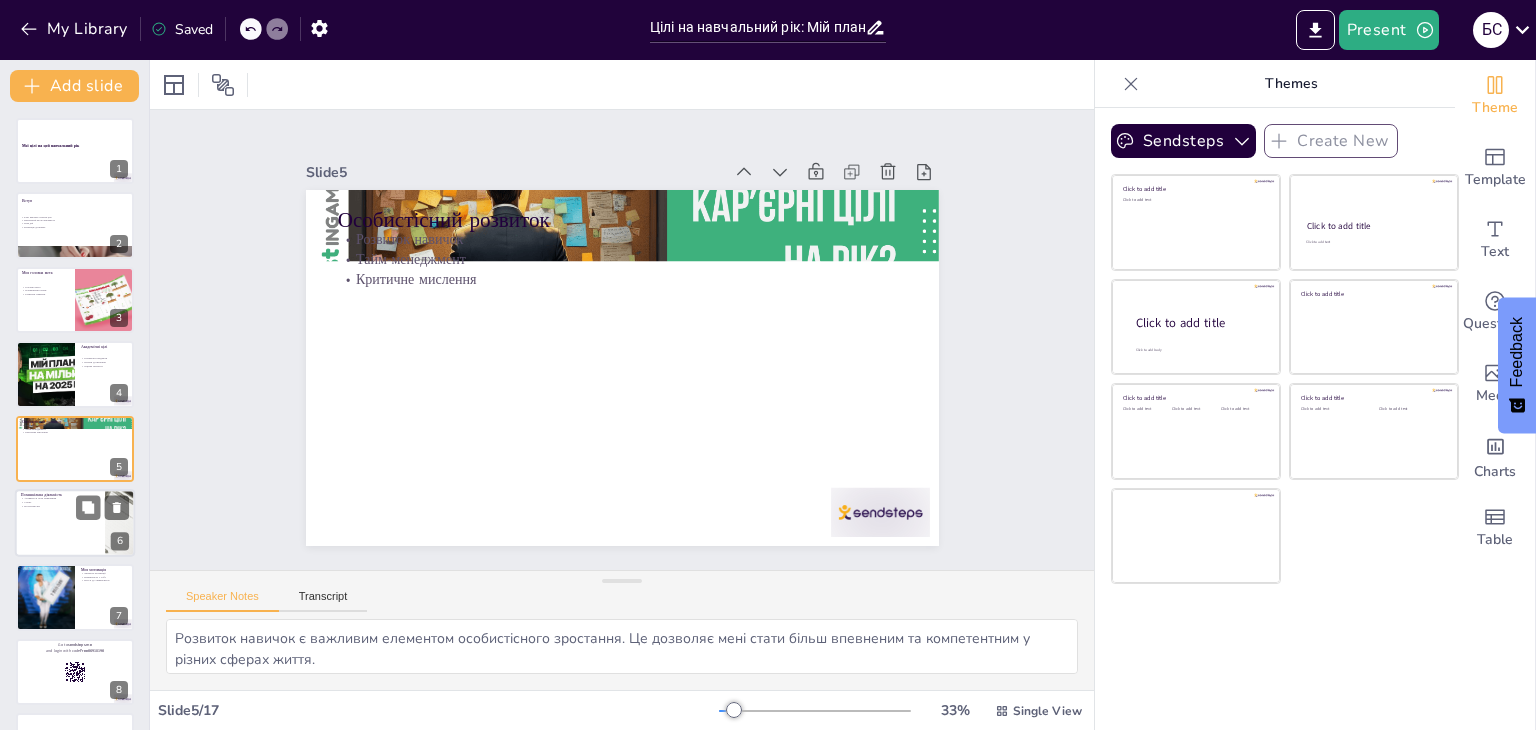 scroll, scrollTop: 32, scrollLeft: 0, axis: vertical 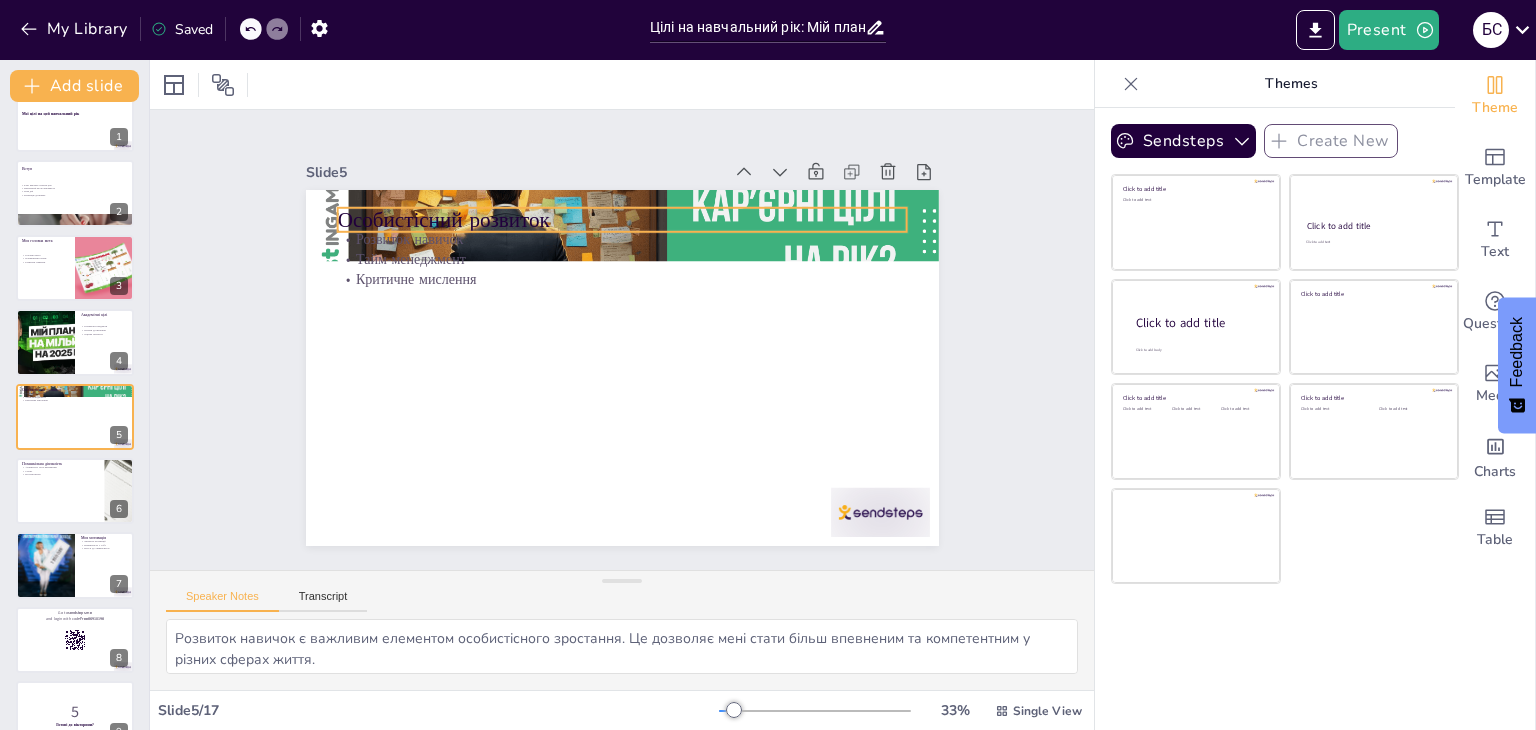 click on "Особистісний розвиток" at bounding box center (635, 220) 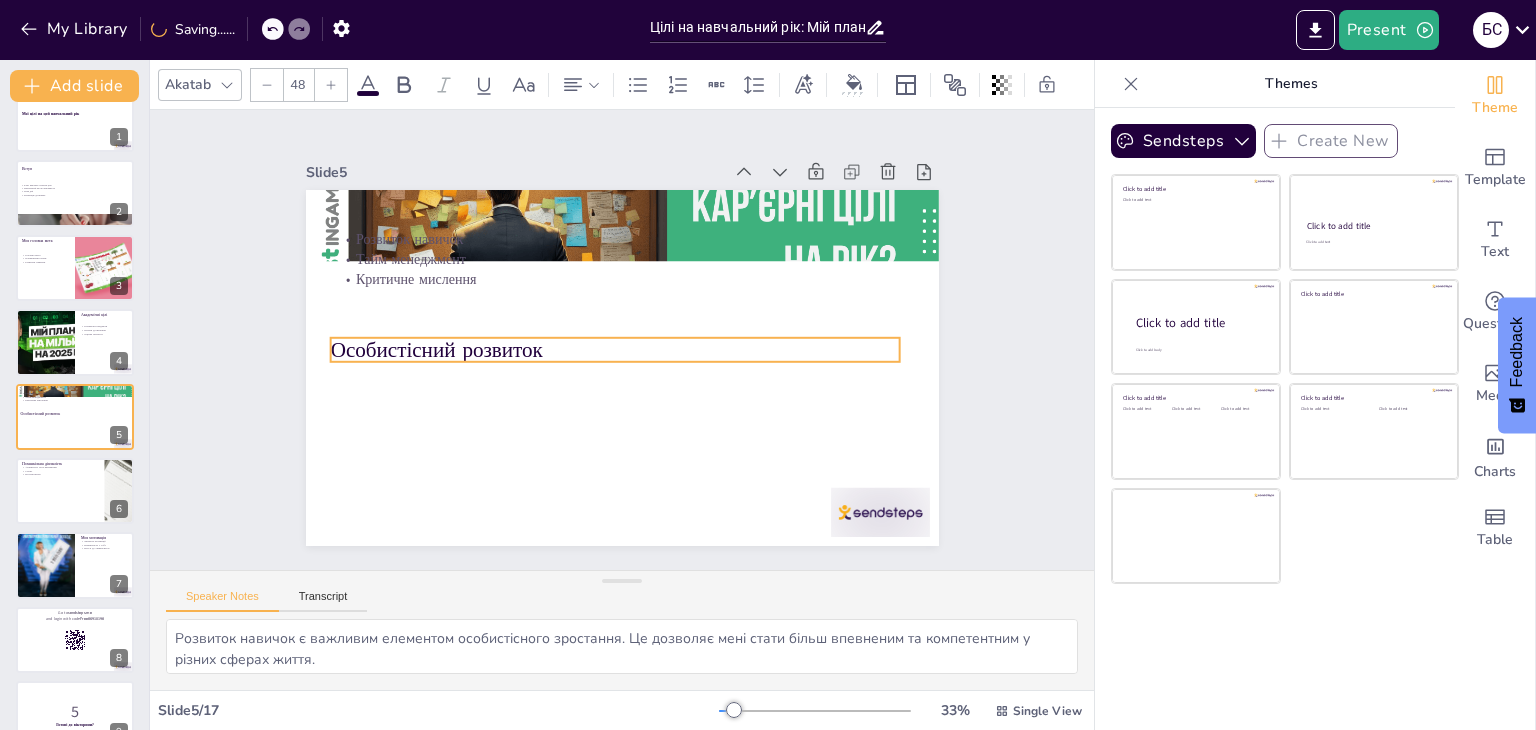 drag, startPoint x: 374, startPoint y: 203, endPoint x: 367, endPoint y: 333, distance: 130.18832 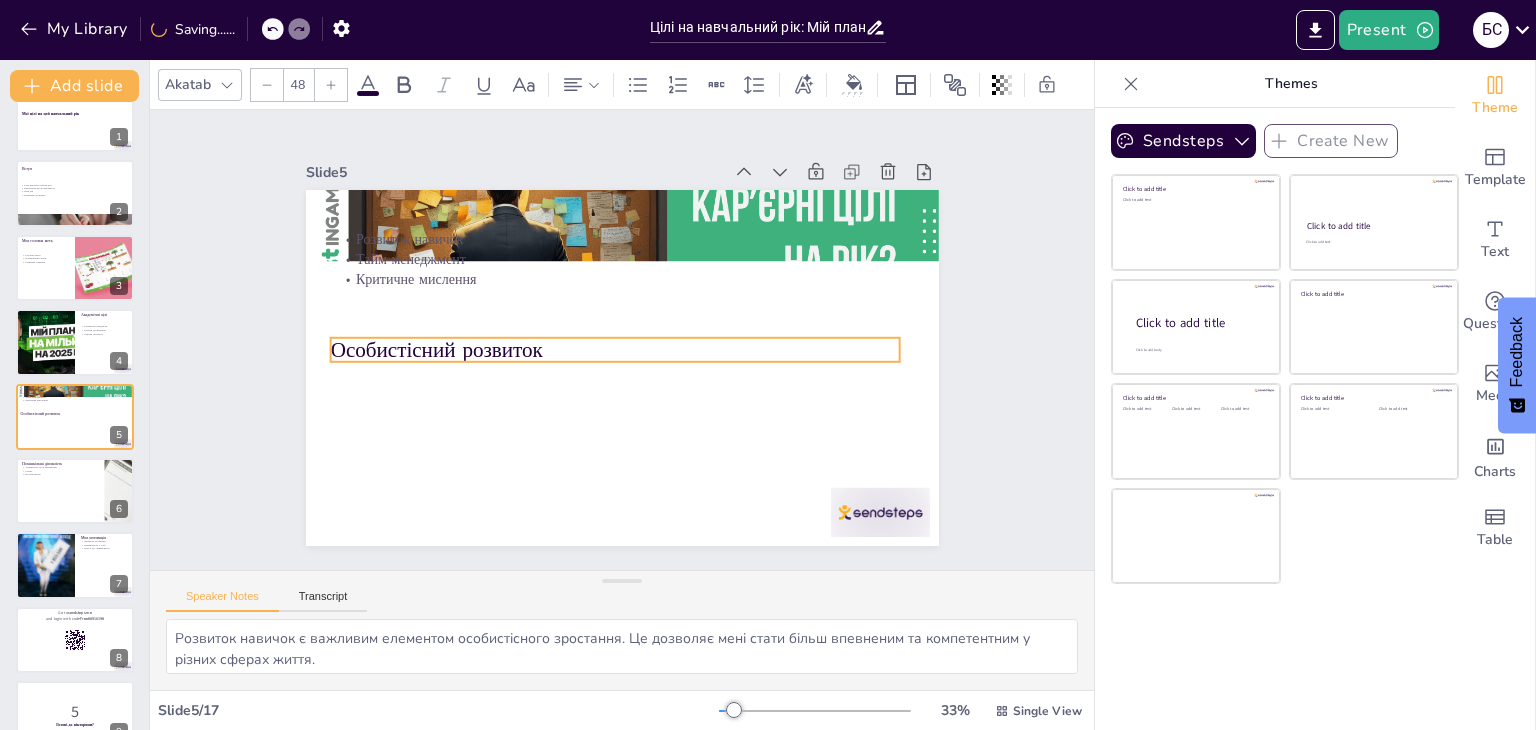 click on "Особистісний розвиток" at bounding box center (615, 350) 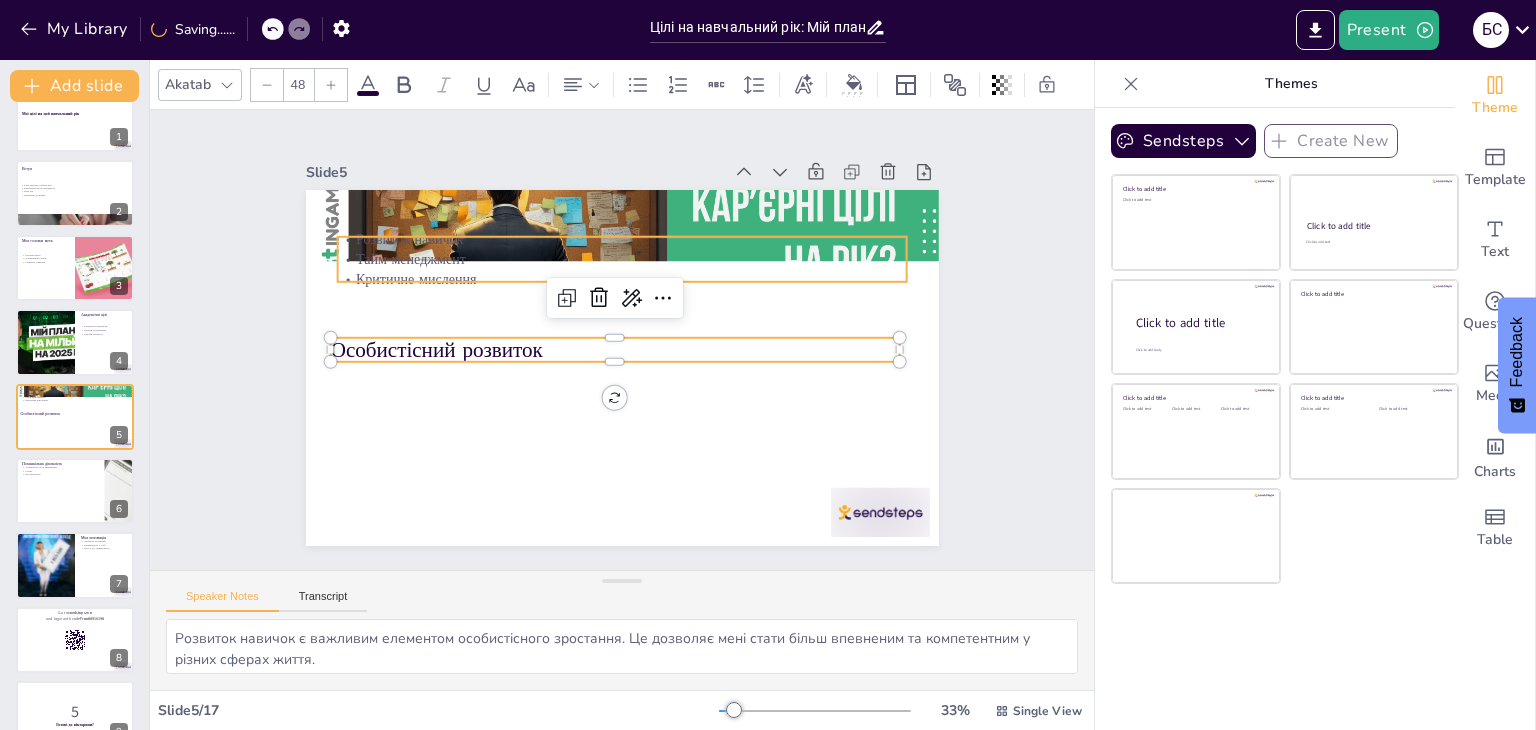 click on "Критичне мислення" at bounding box center (622, 279) 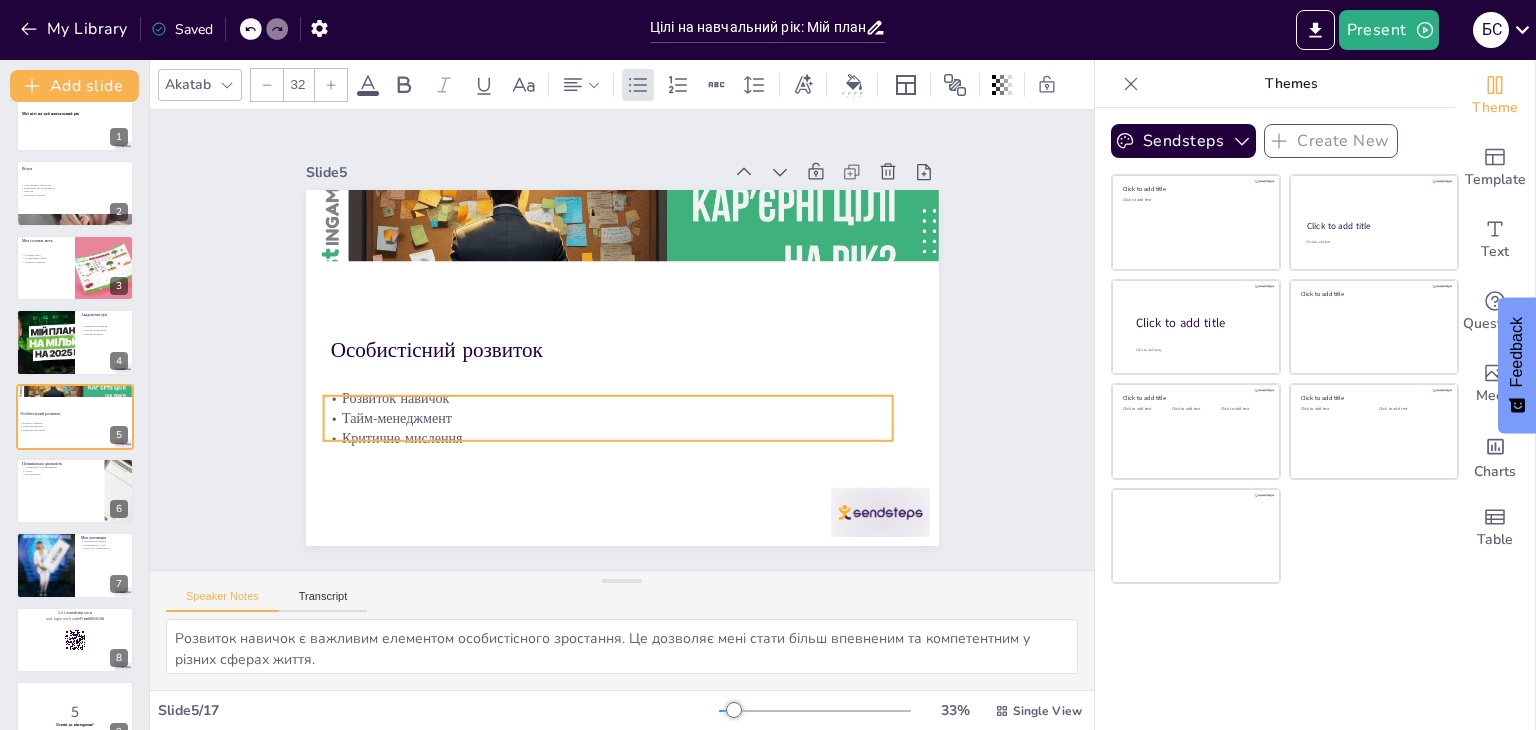 drag, startPoint x: 400, startPoint y: 237, endPoint x: 386, endPoint y: 396, distance: 159.61516 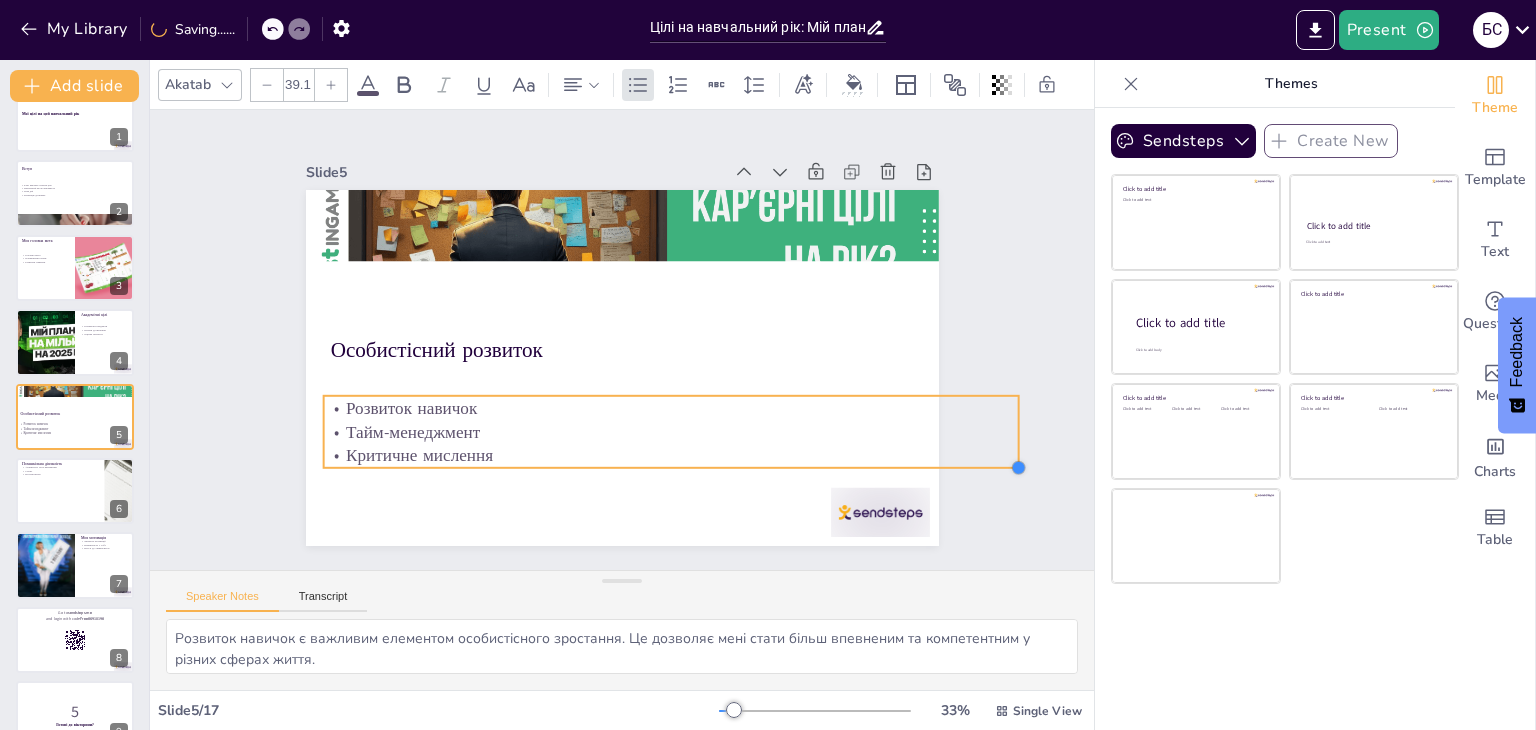drag, startPoint x: 875, startPoint y: 470, endPoint x: 838, endPoint y: 446, distance: 44.102154 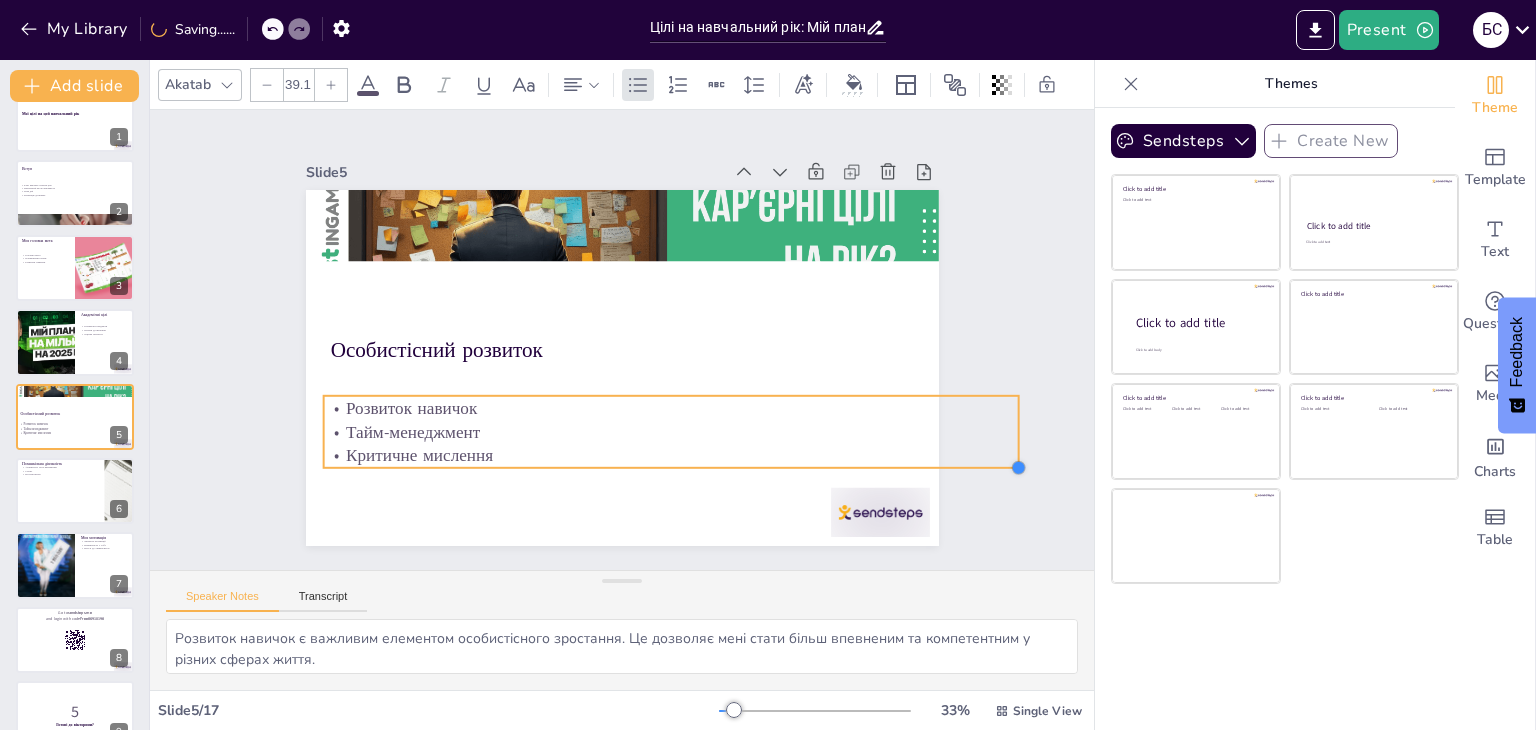 click on "Особистісний розвиток Розвиток навичок Тайм-менеджмент Критичне мислення" at bounding box center [622, 368] 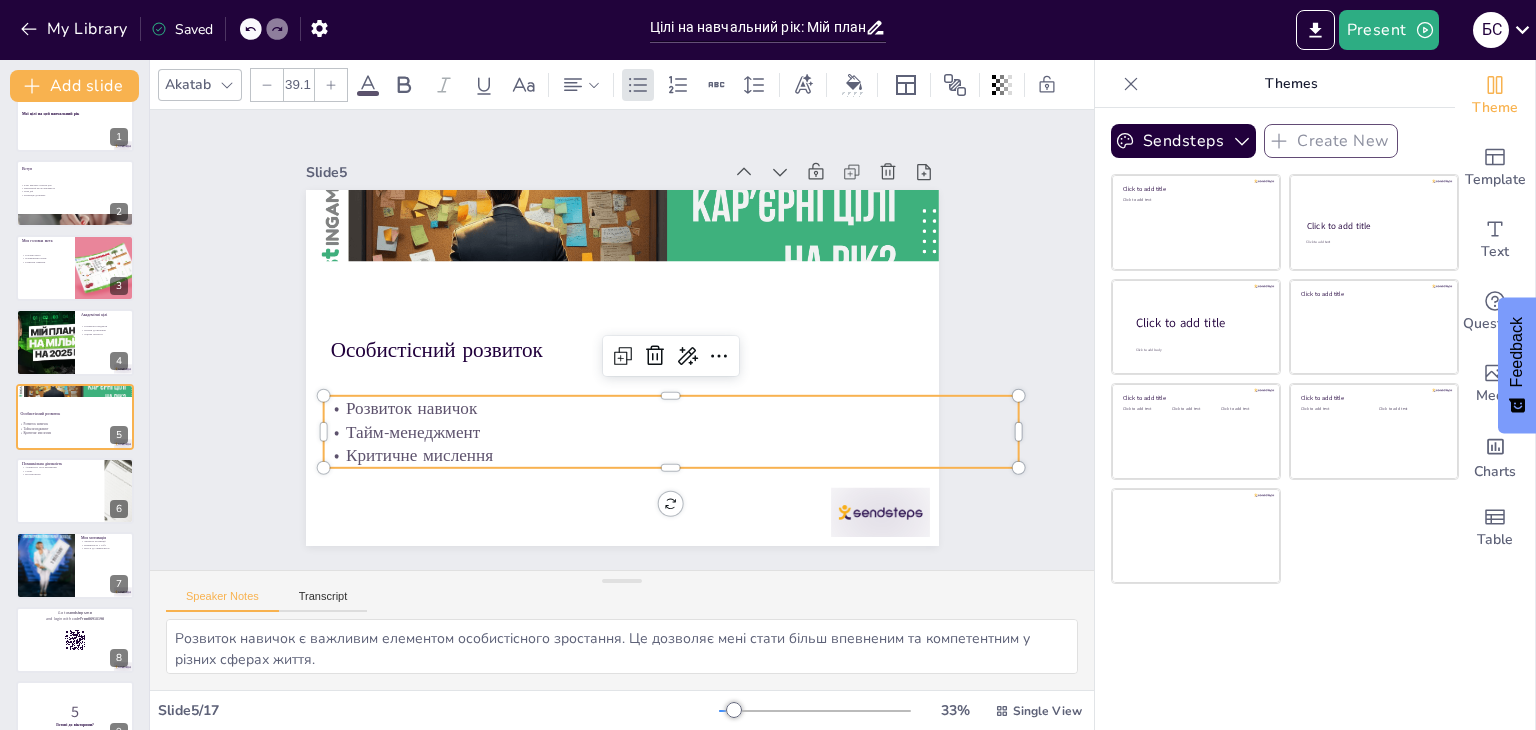 click on "Тайм-менеджмент" at bounding box center (671, 432) 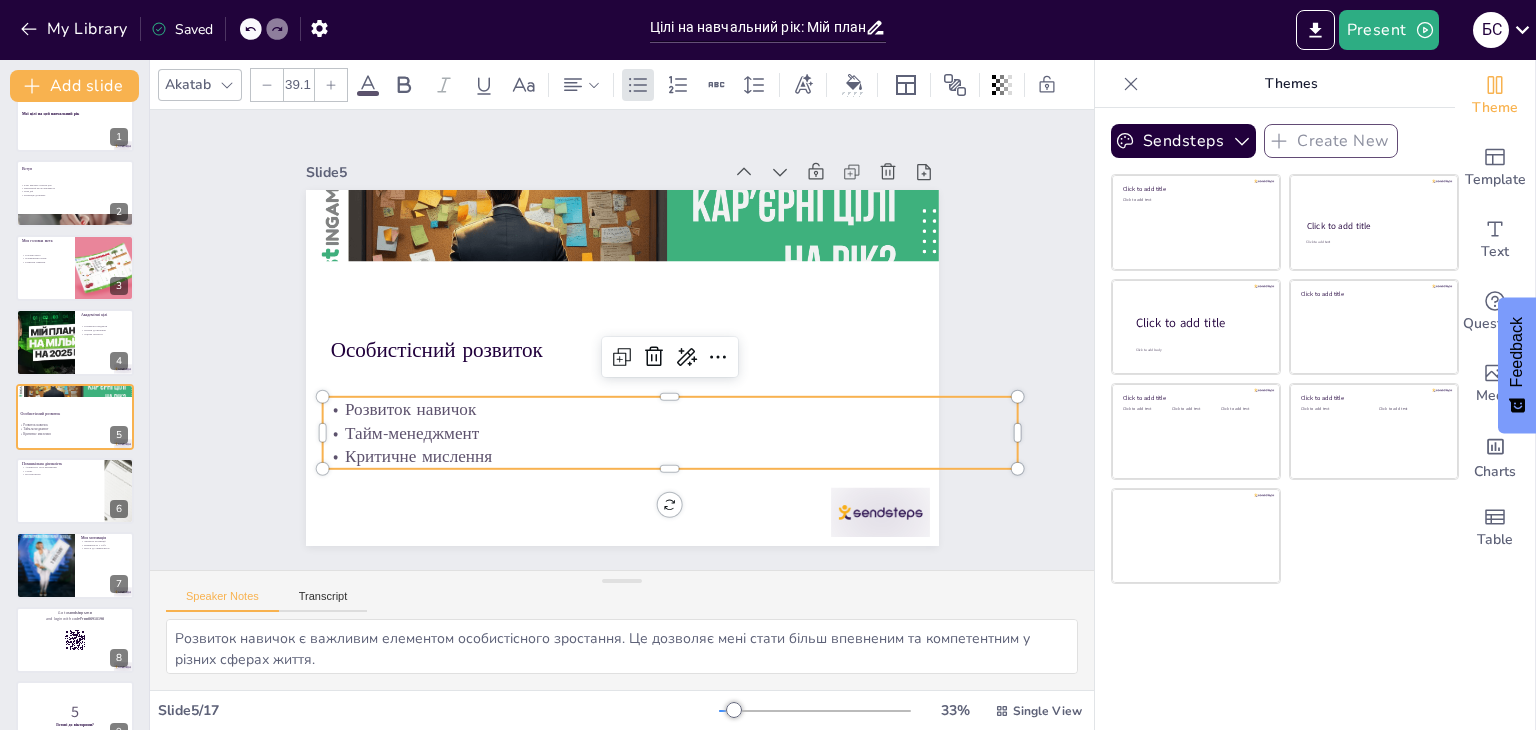 click on "Тайм-менеджмент" at bounding box center [670, 433] 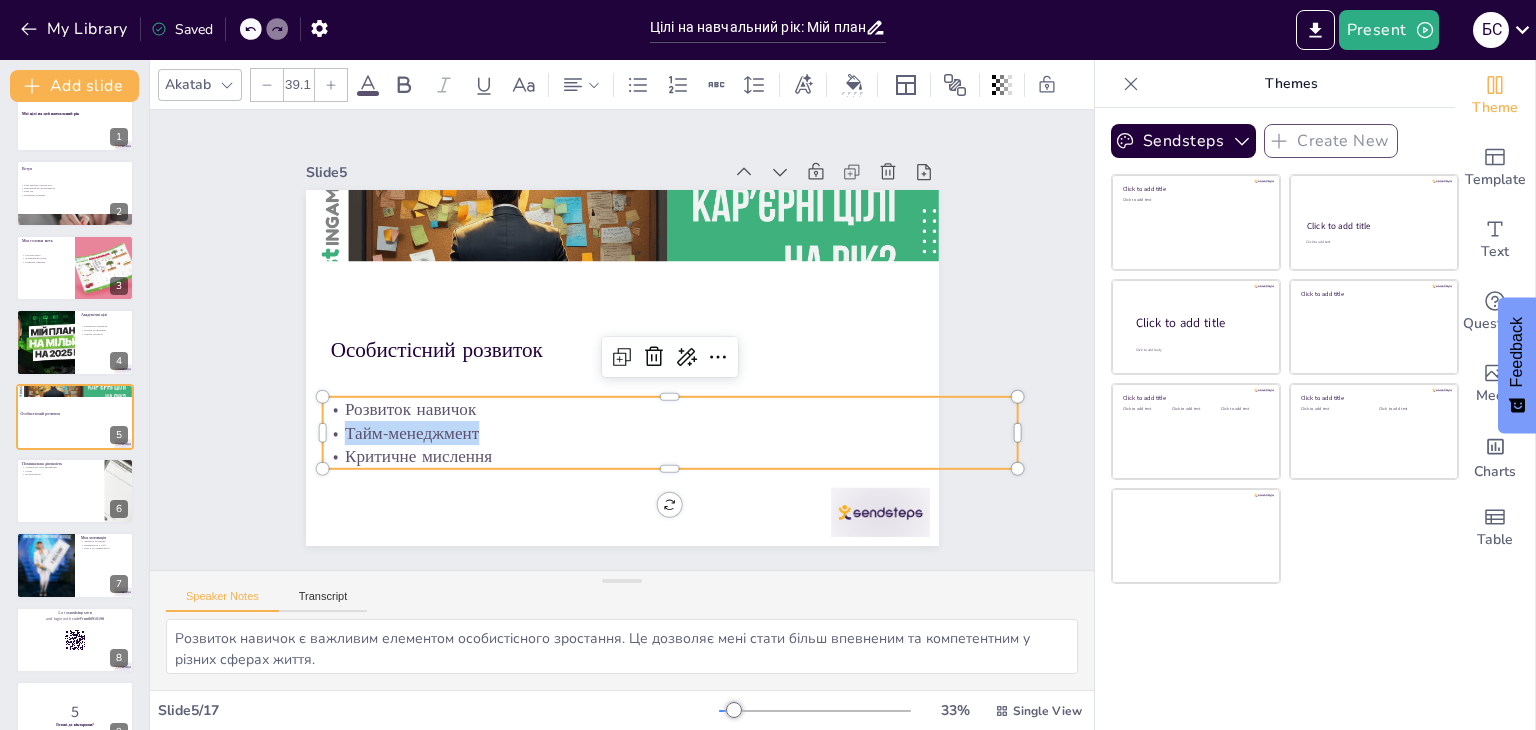 drag, startPoint x: 329, startPoint y: 427, endPoint x: 484, endPoint y: 430, distance: 155.02902 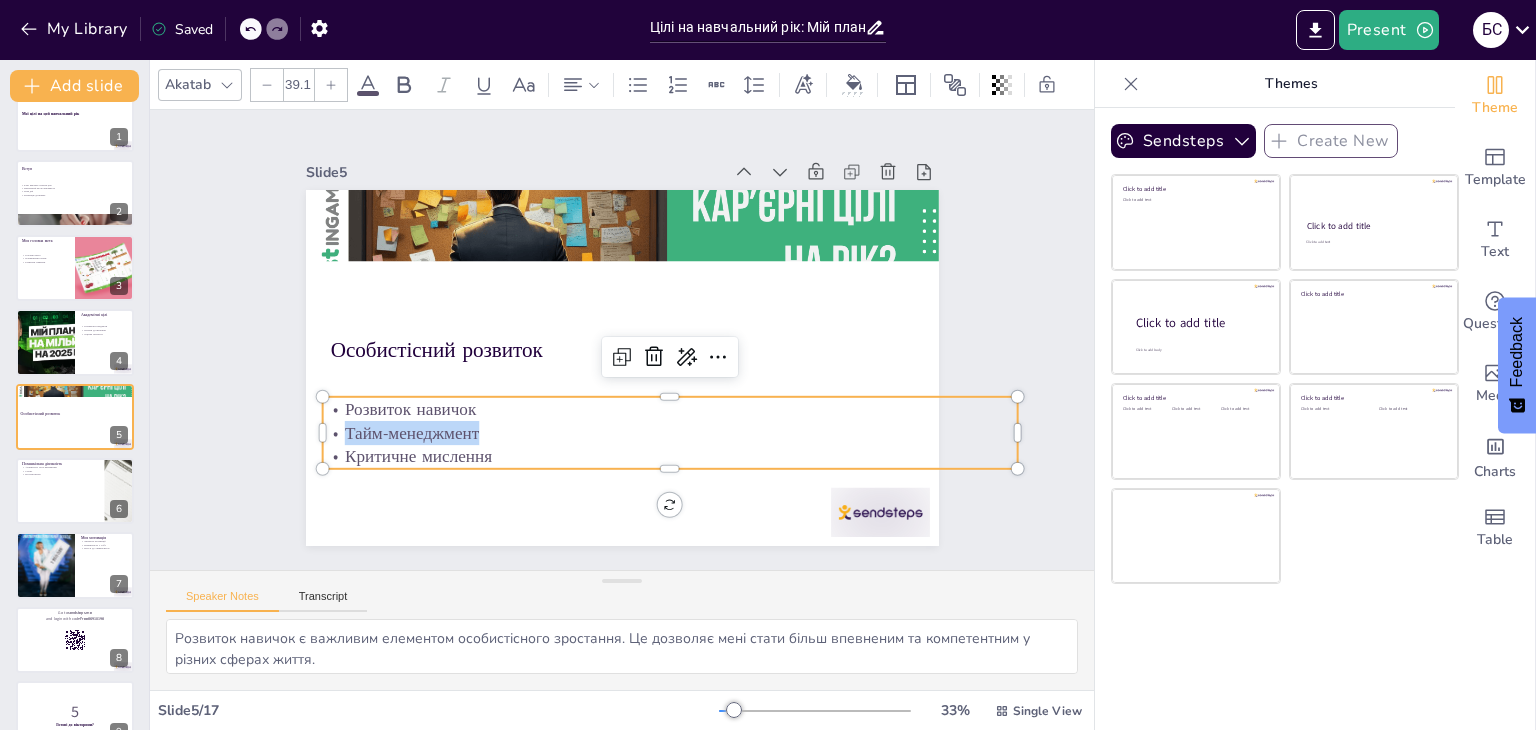 click on "Тайм-менеджмент" at bounding box center [670, 433] 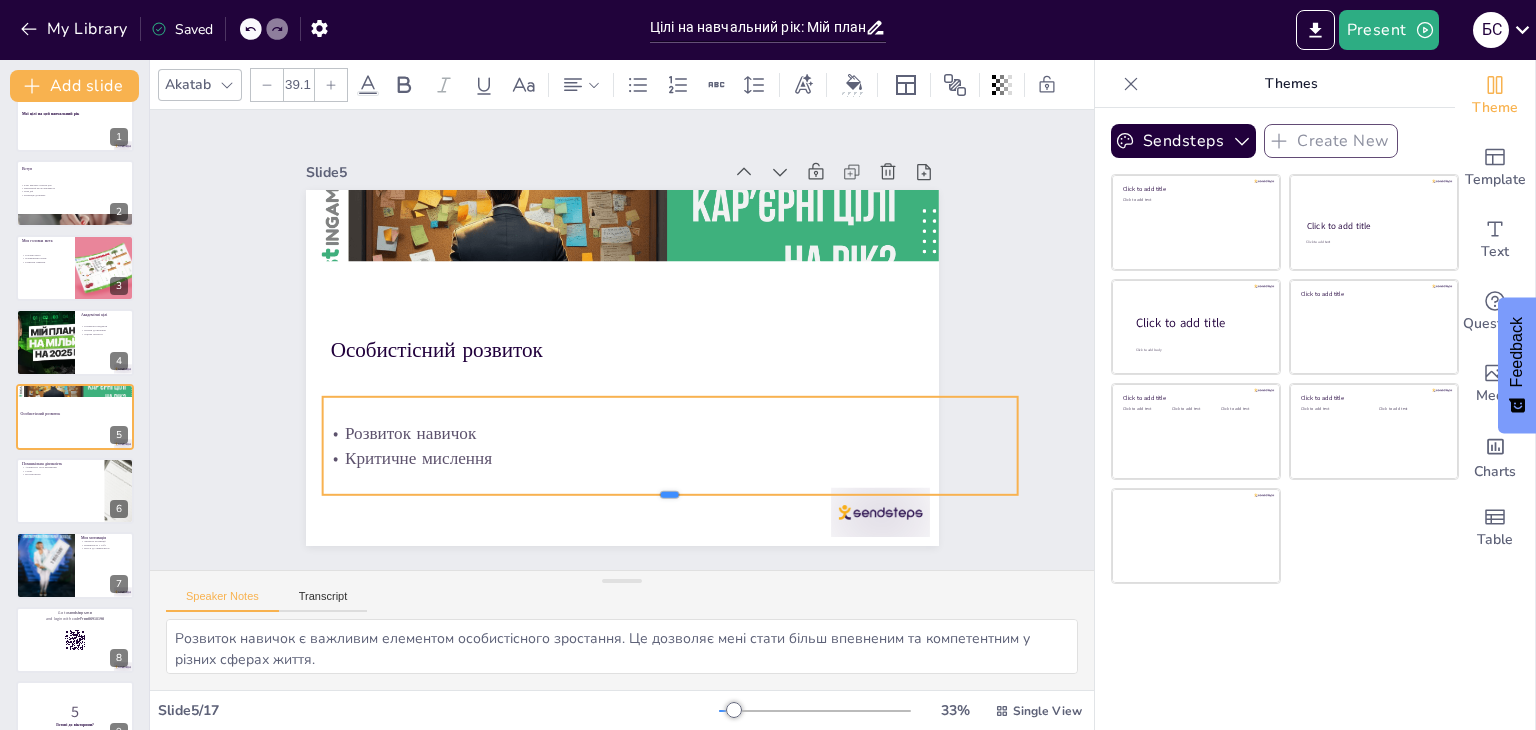 drag, startPoint x: 656, startPoint y: 457, endPoint x: 652, endPoint y: 487, distance: 30.265491 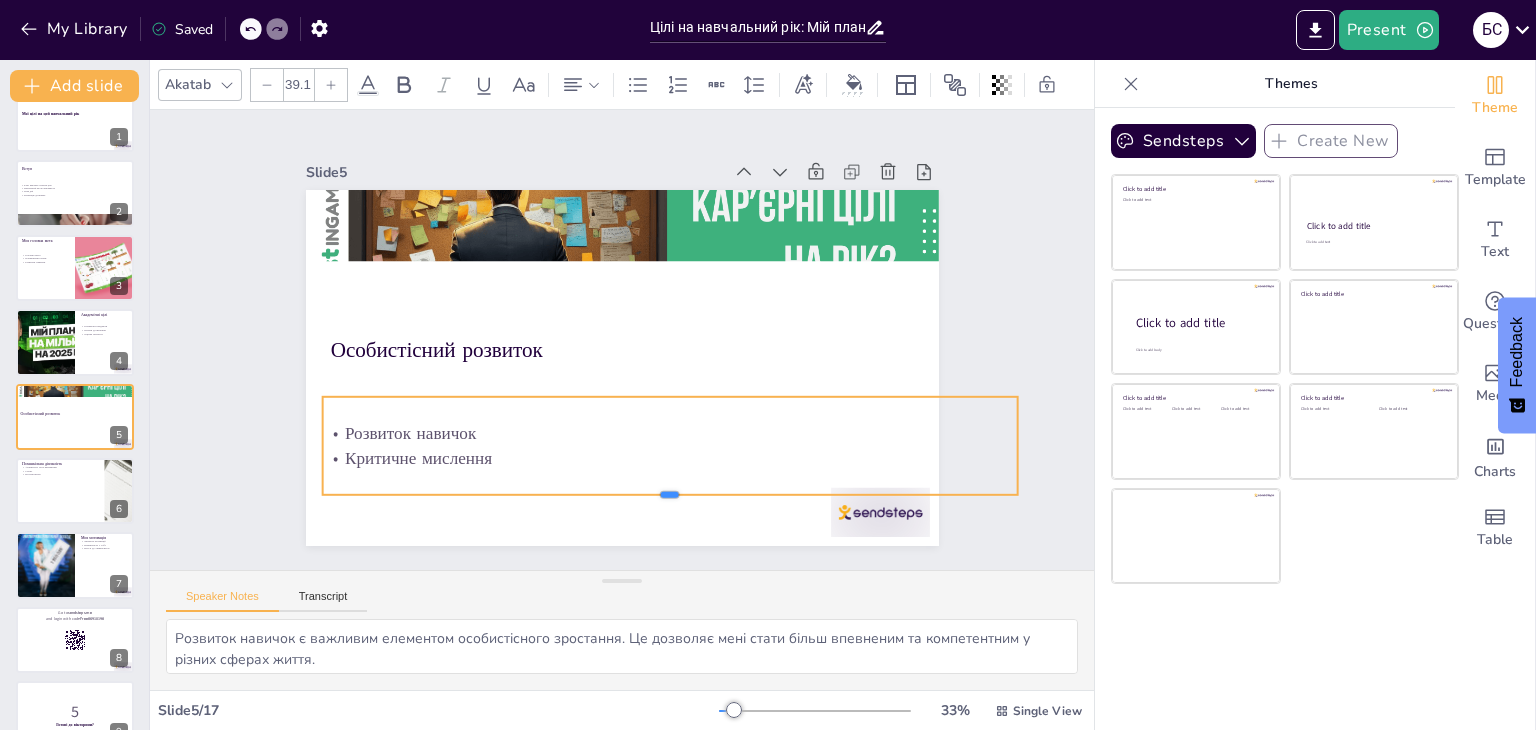 click at bounding box center [600, 508] 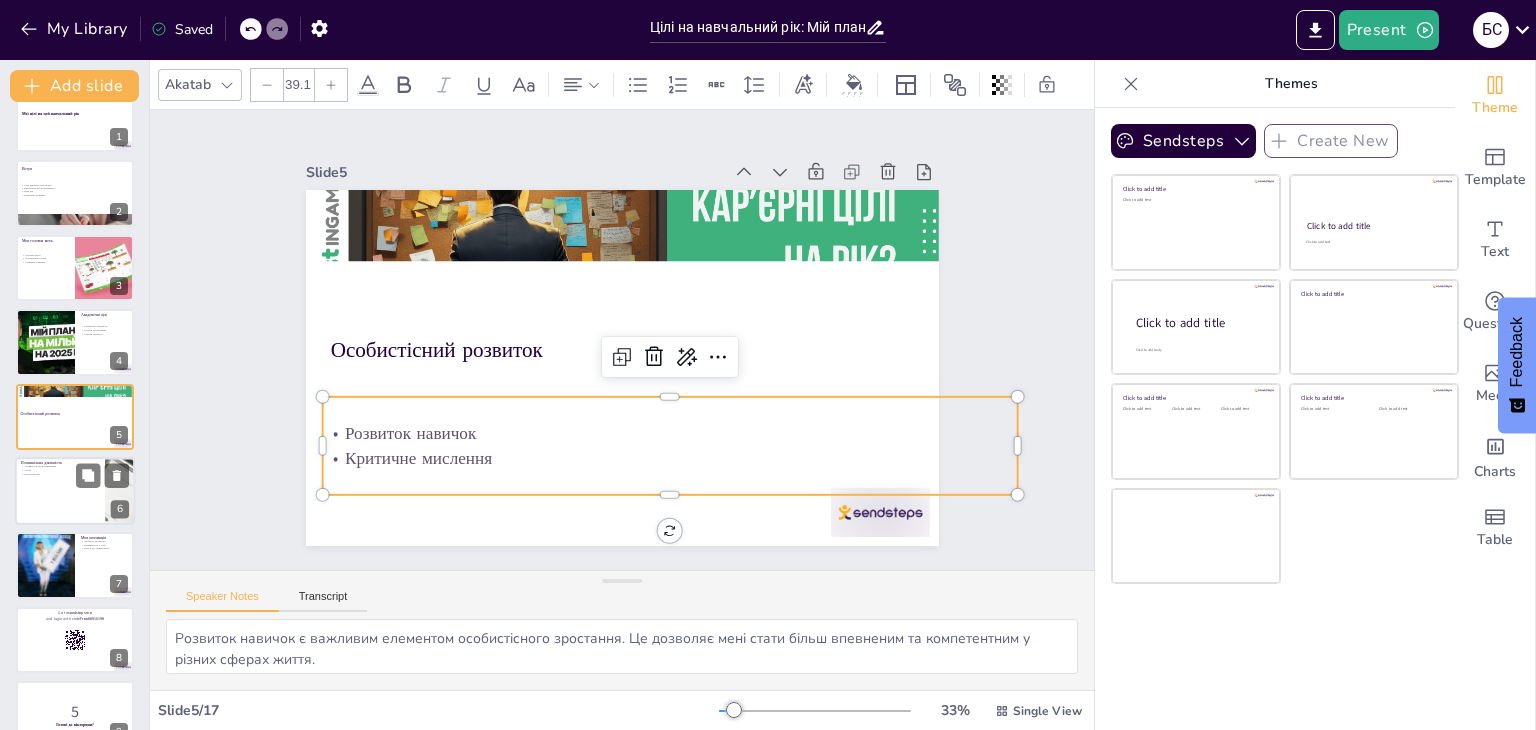click at bounding box center (75, 491) 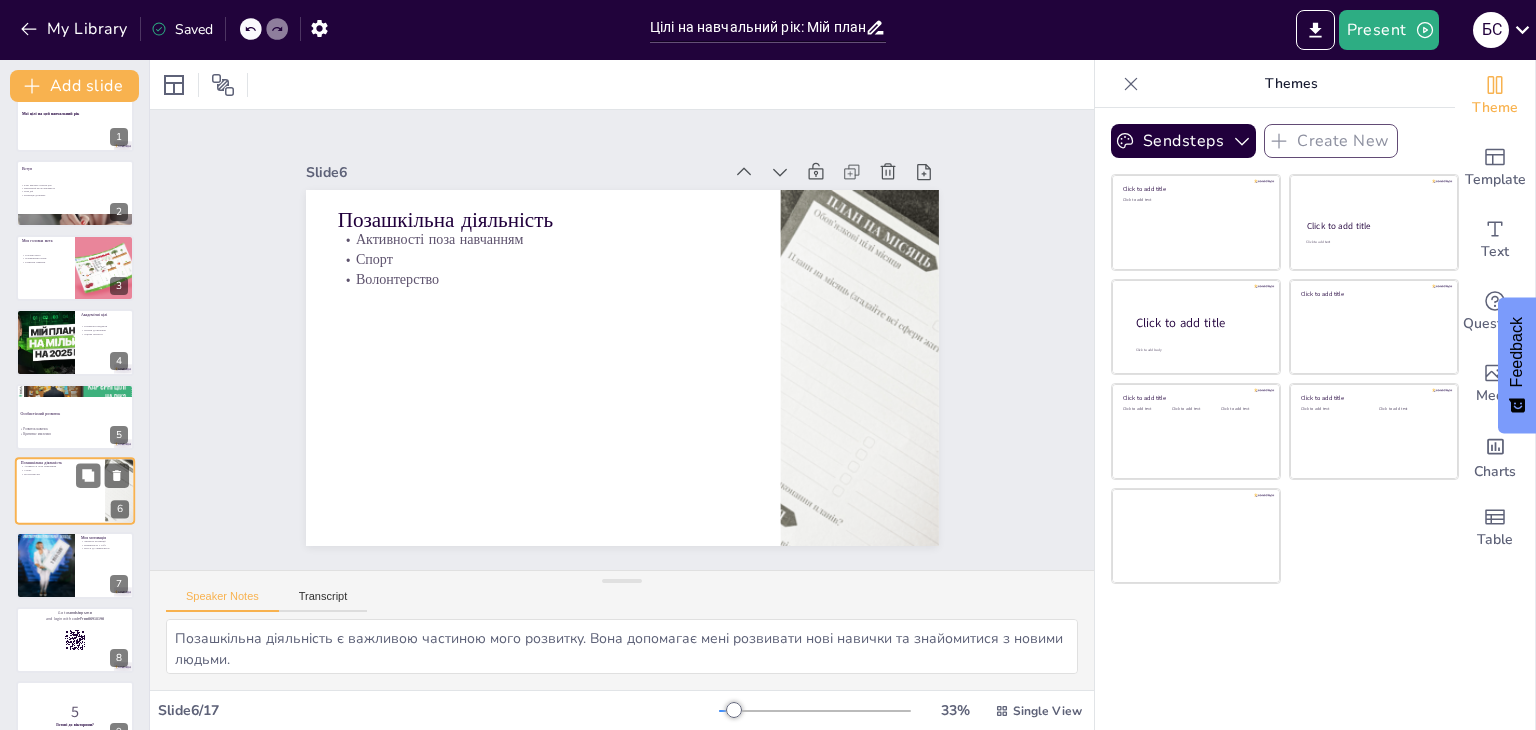 scroll, scrollTop: 107, scrollLeft: 0, axis: vertical 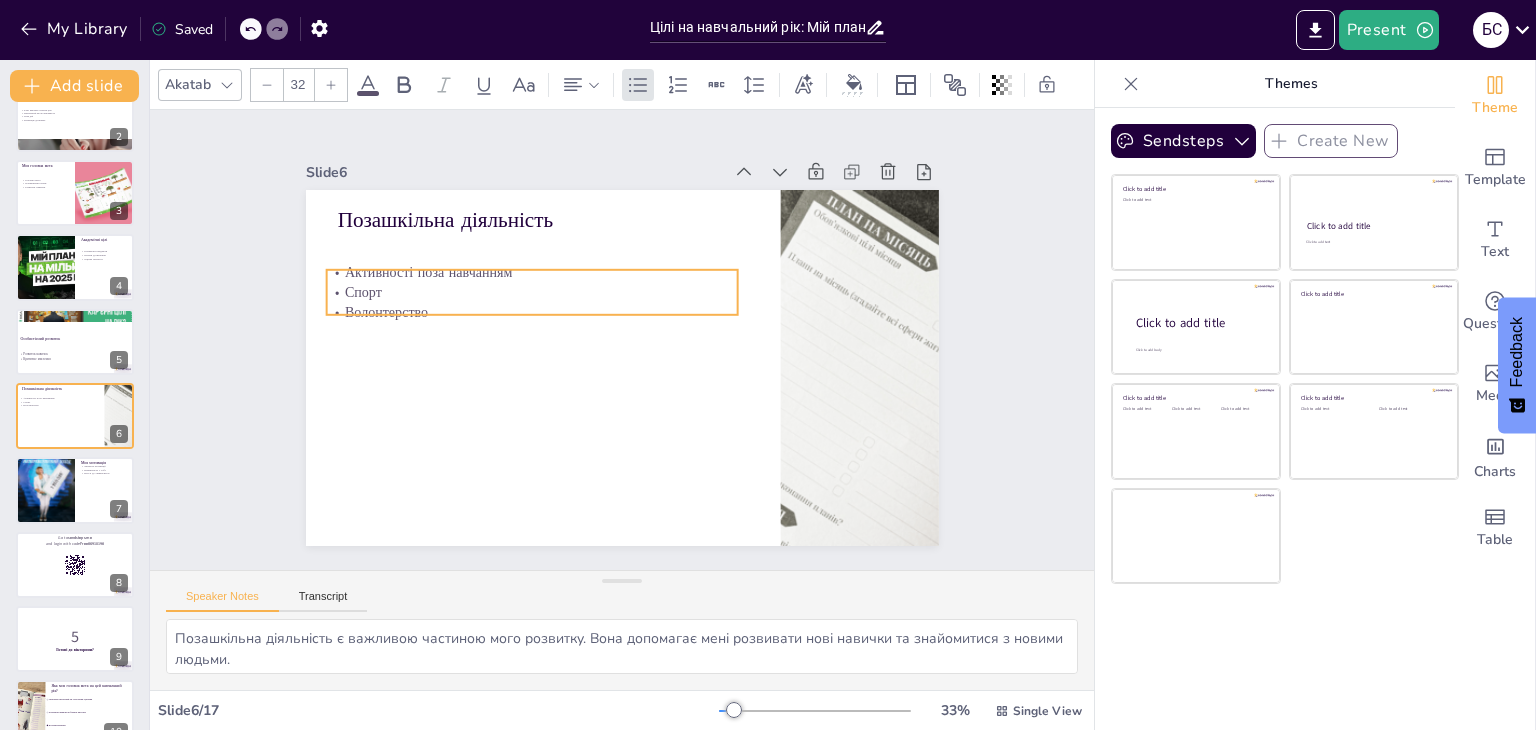 drag, startPoint x: 464, startPoint y: 245, endPoint x: 453, endPoint y: 278, distance: 34.785053 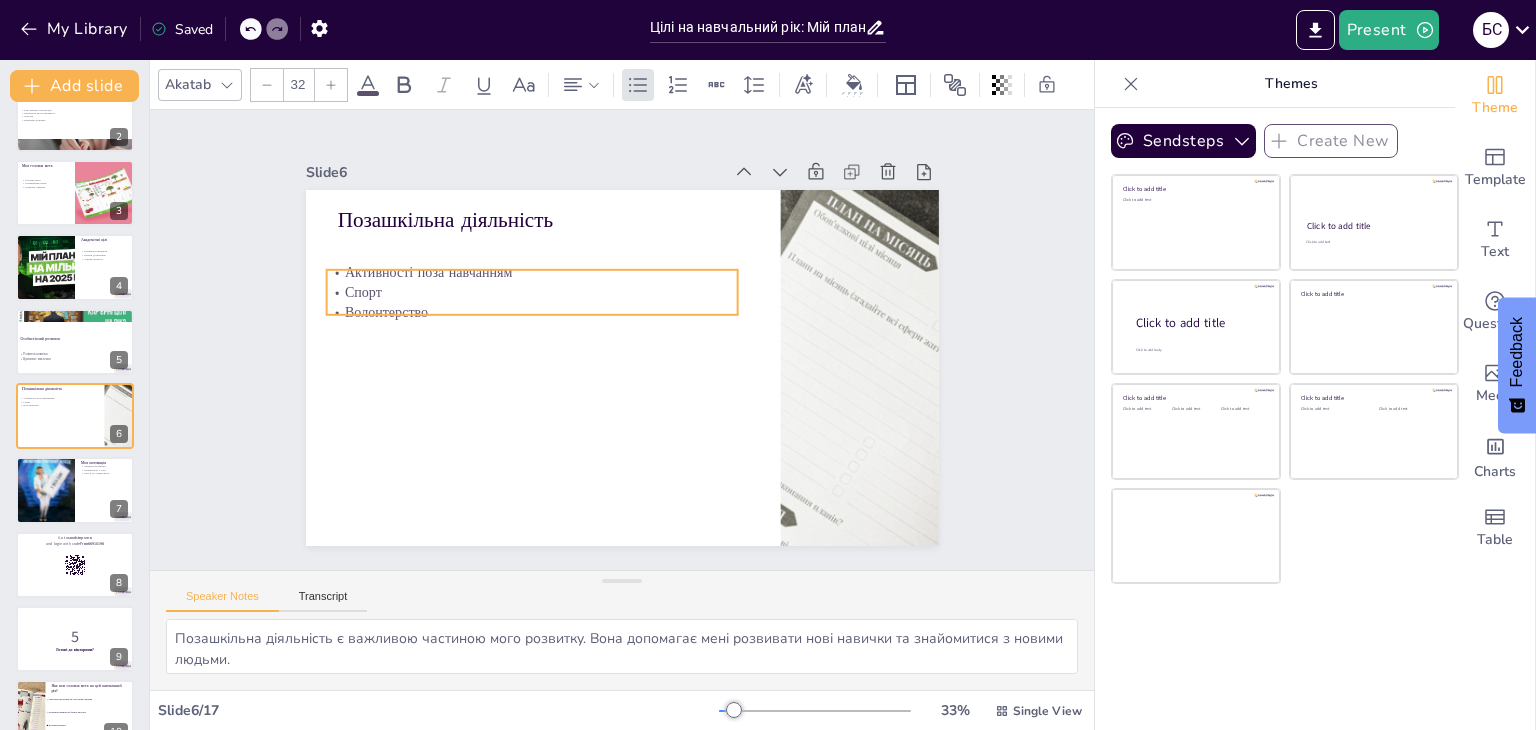 click on "Спорт" at bounding box center (531, 293) 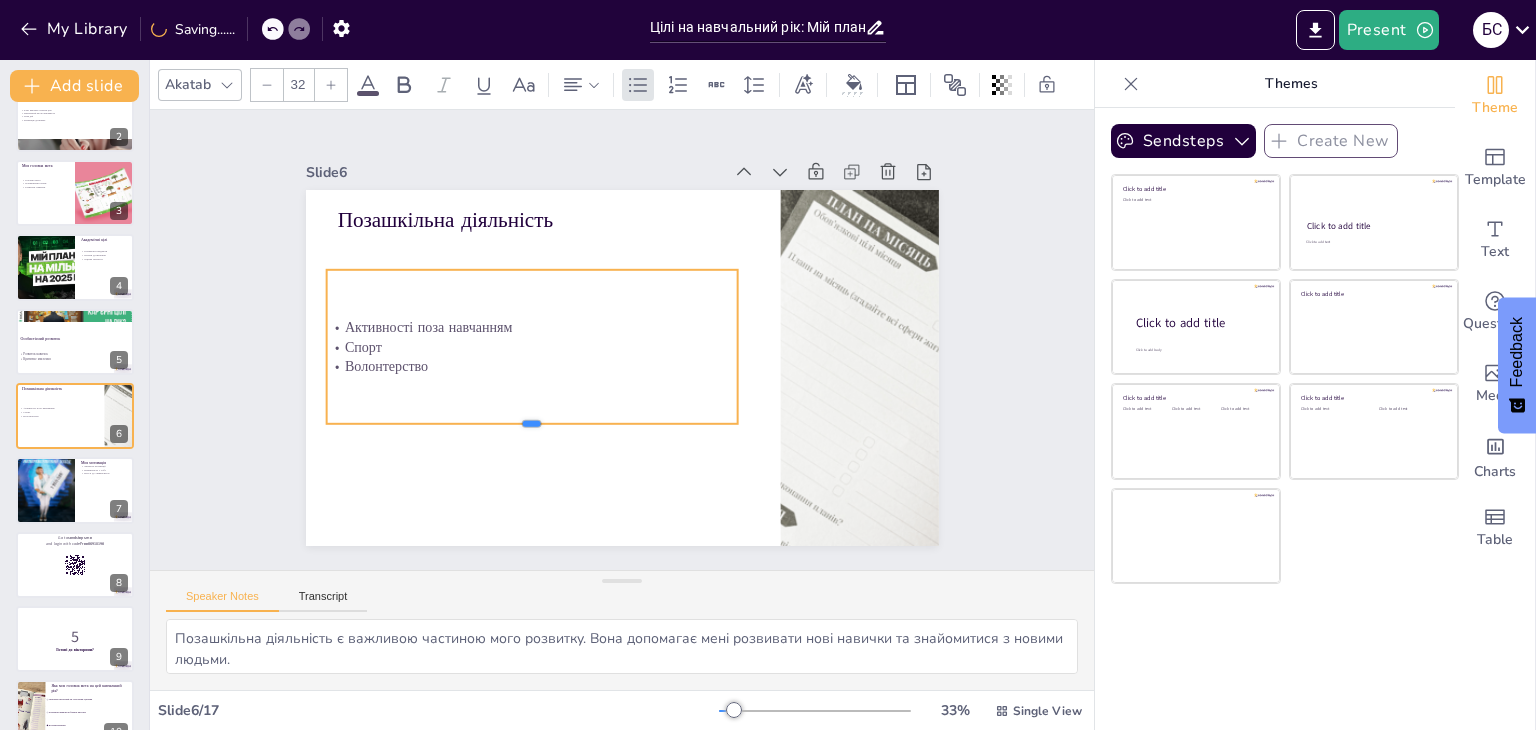 drag, startPoint x: 508, startPoint y: 357, endPoint x: 504, endPoint y: 417, distance: 60.133186 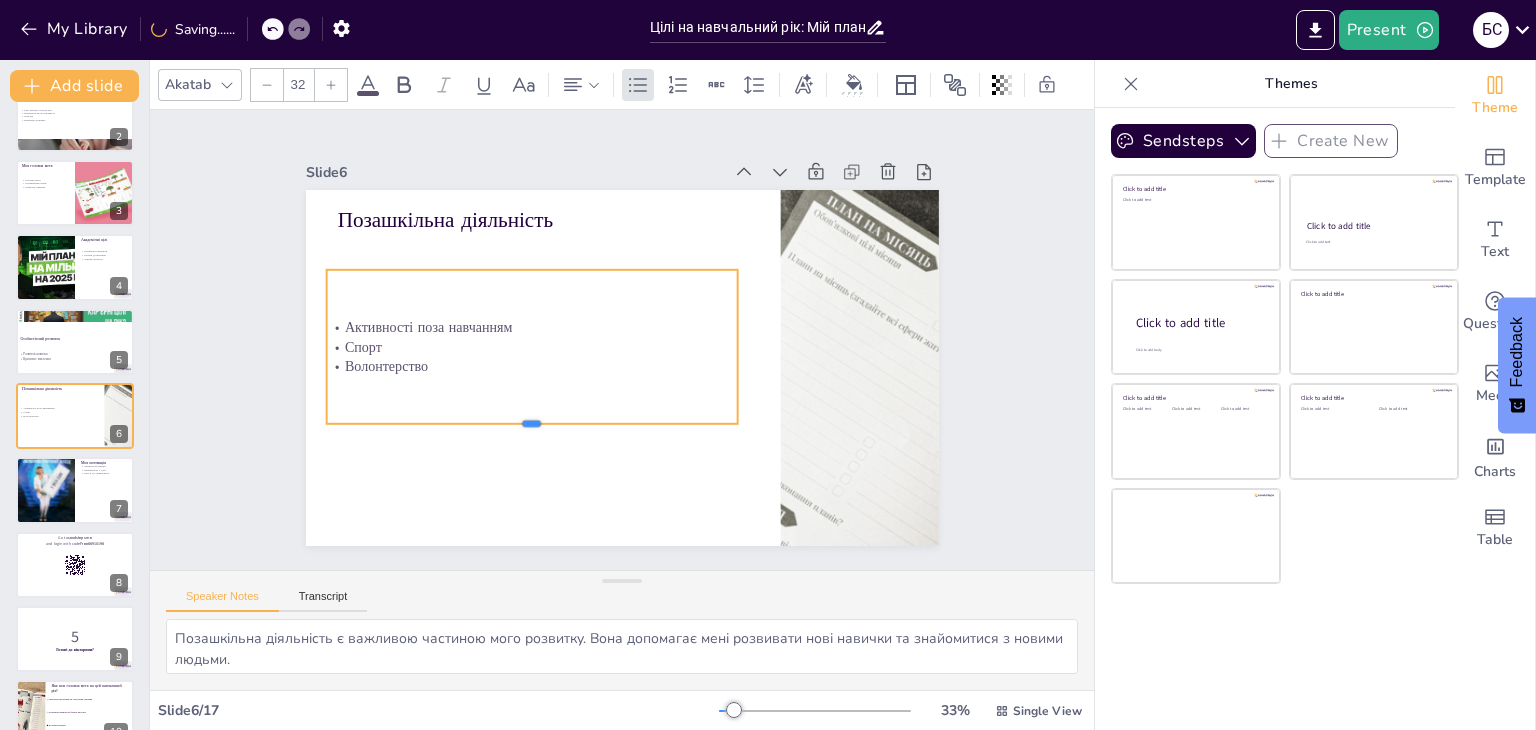 click at bounding box center (522, 422) 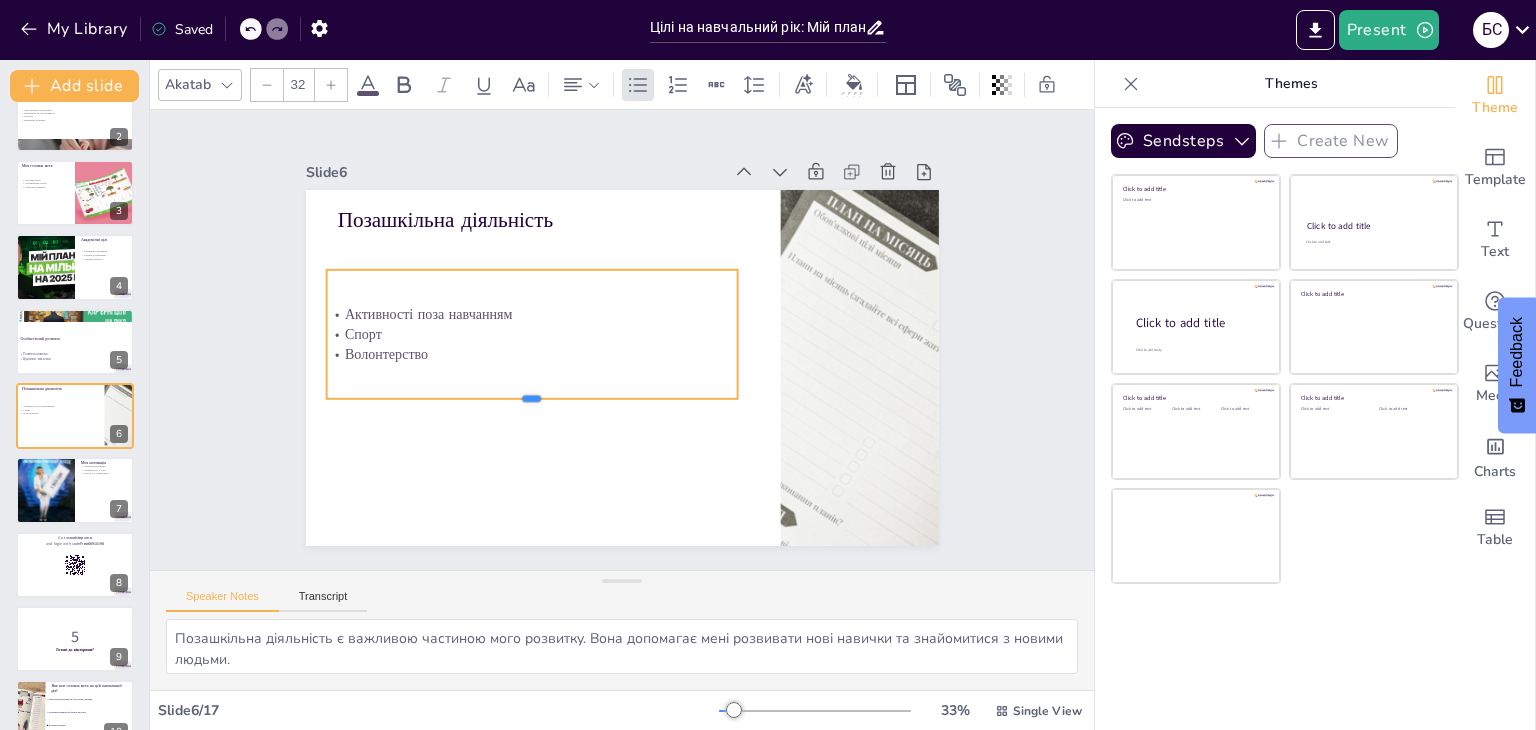 drag, startPoint x: 516, startPoint y: 417, endPoint x: 518, endPoint y: 392, distance: 25.079872 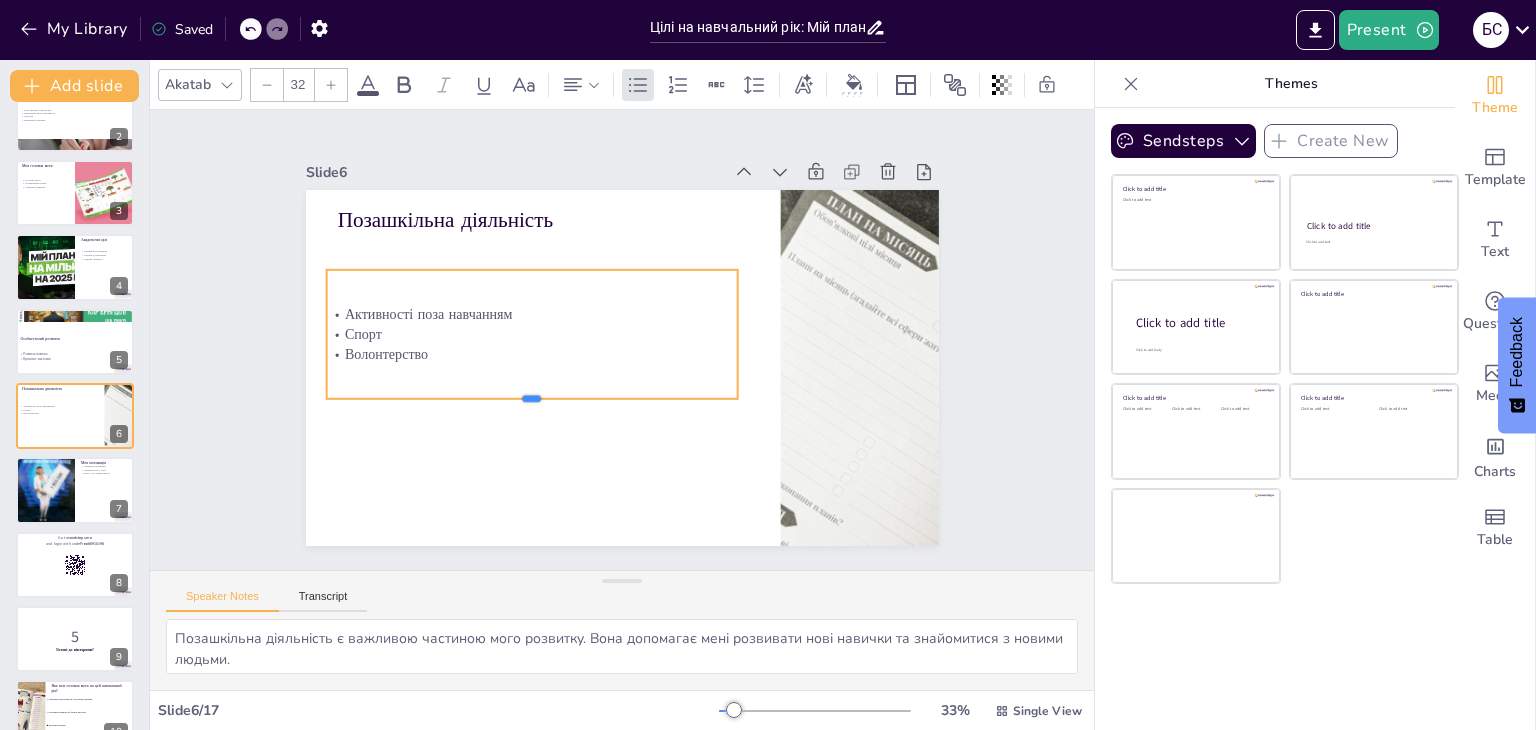 click at bounding box center [531, 407] 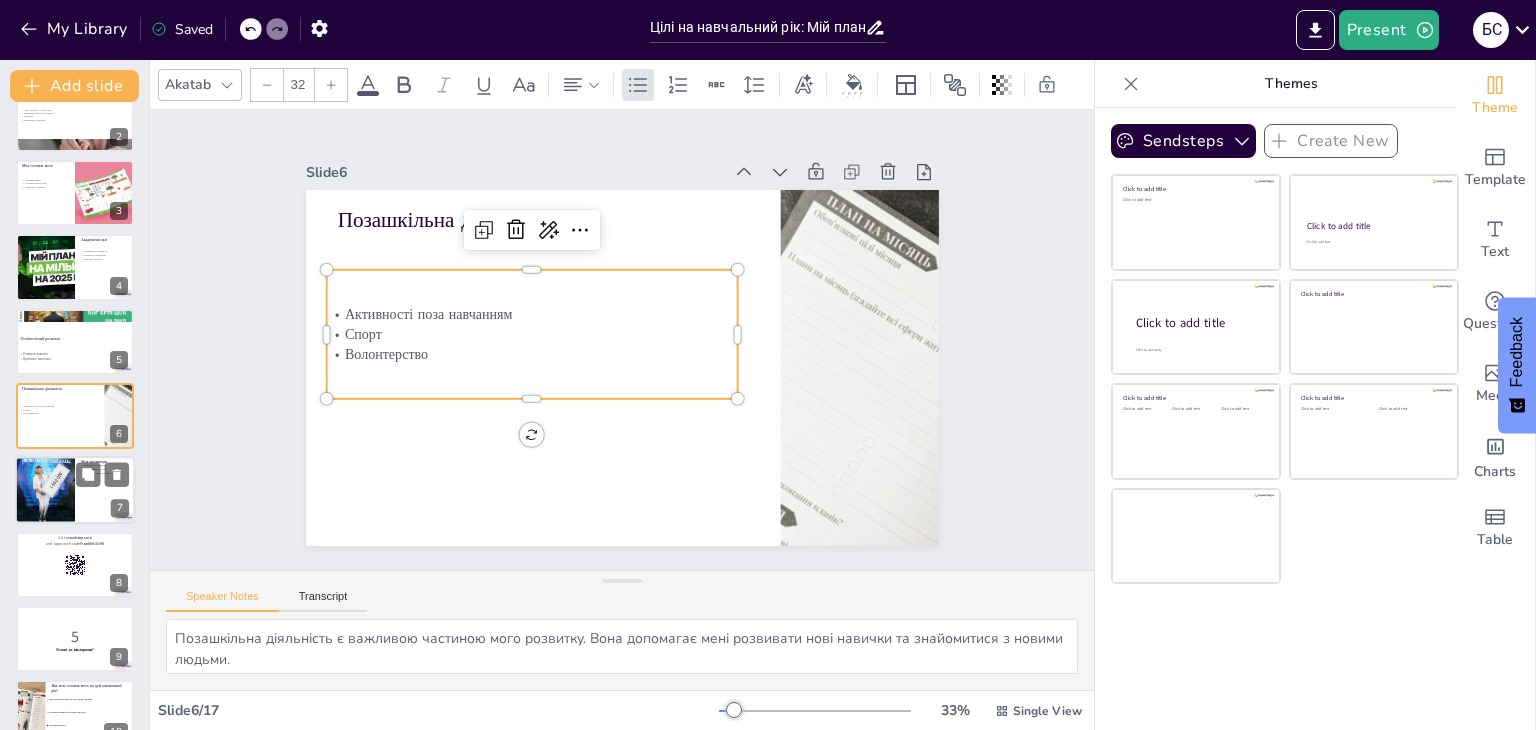 click at bounding box center (45, 491) 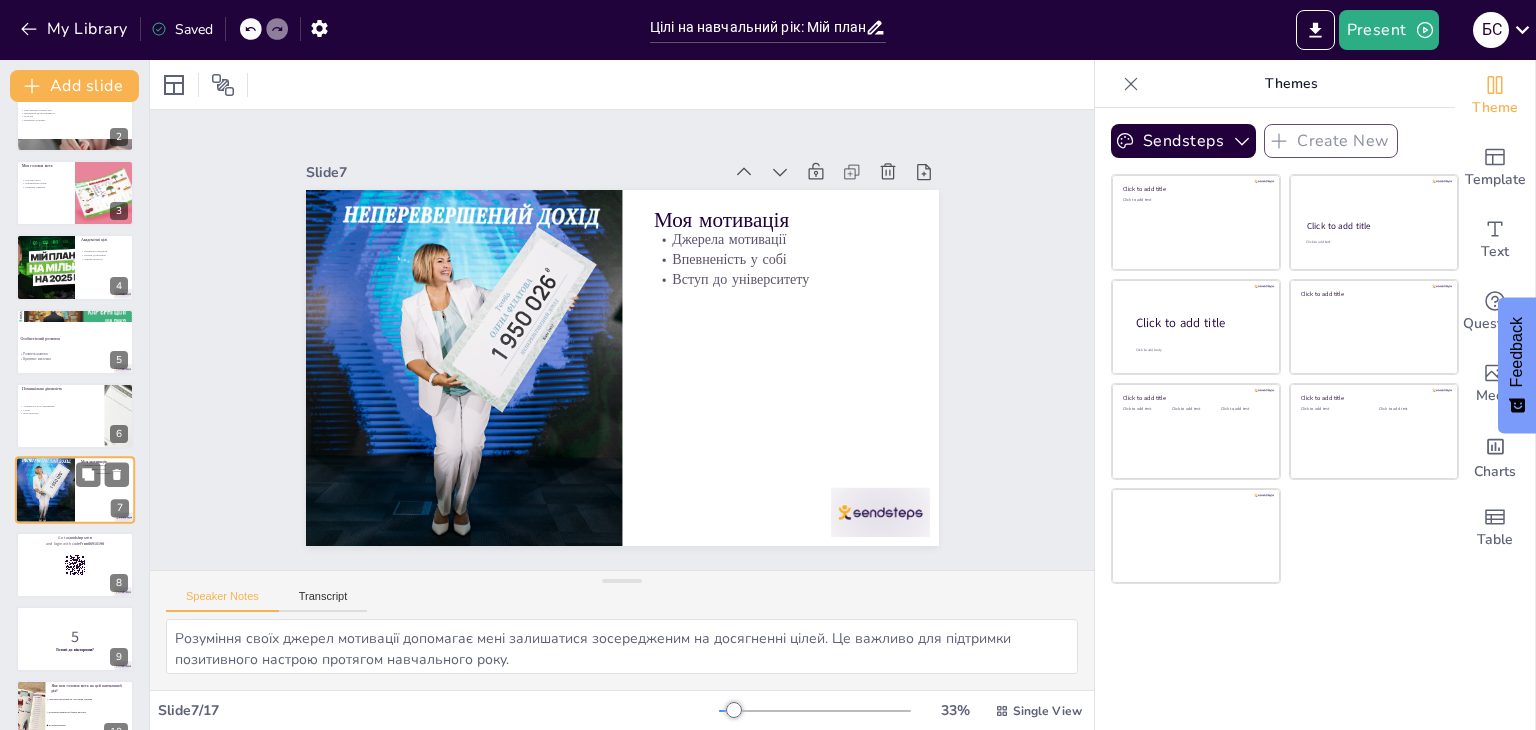 scroll, scrollTop: 181, scrollLeft: 0, axis: vertical 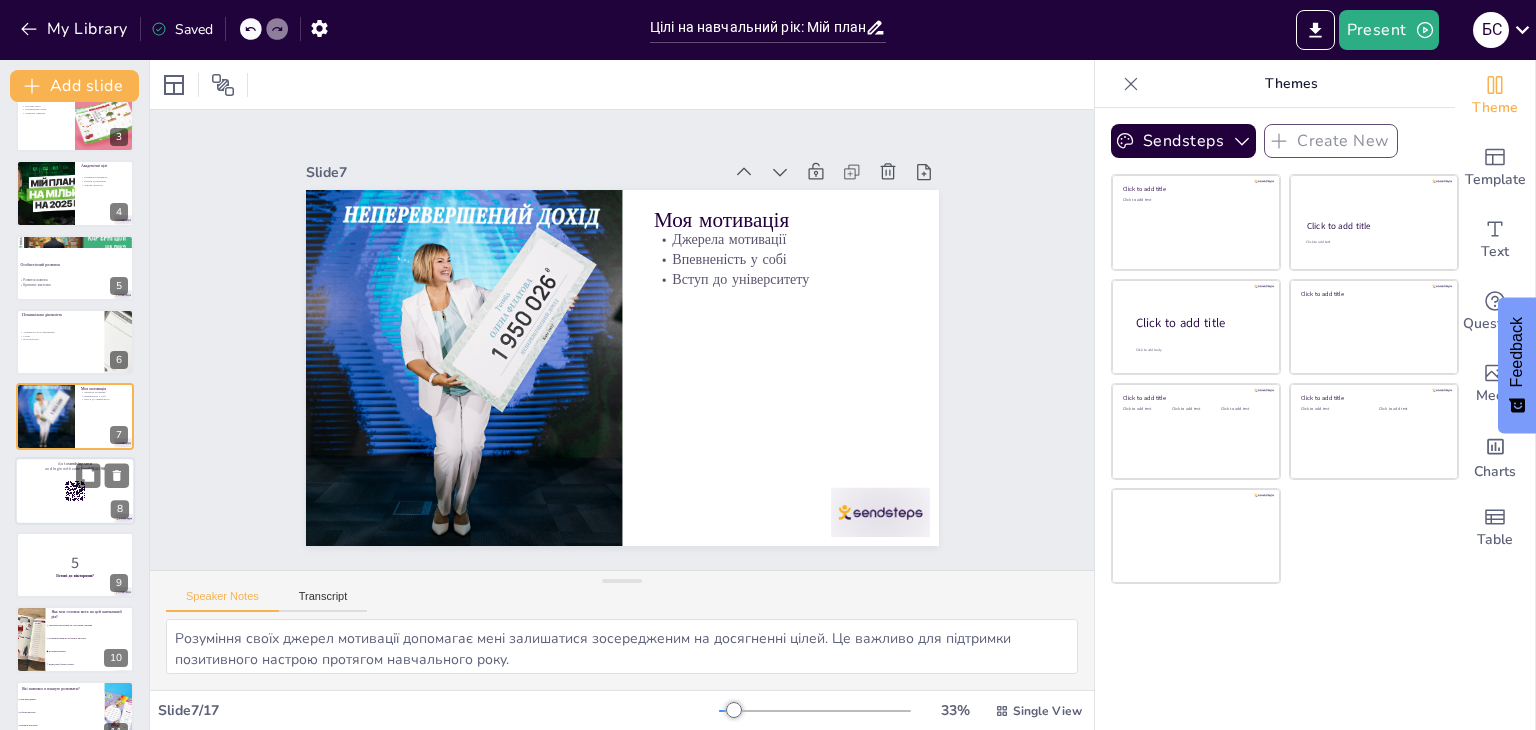 click at bounding box center (75, 491) 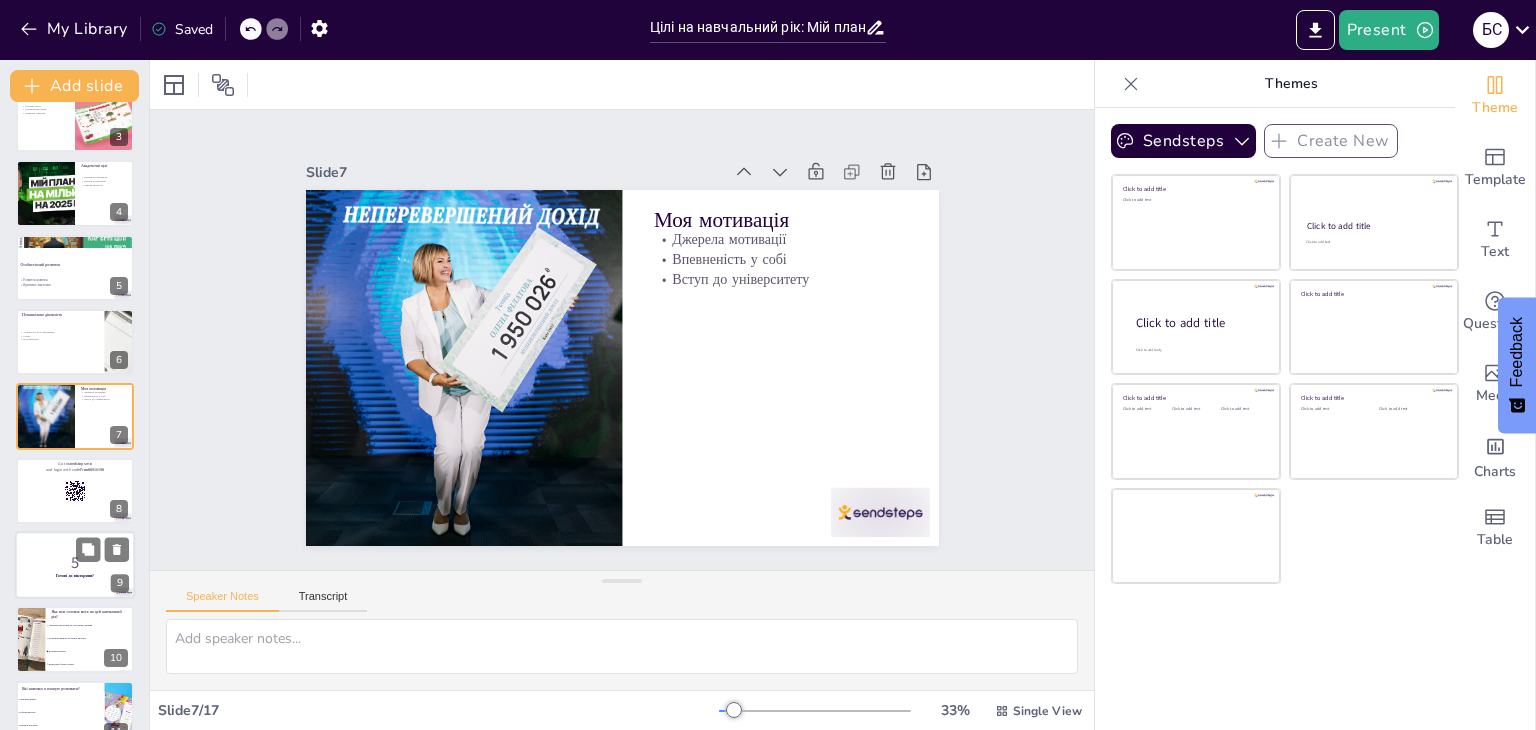 scroll, scrollTop: 256, scrollLeft: 0, axis: vertical 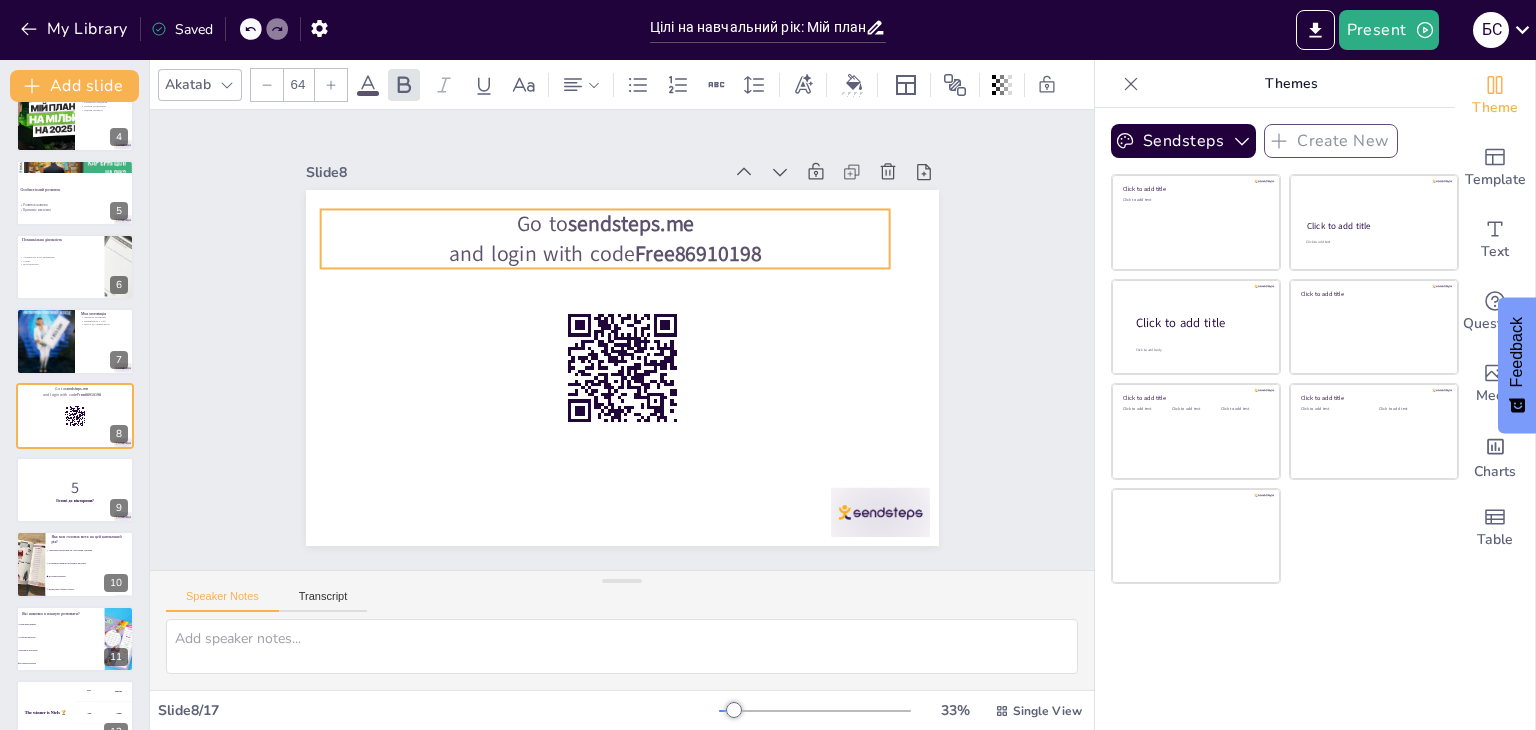 drag, startPoint x: 639, startPoint y: 244, endPoint x: 622, endPoint y: 245, distance: 17.029387 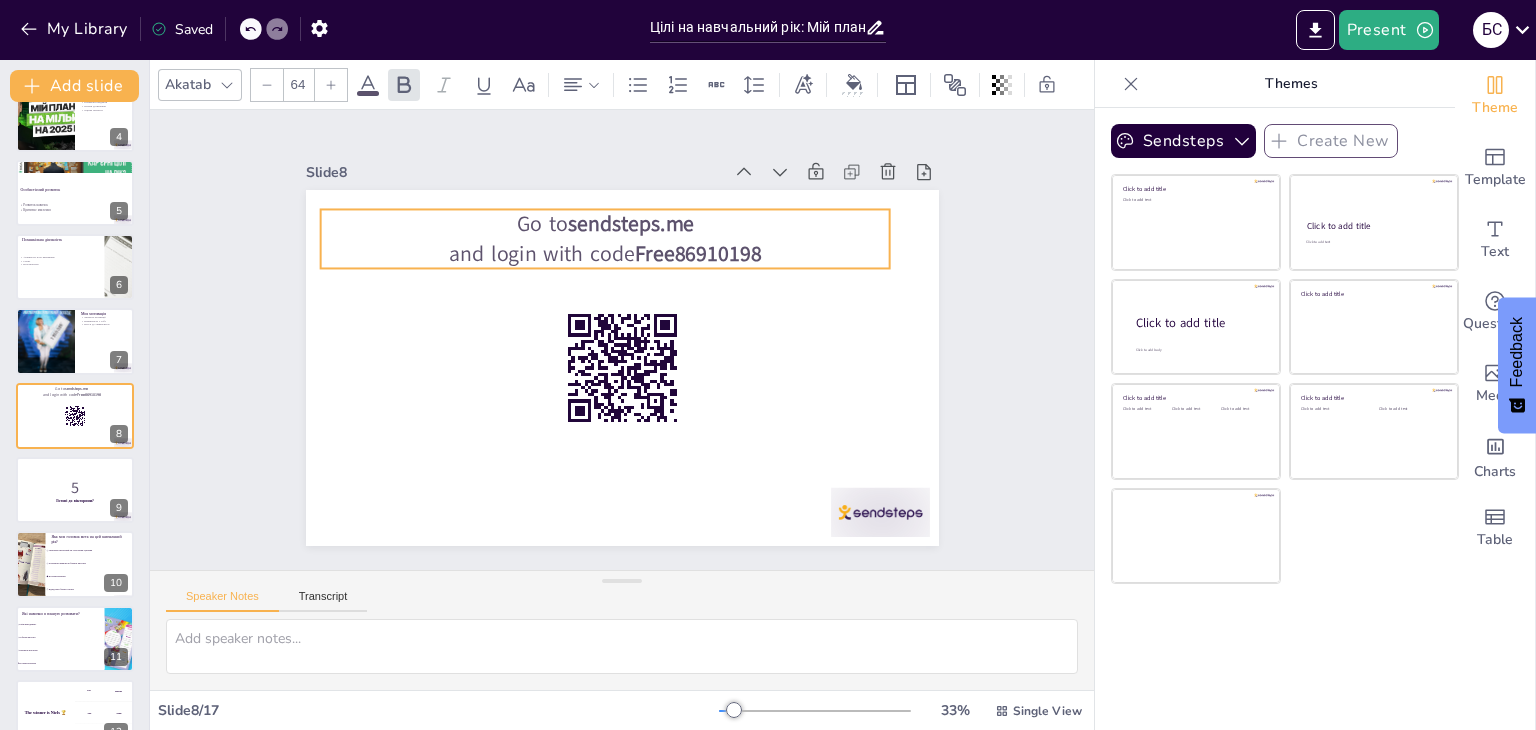 click on "Free86910198" at bounding box center [706, 262] 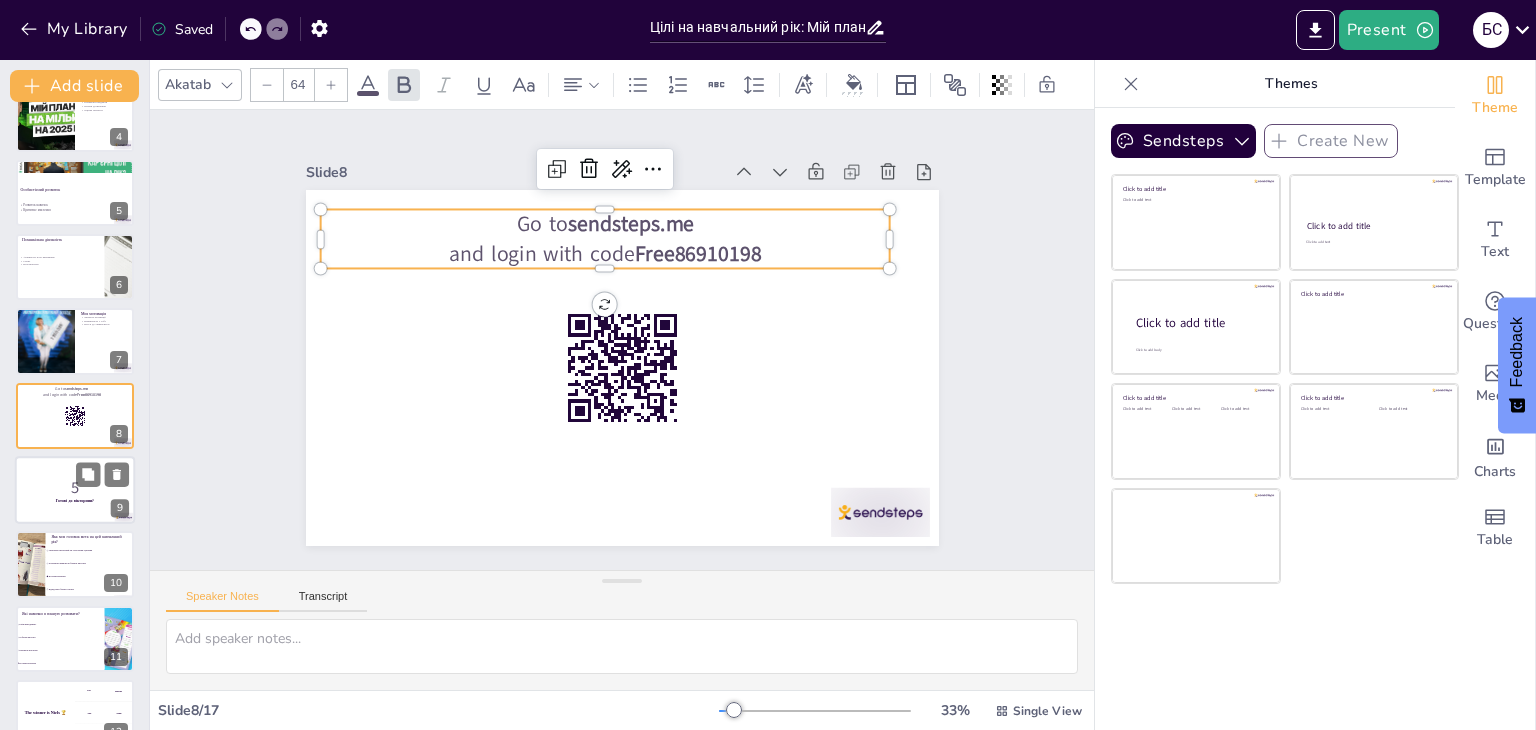 click on "Готові до вікторини?" at bounding box center [75, 500] 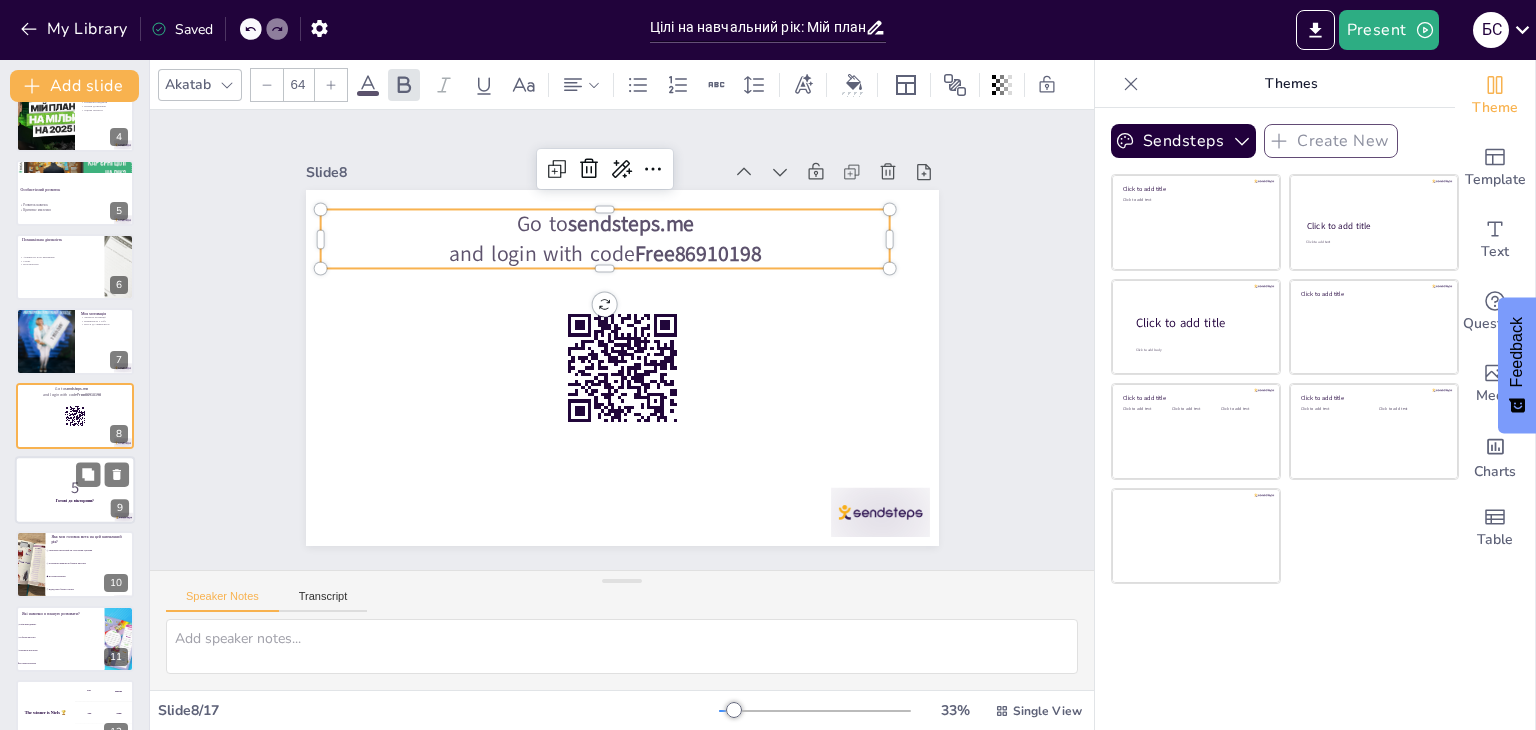 scroll, scrollTop: 330, scrollLeft: 0, axis: vertical 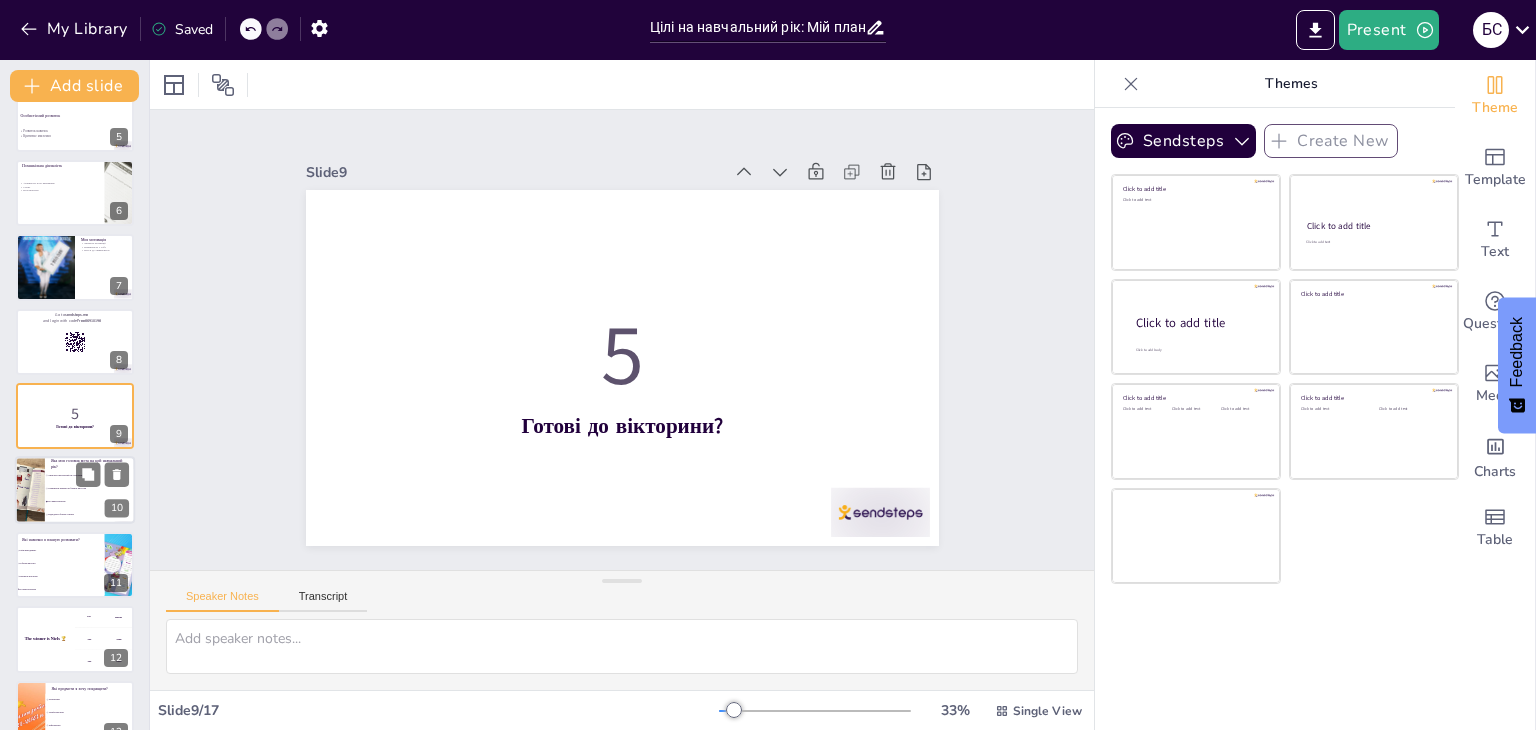 click on "Всі вищезазначені" at bounding box center [91, 502] 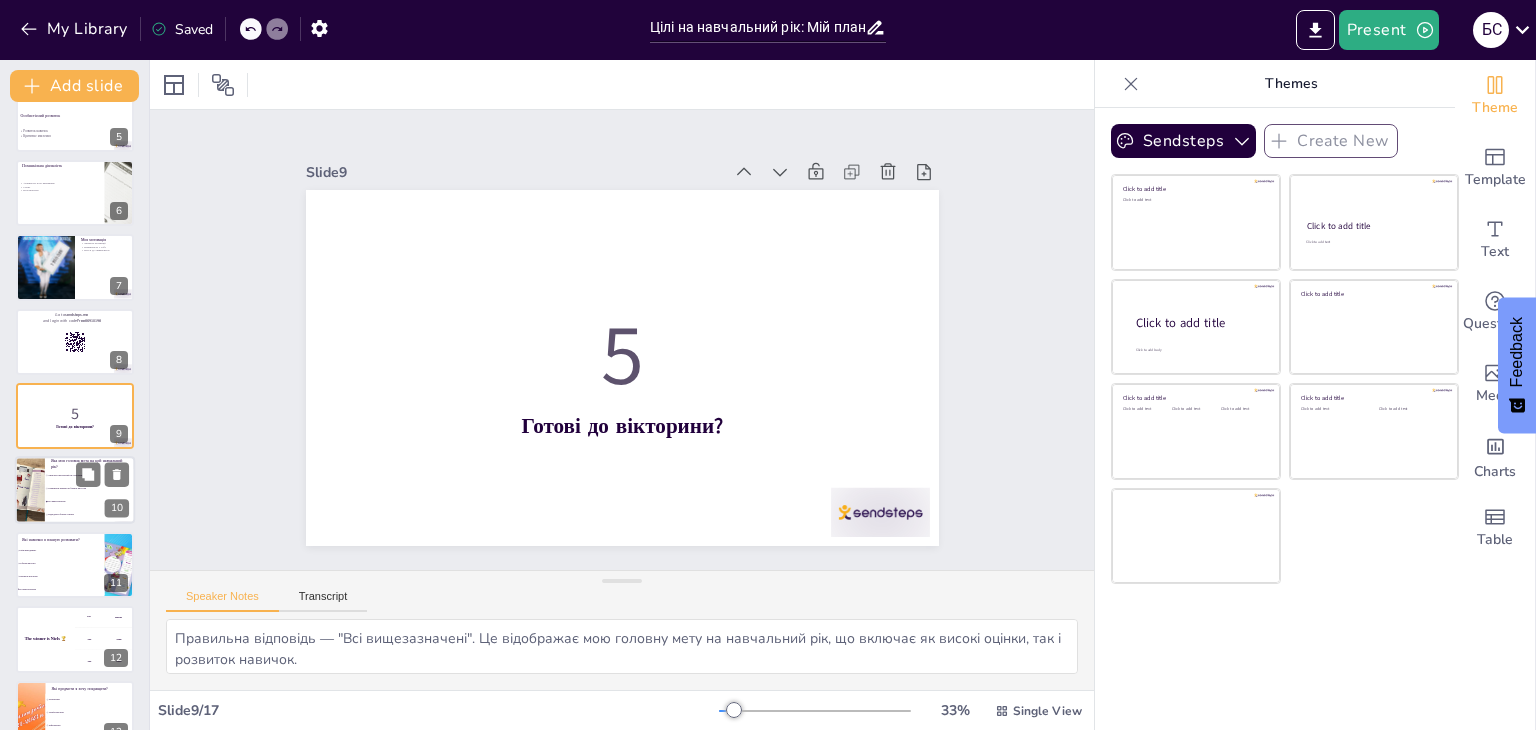 scroll, scrollTop: 404, scrollLeft: 0, axis: vertical 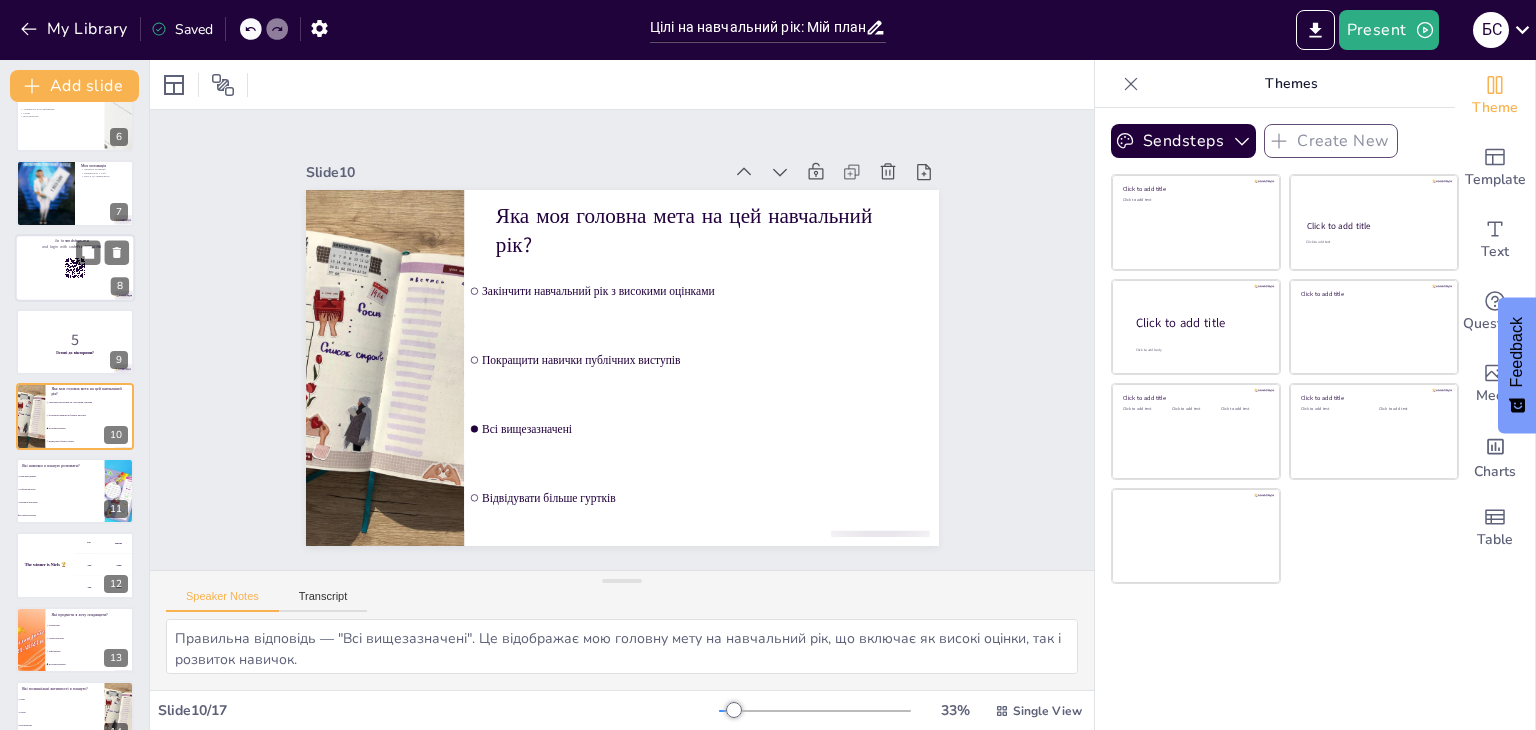 click on "5" at bounding box center (75, 340) 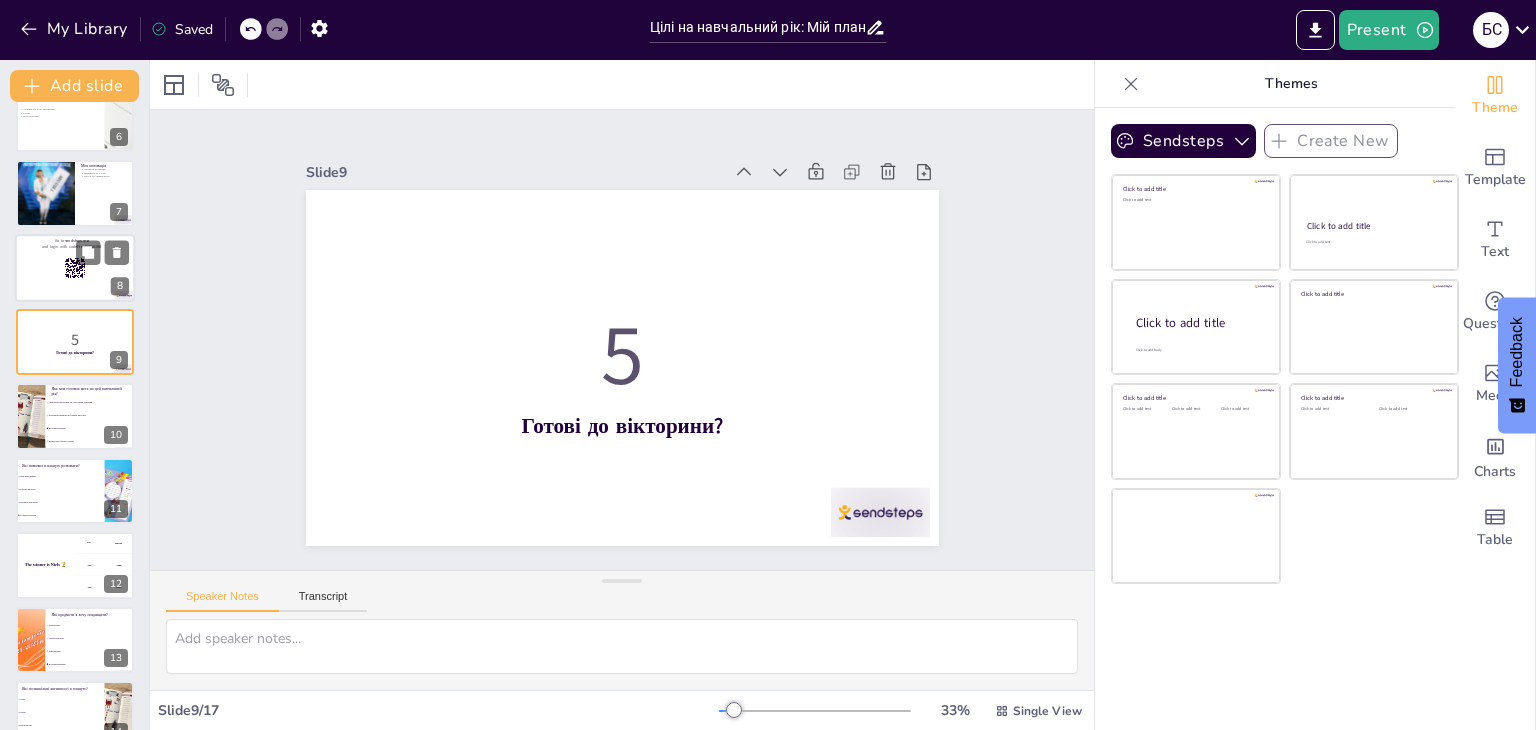 scroll, scrollTop: 330, scrollLeft: 0, axis: vertical 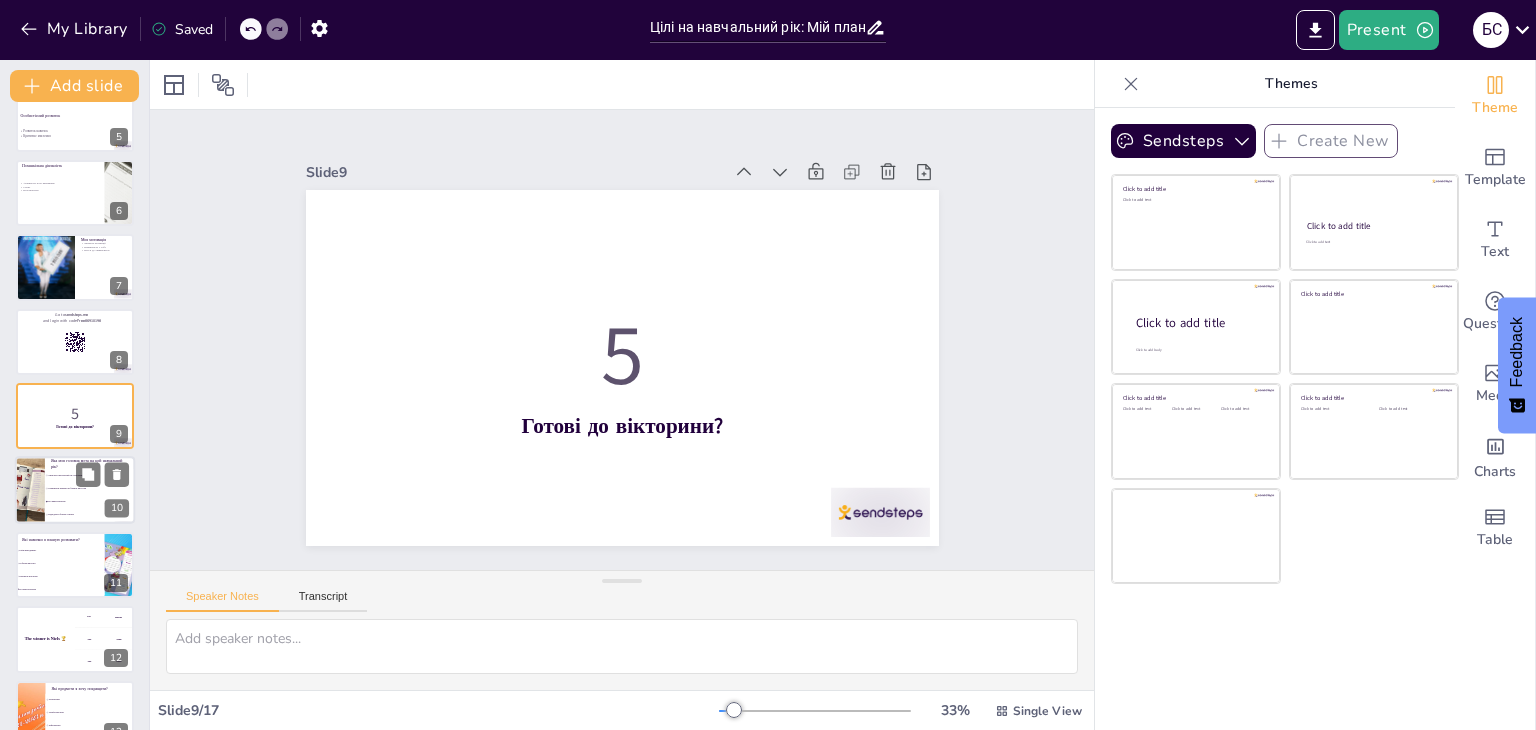 click on "Всі вищезазначені" at bounding box center (90, 502) 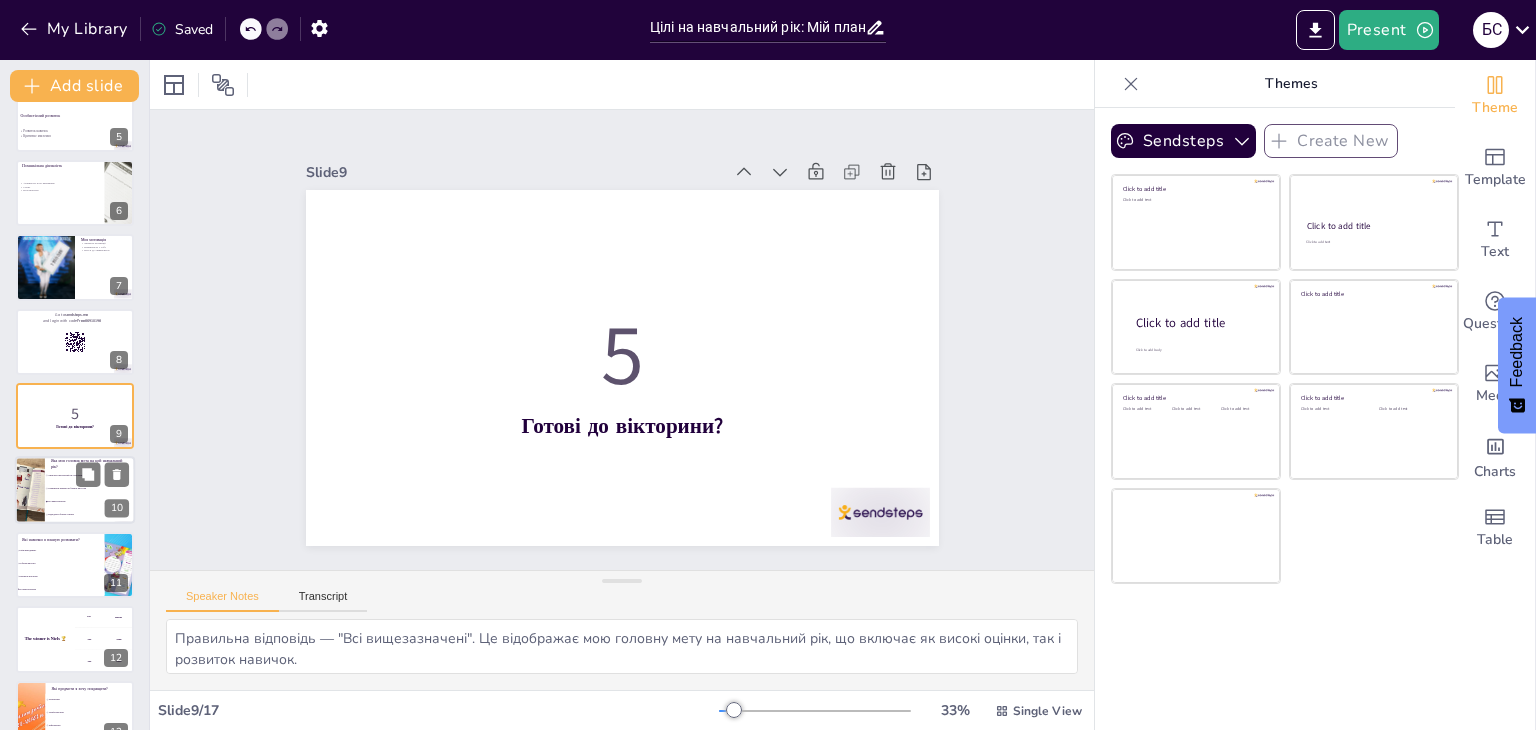 scroll, scrollTop: 404, scrollLeft: 0, axis: vertical 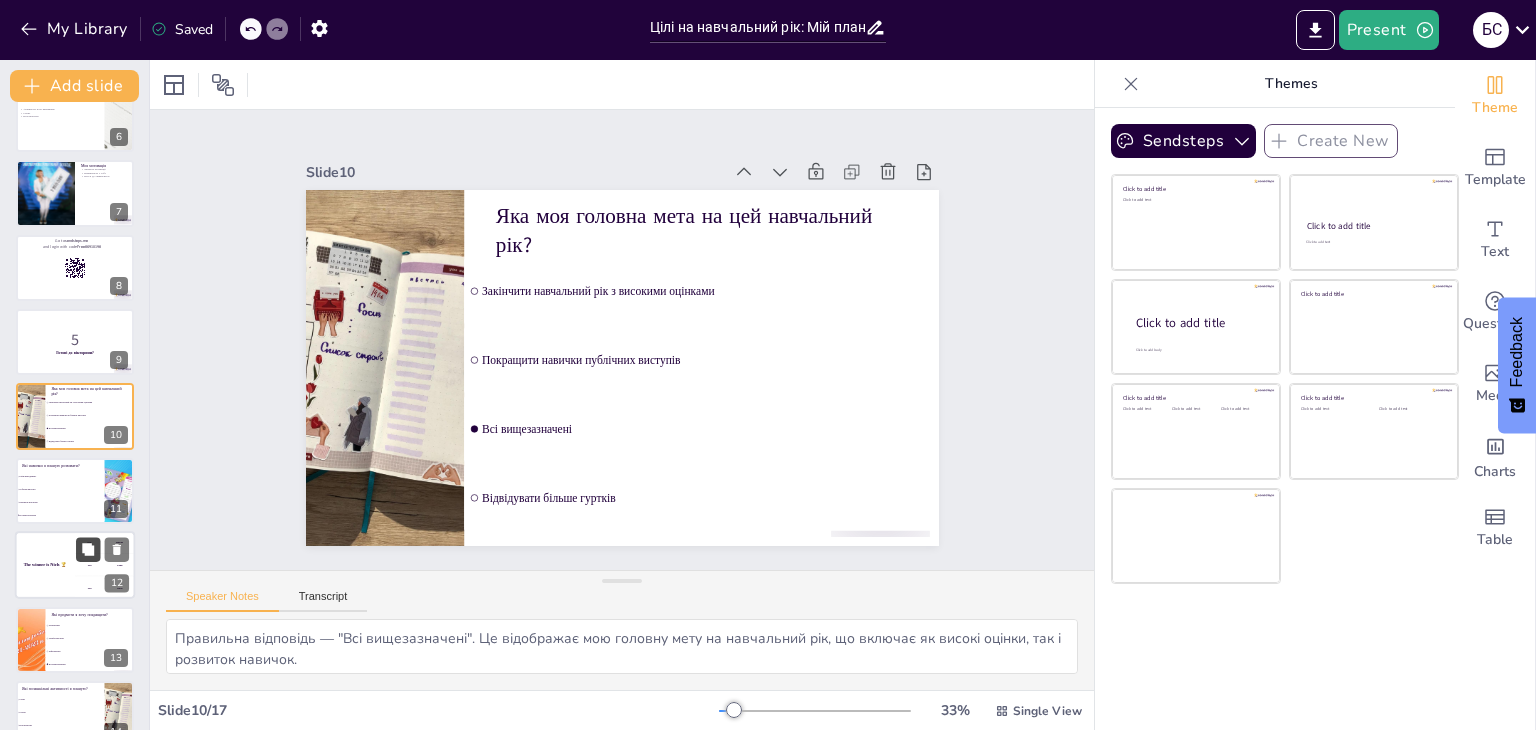 click at bounding box center [88, 550] 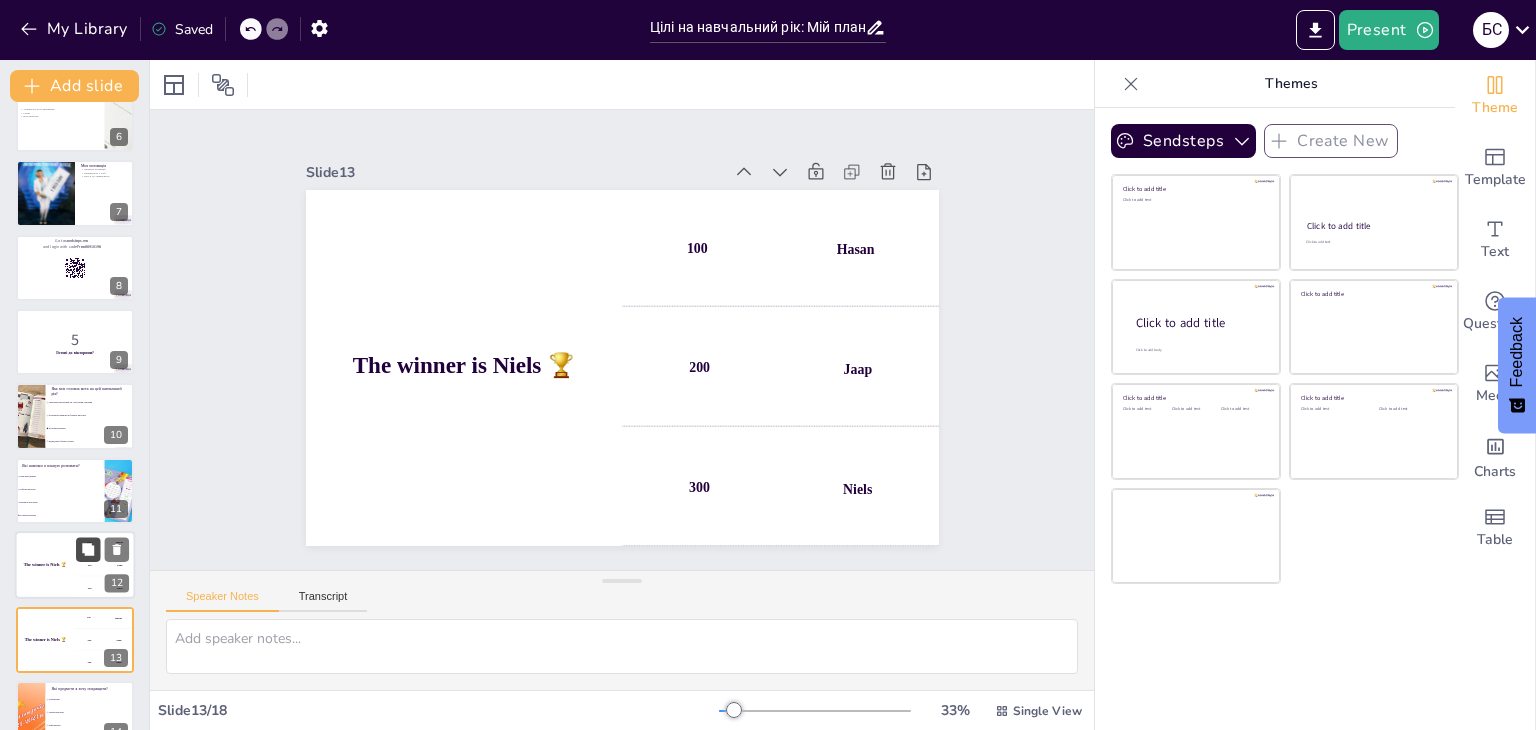 scroll, scrollTop: 628, scrollLeft: 0, axis: vertical 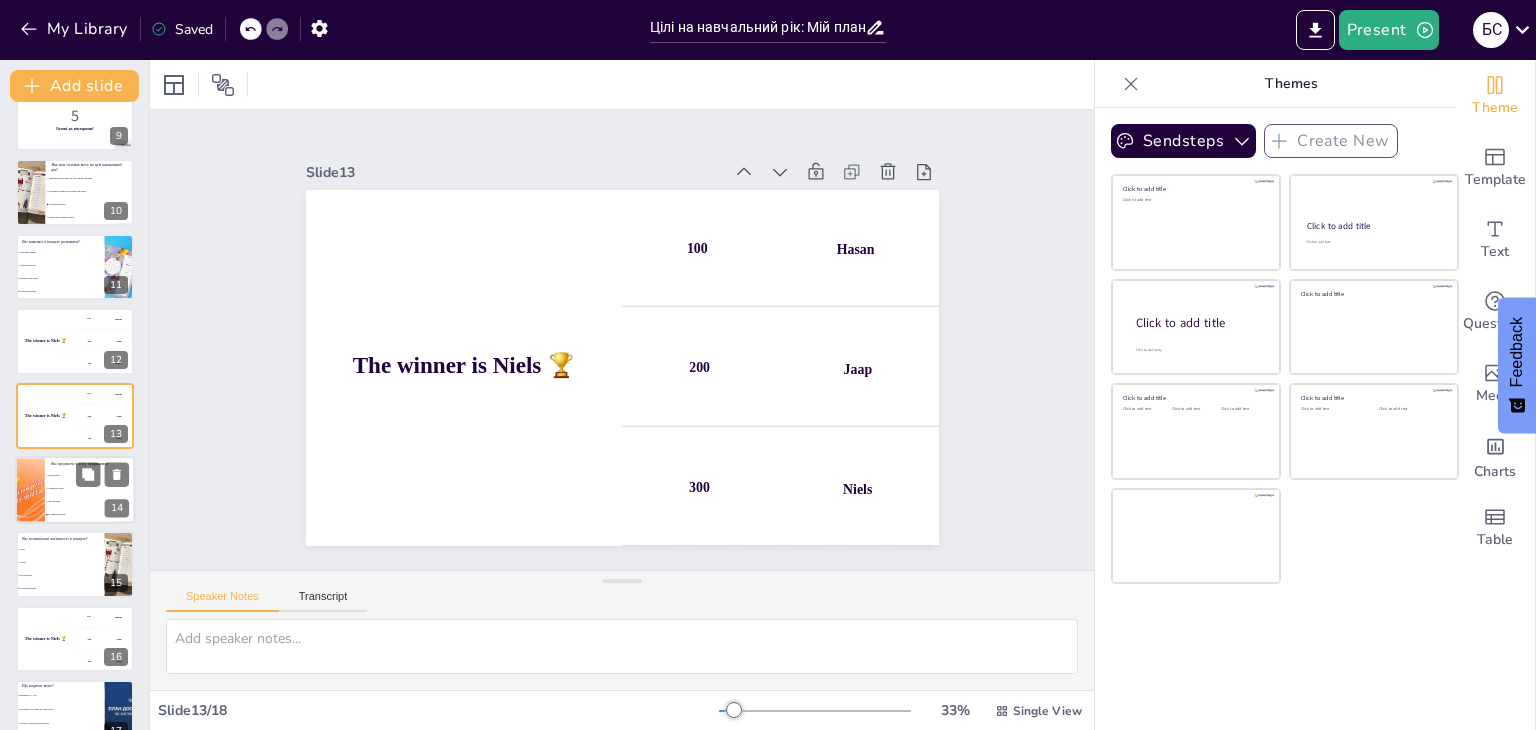 click on "Українська мова" at bounding box center [90, 488] 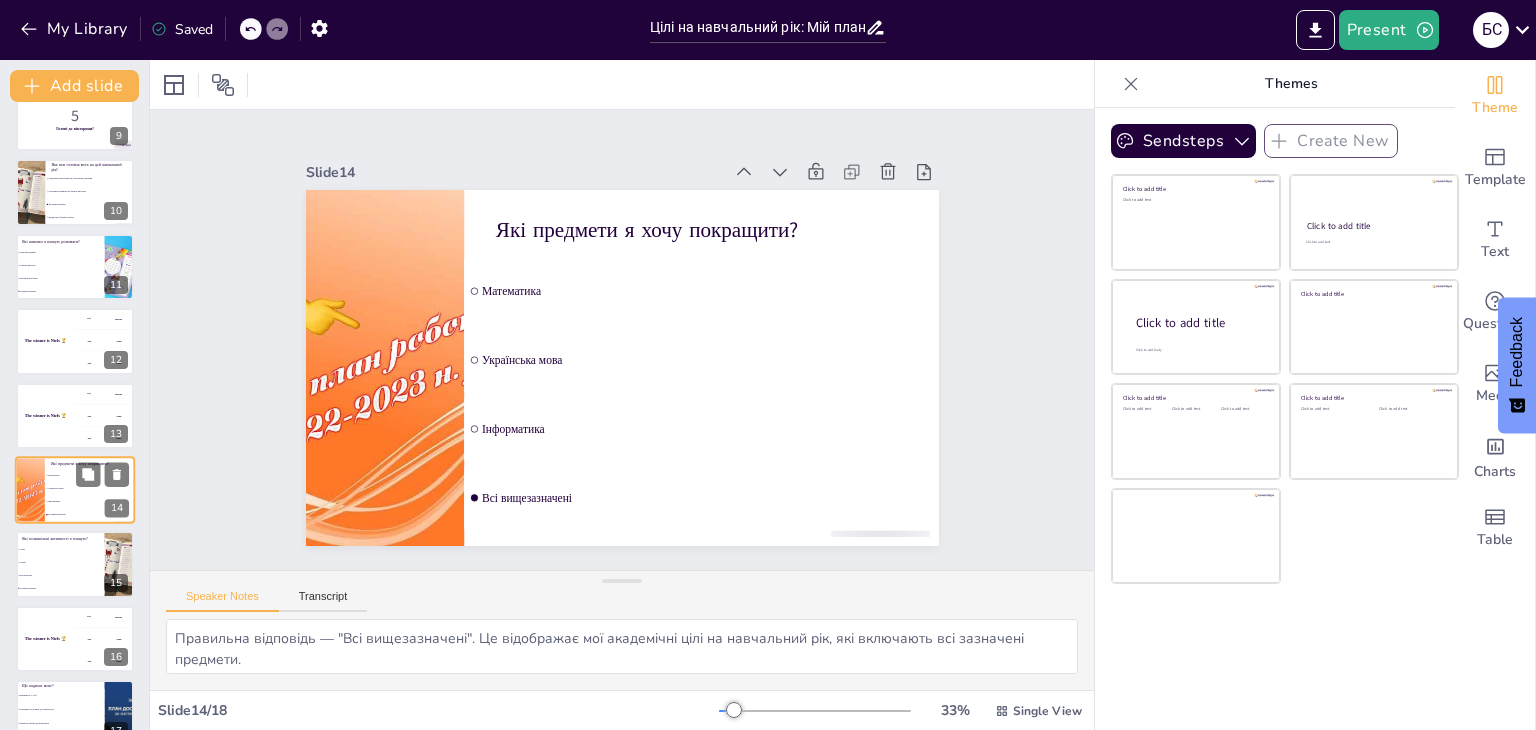 scroll, scrollTop: 702, scrollLeft: 0, axis: vertical 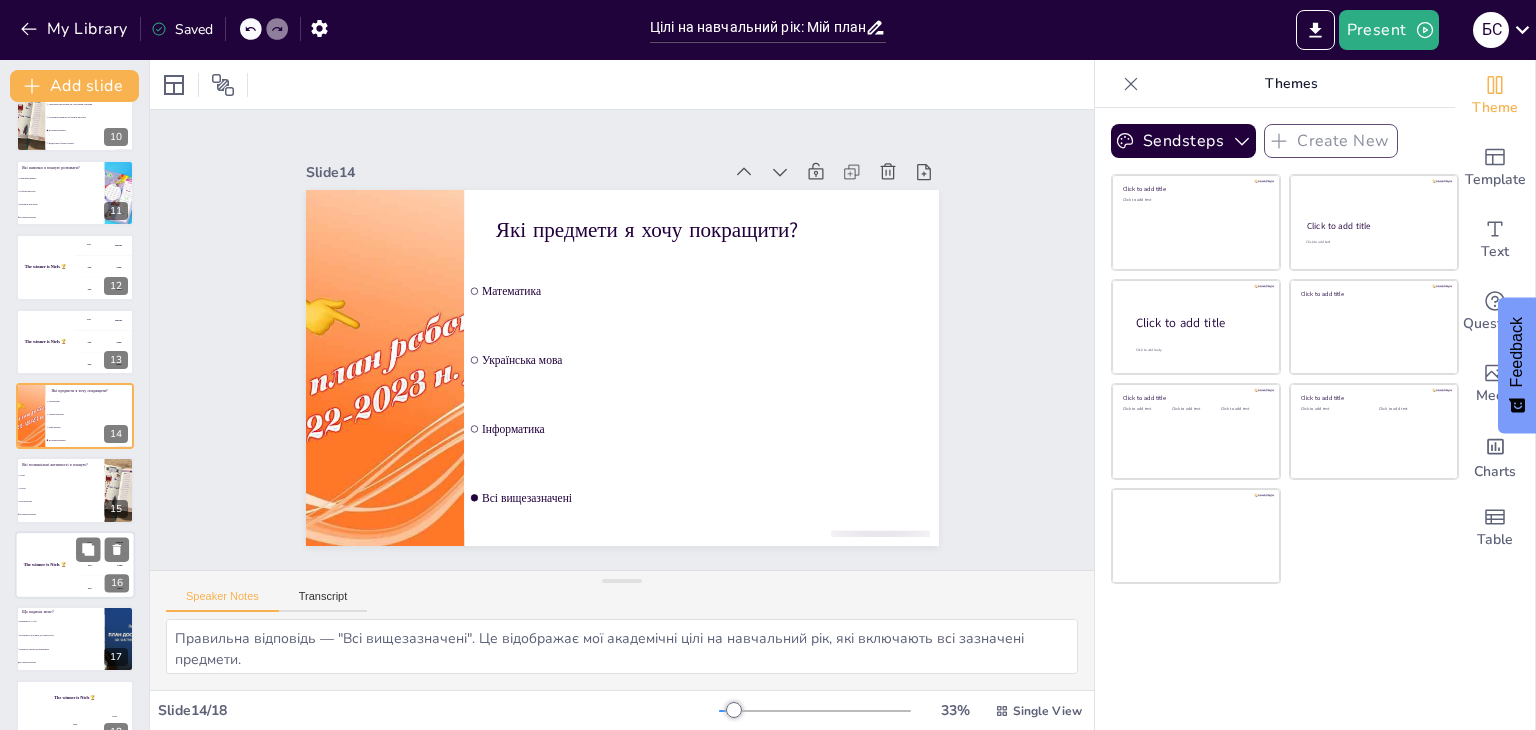 click on "The winner is   Niels 🏆" at bounding box center [45, 565] 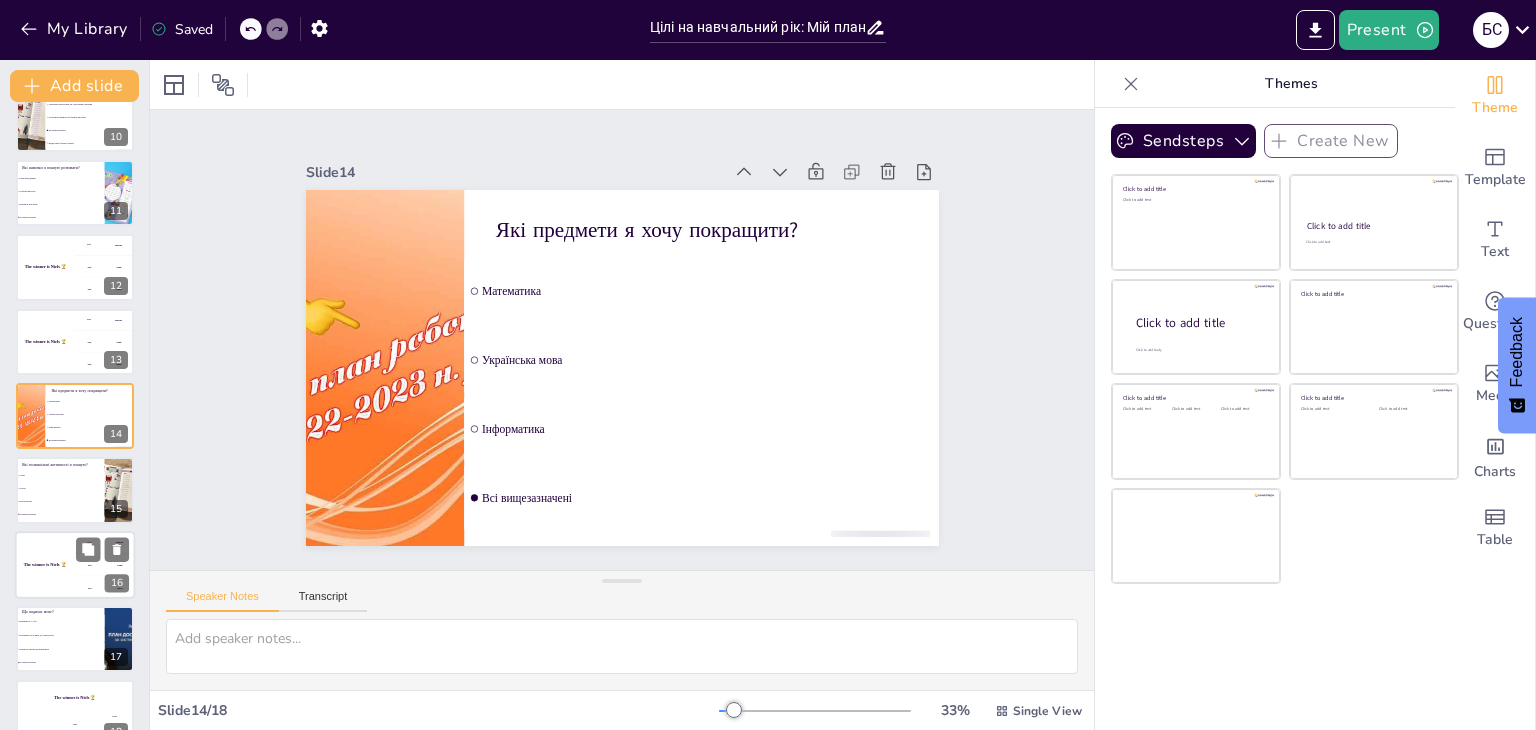 scroll, scrollTop: 734, scrollLeft: 0, axis: vertical 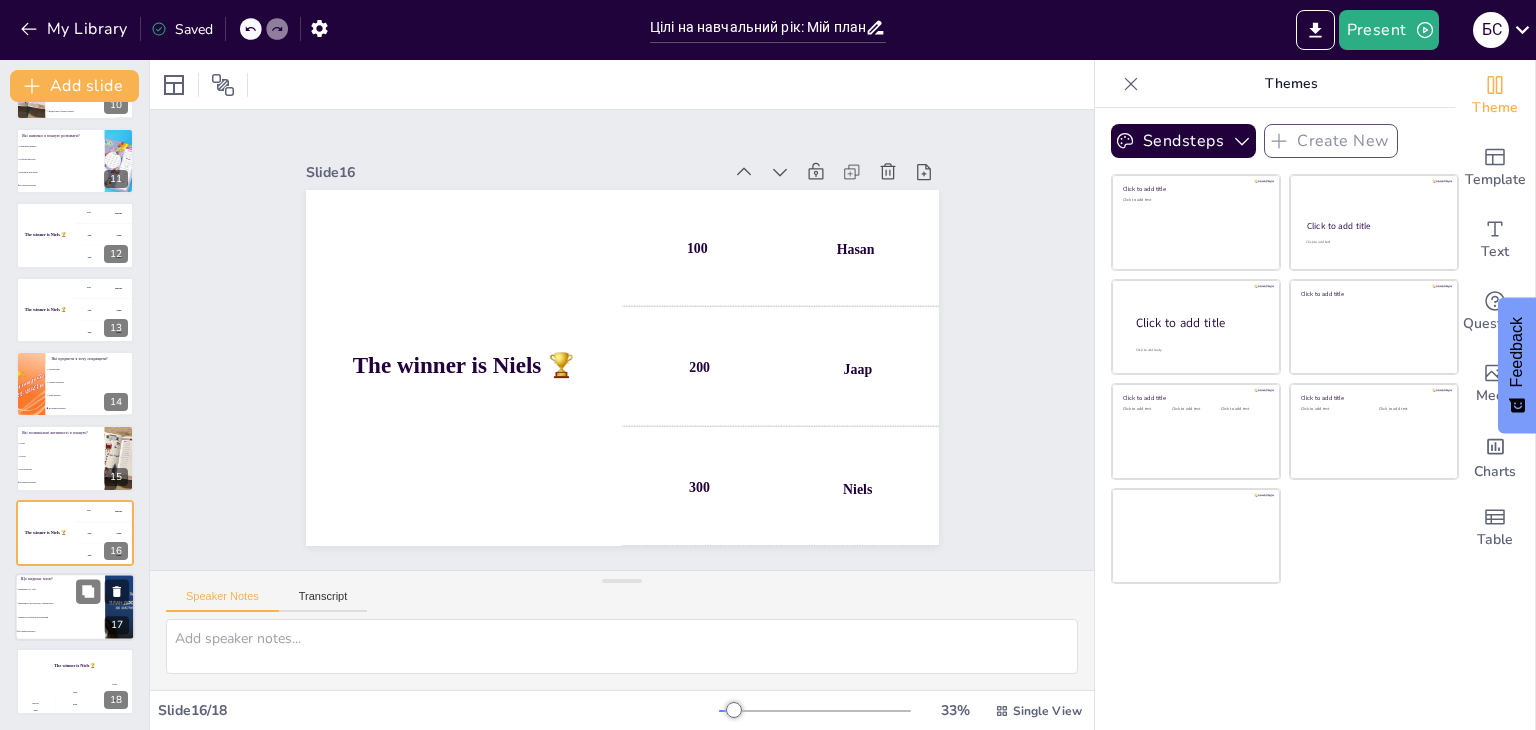 click on "Можливість вступити до університету" at bounding box center (61, 603) 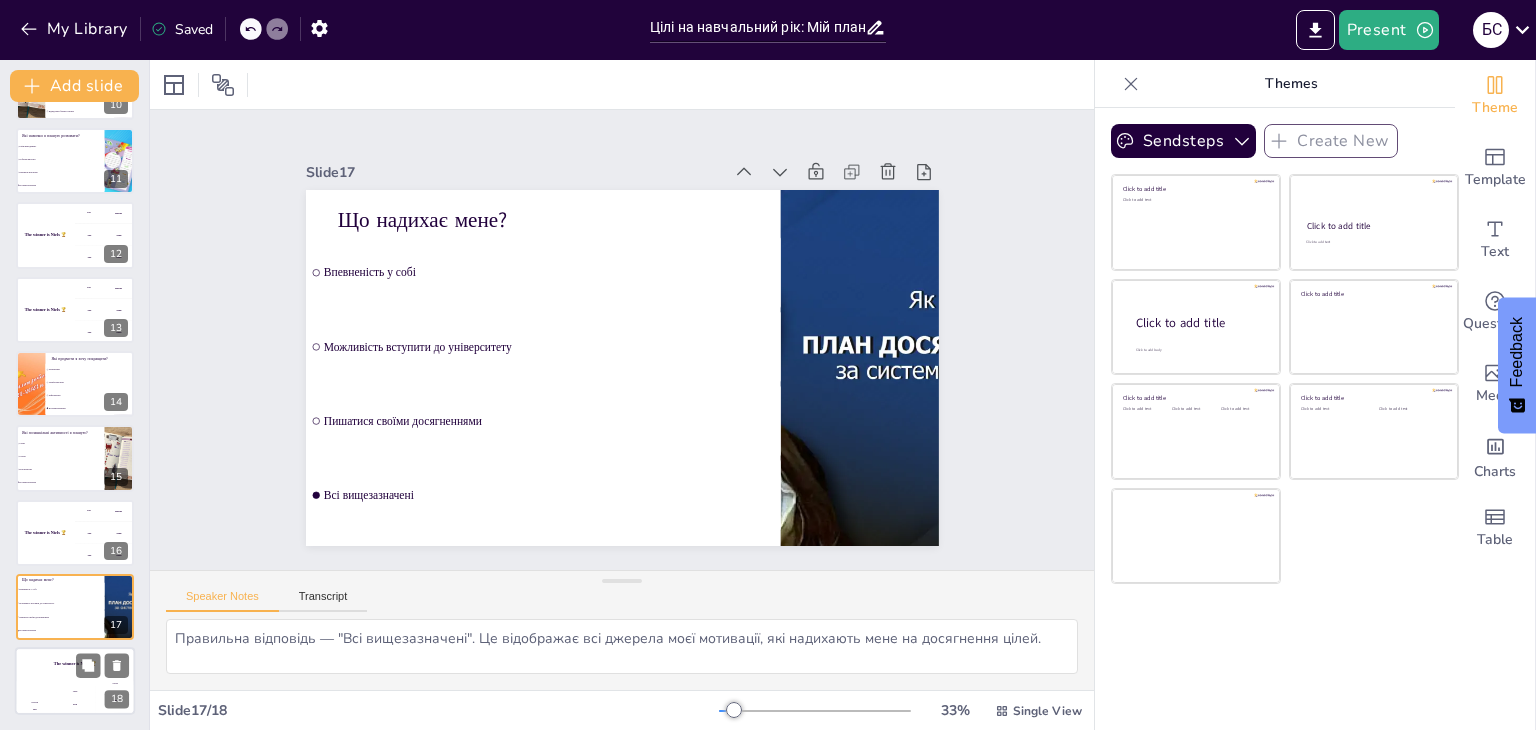 click on "The winner is   Niels 🏆" at bounding box center [75, 665] 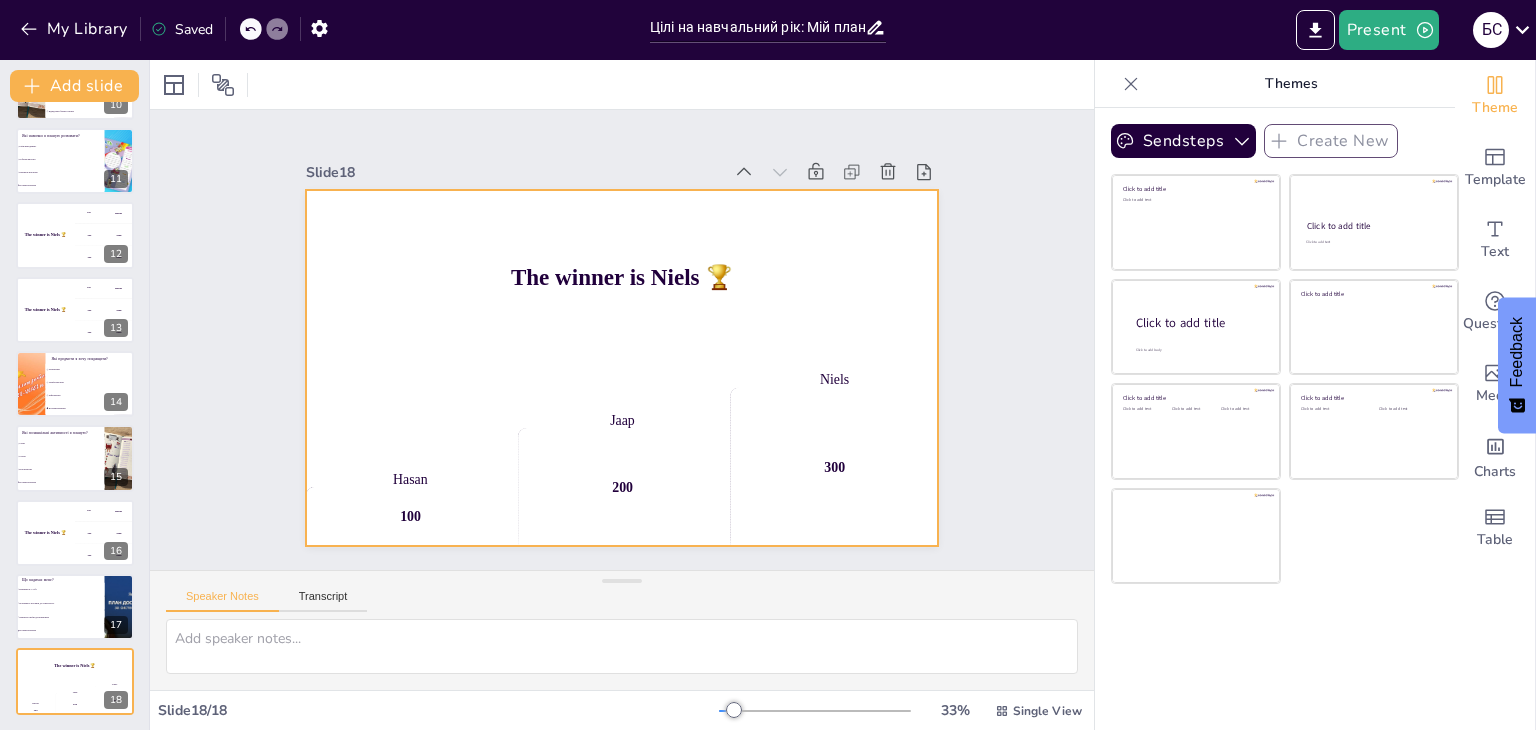 click on "The winner is   Niels 🏆" at bounding box center [622, 277] 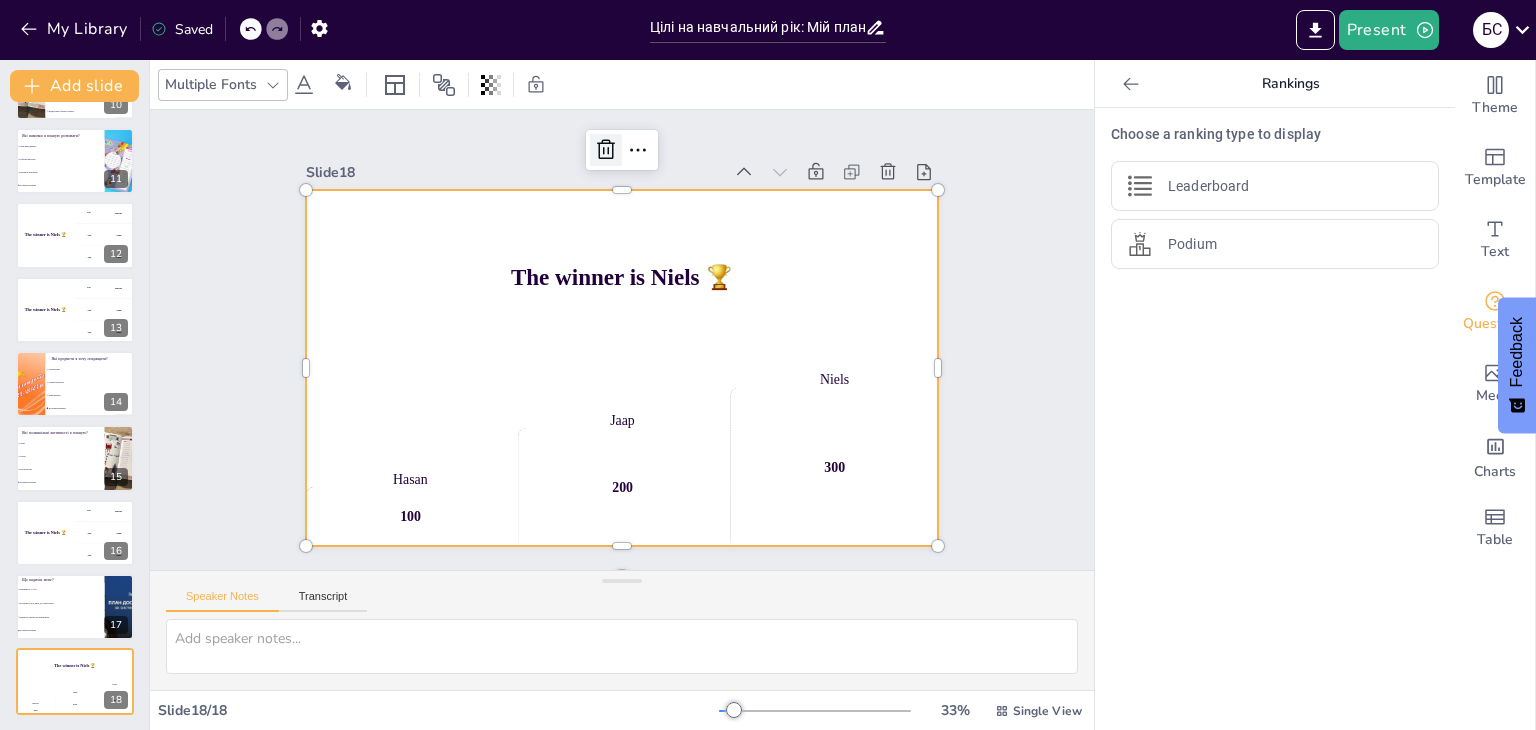 click 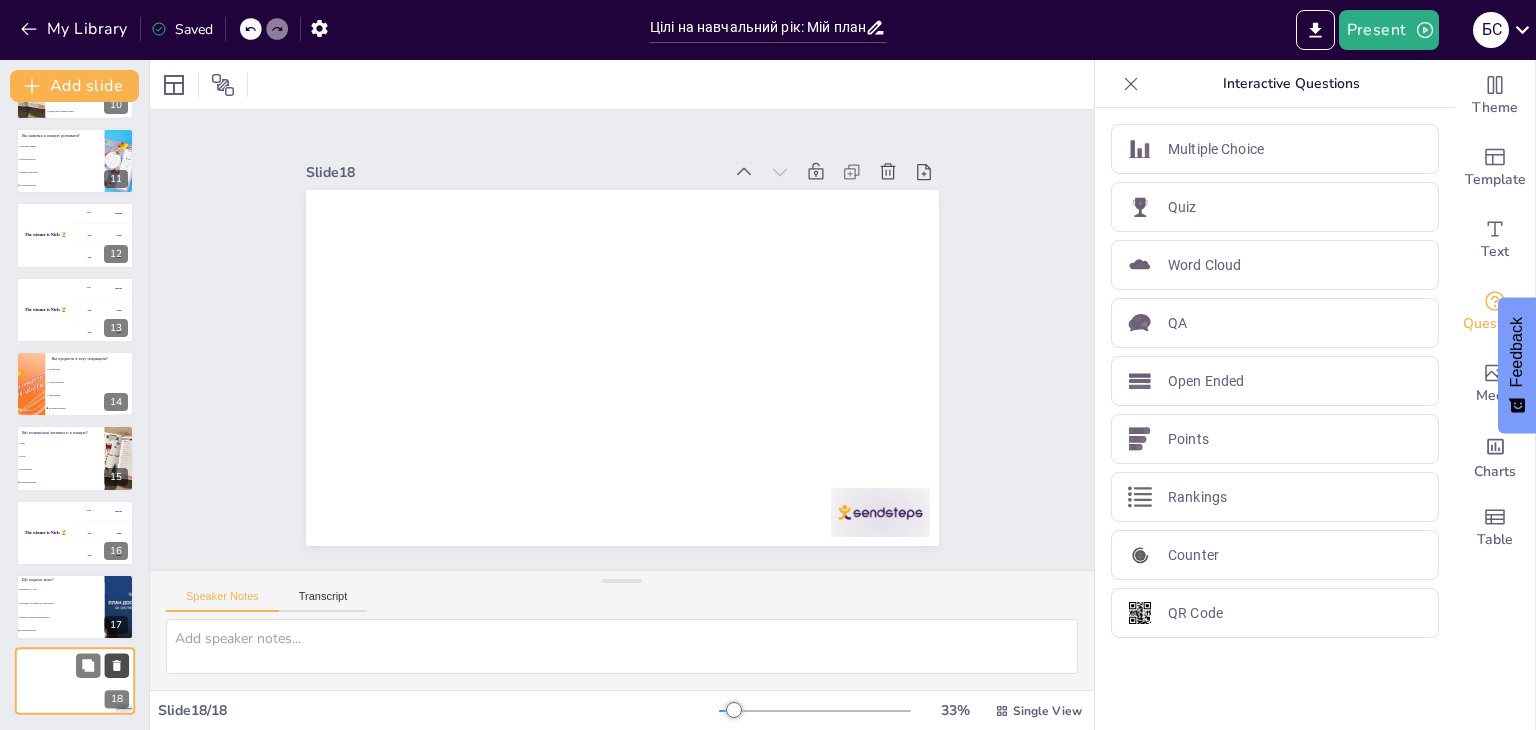 click 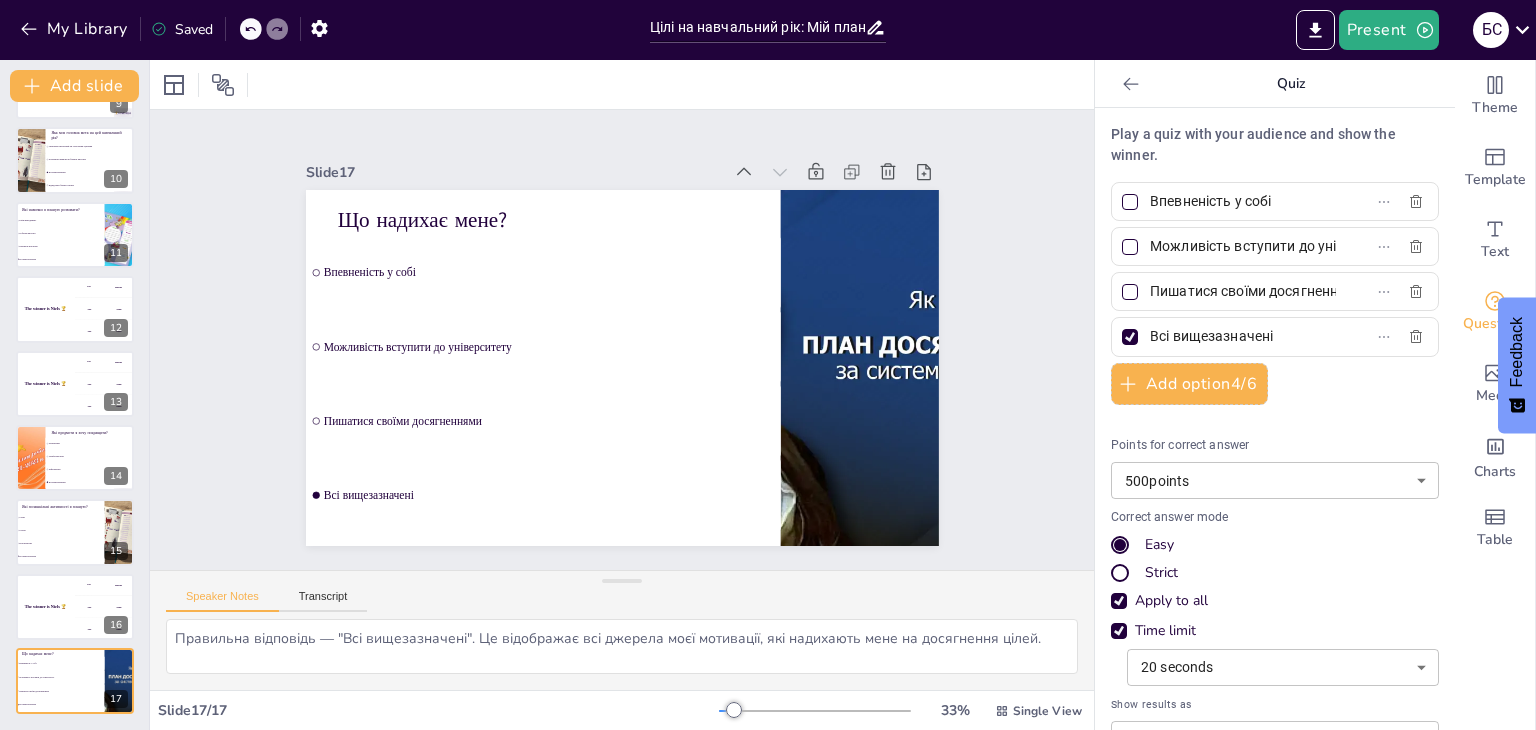 scroll, scrollTop: 660, scrollLeft: 0, axis: vertical 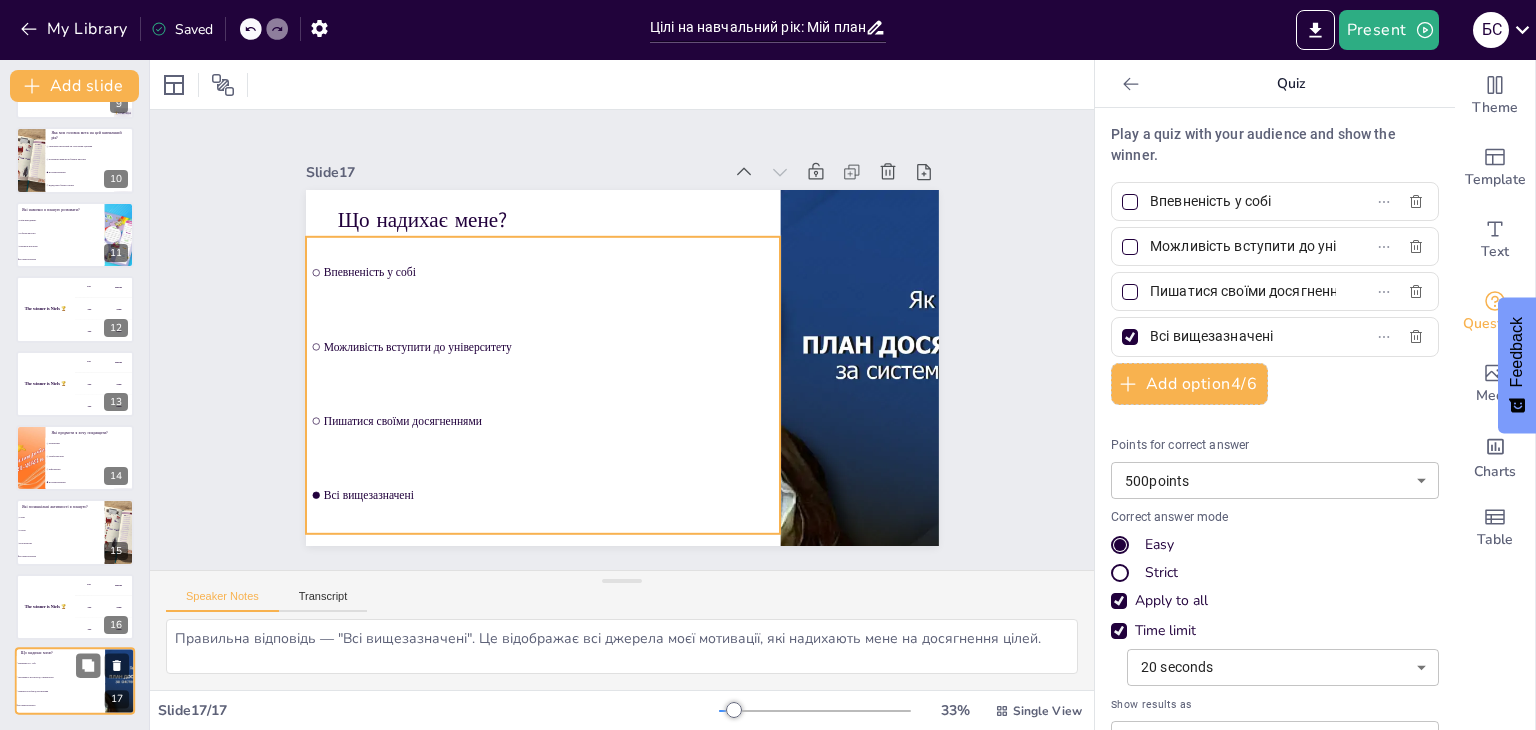 click on "Можливість вступити до університету" at bounding box center (60, 677) 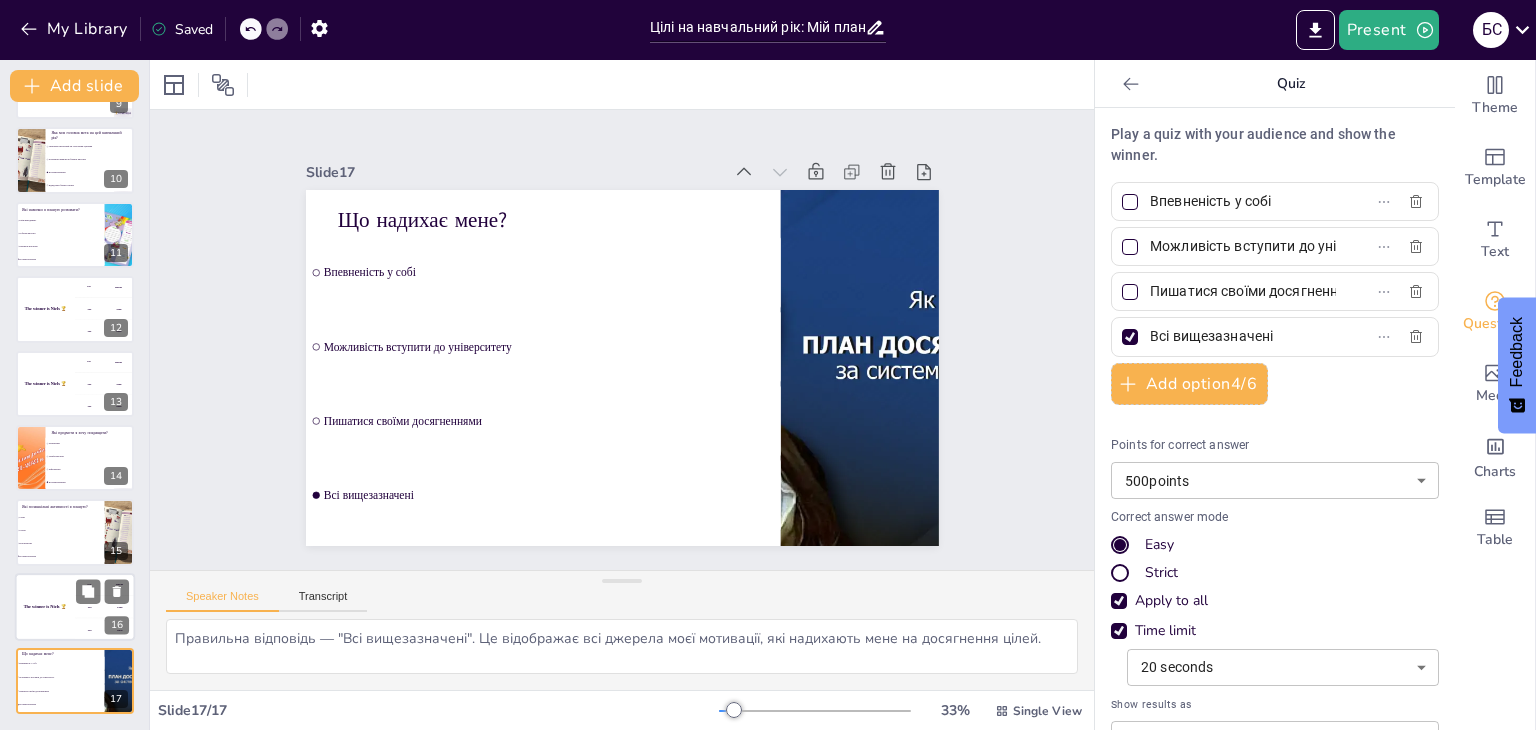 click on "The winner is   Niels 🏆" at bounding box center [45, 606] 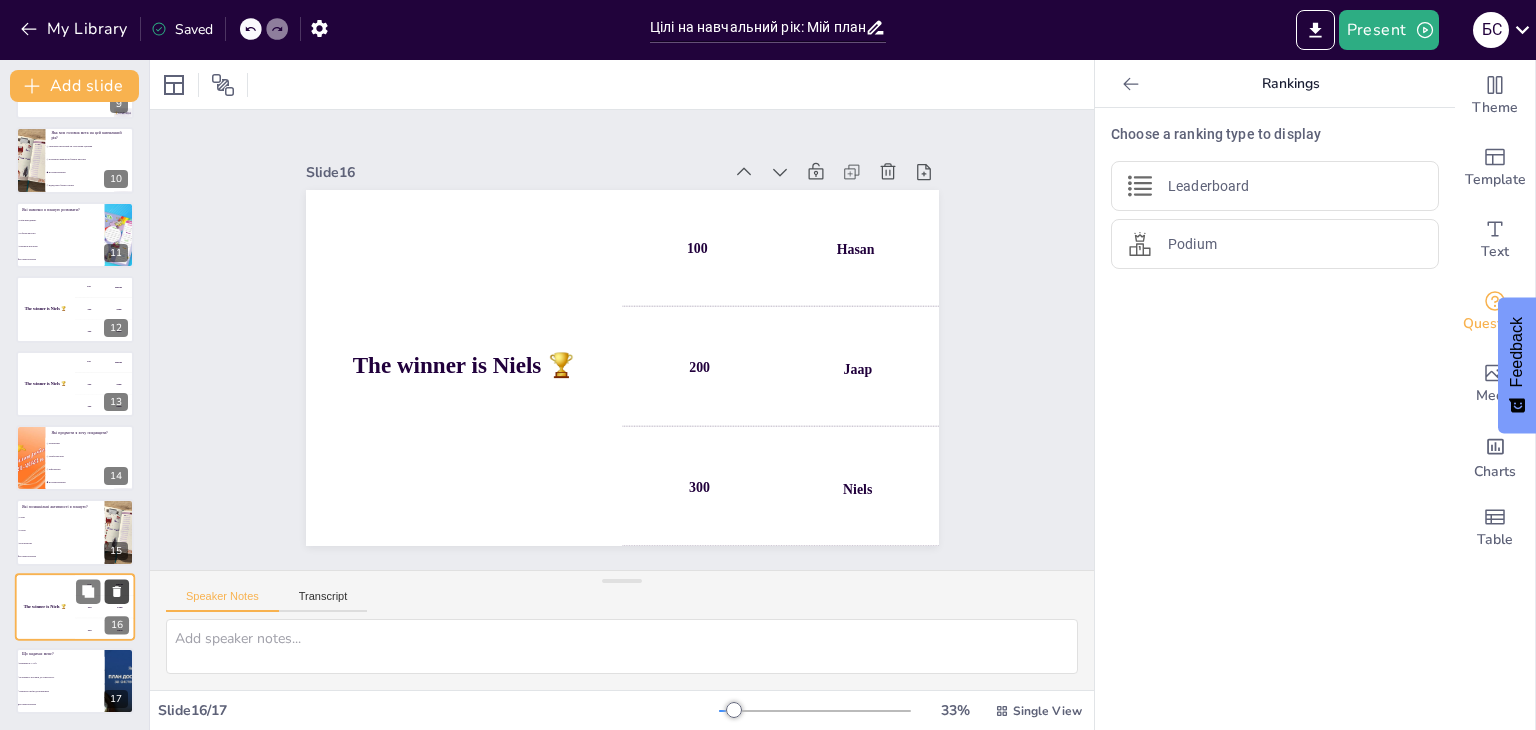 click 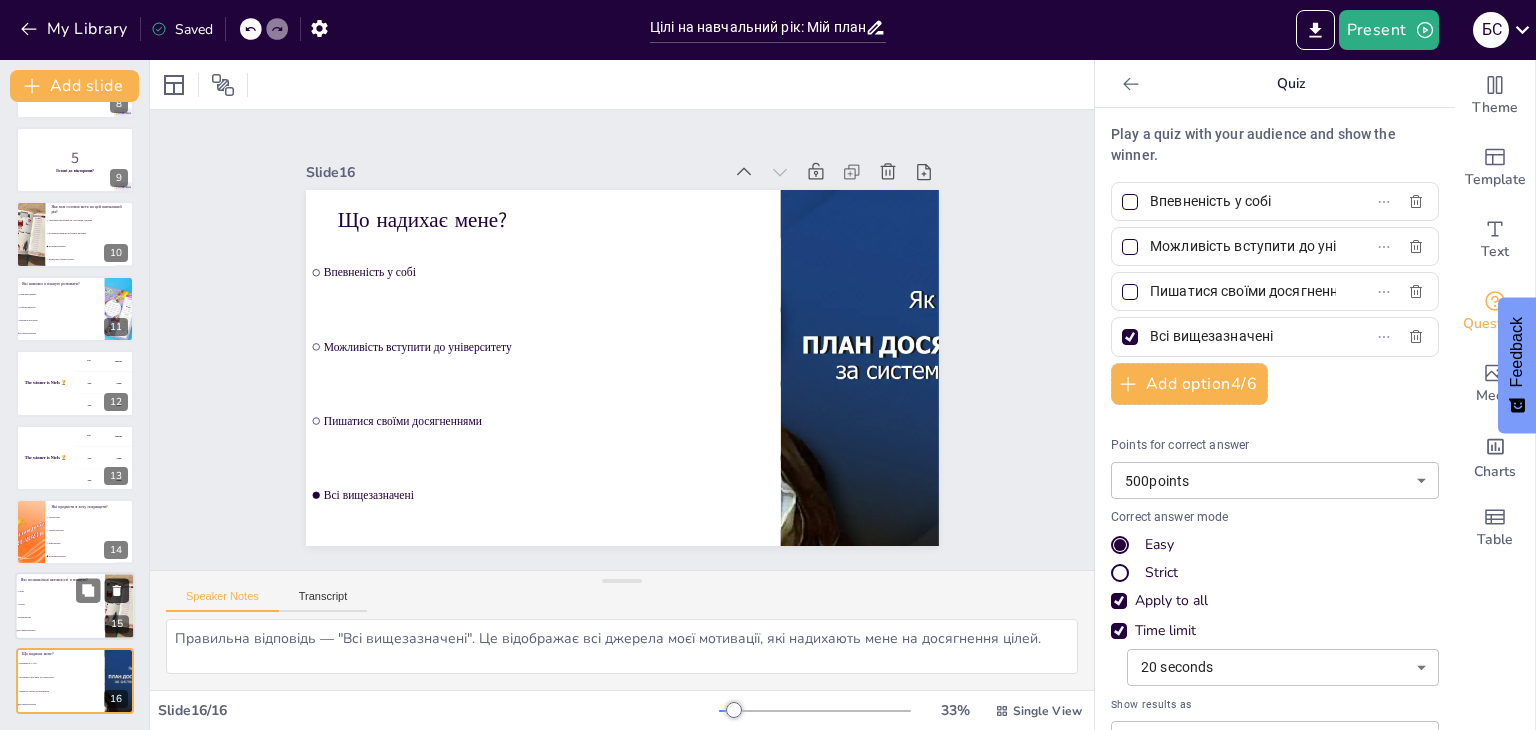 scroll, scrollTop: 586, scrollLeft: 0, axis: vertical 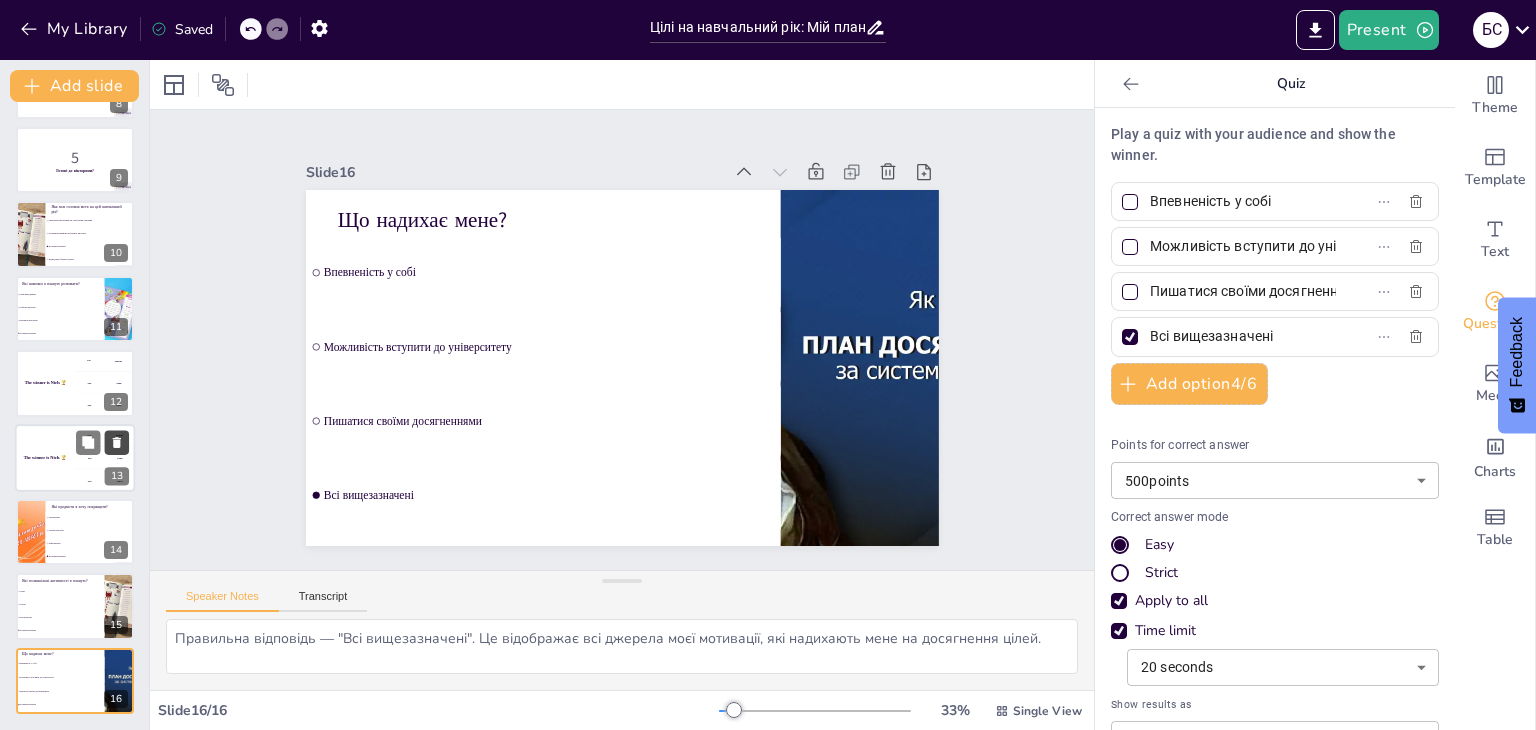 click 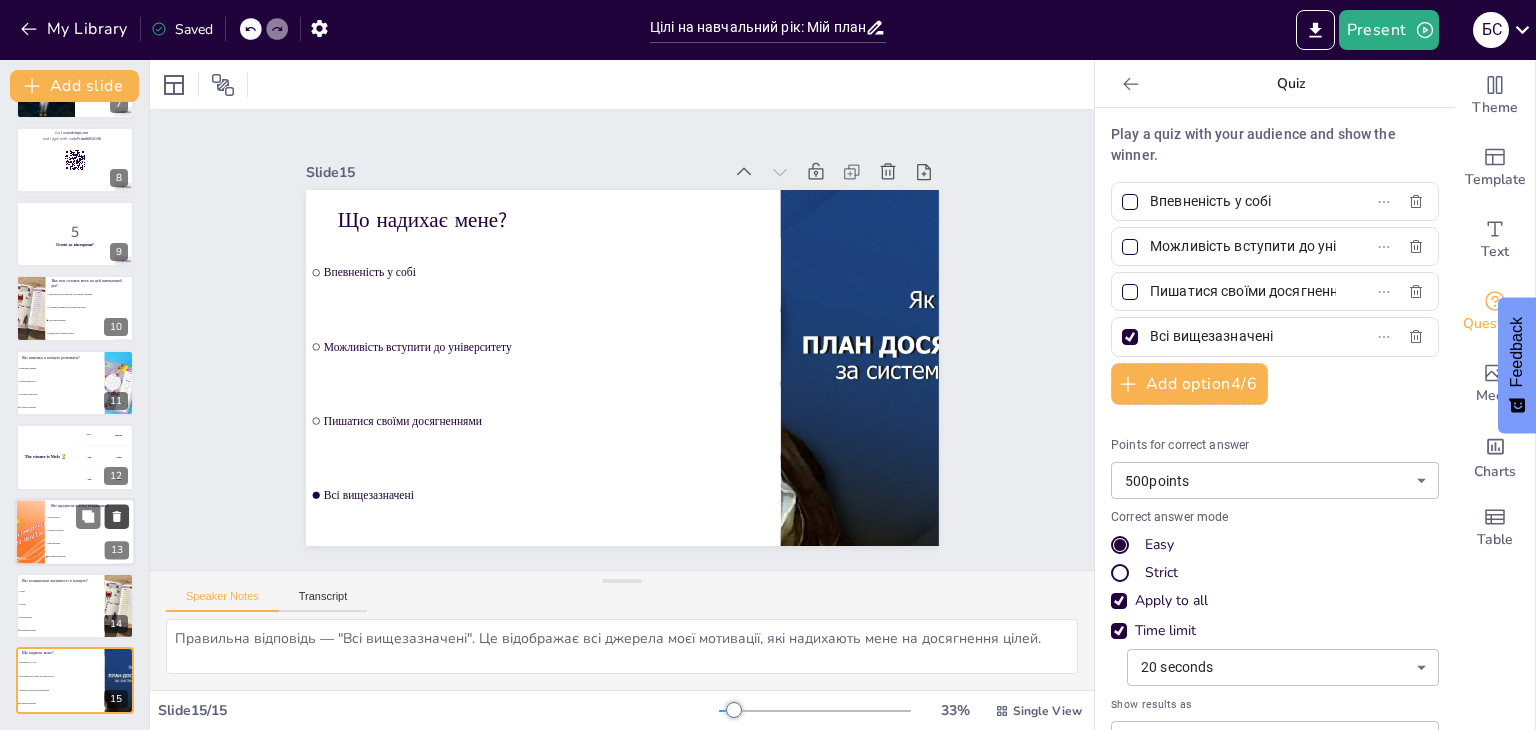 scroll, scrollTop: 512, scrollLeft: 0, axis: vertical 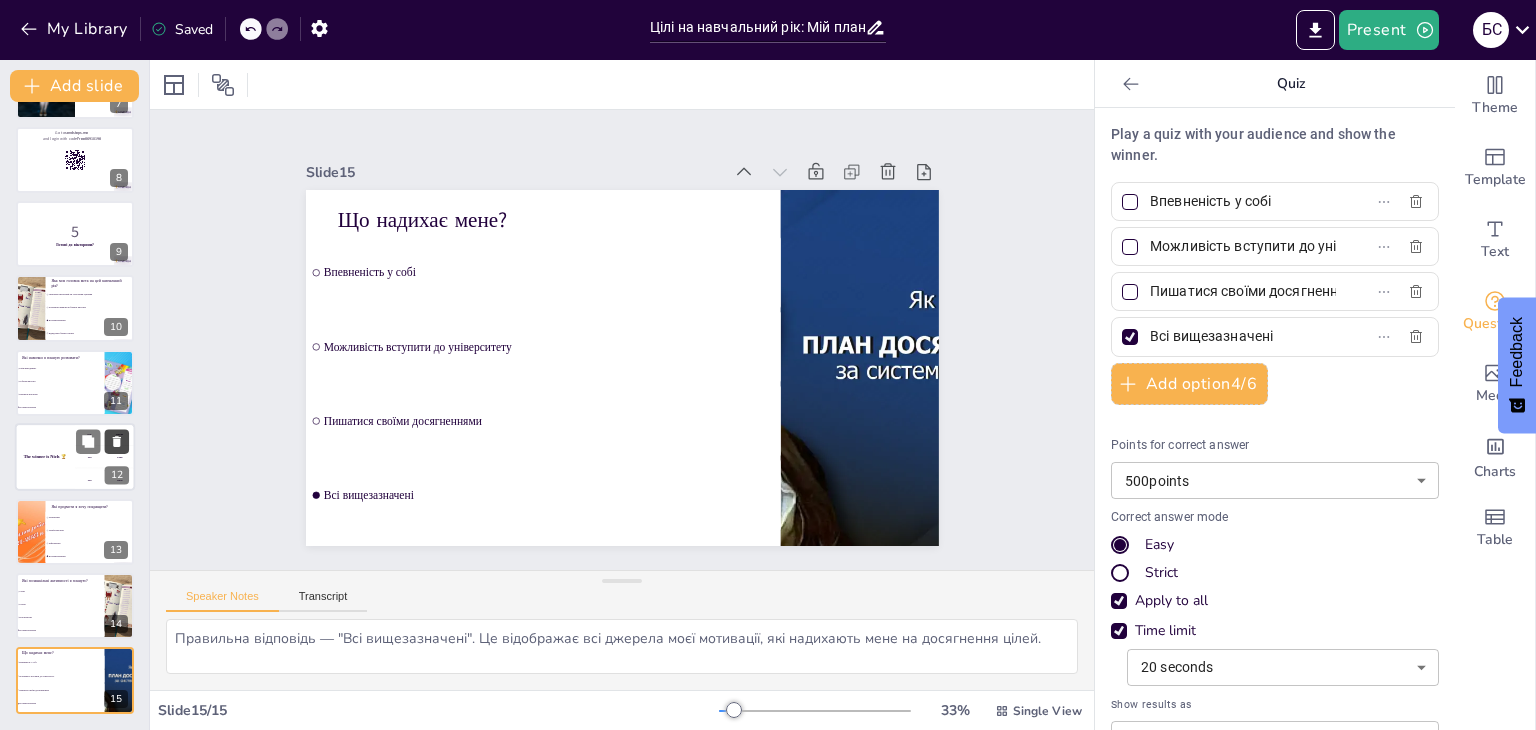 click 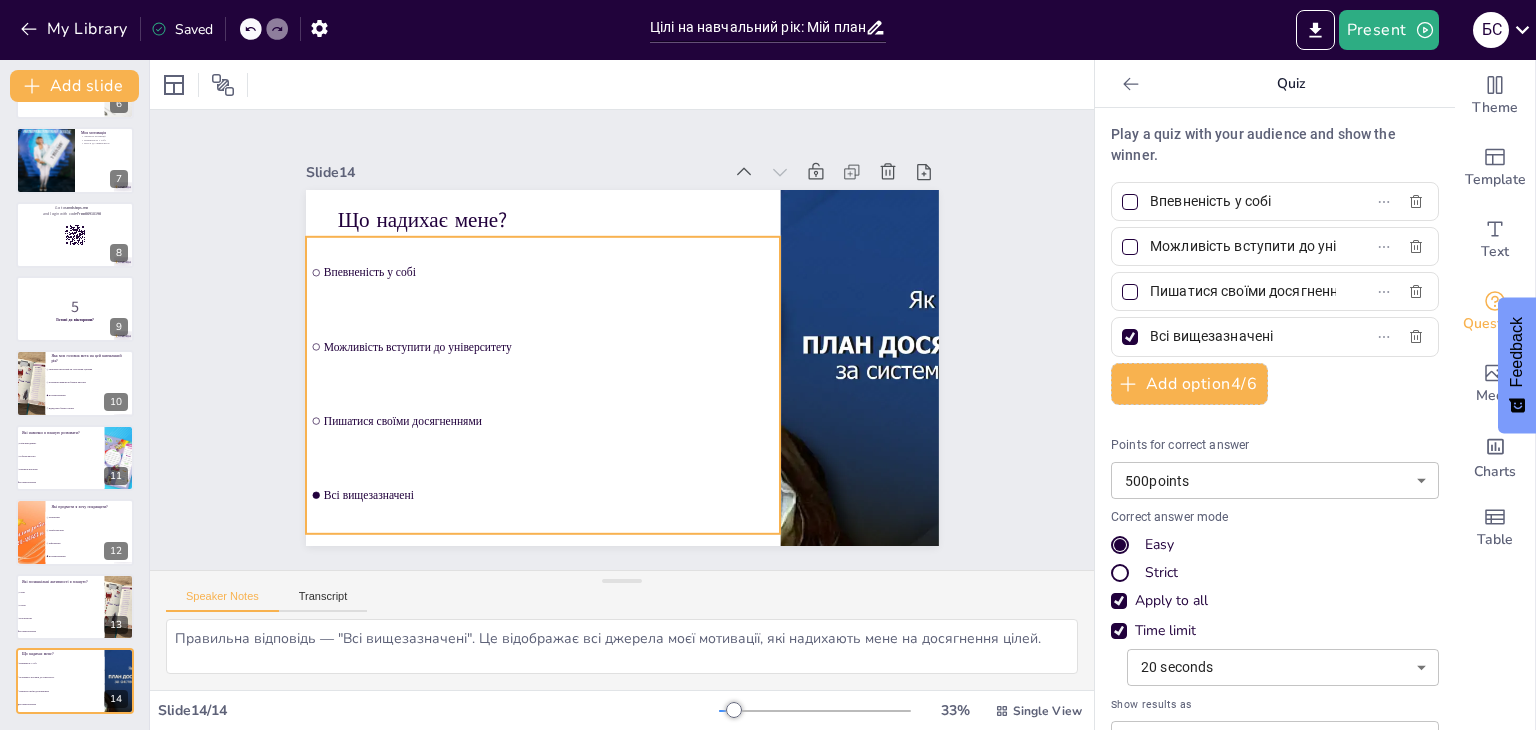 click on "Пишатися своїми досягненнями" at bounding box center (543, 421) 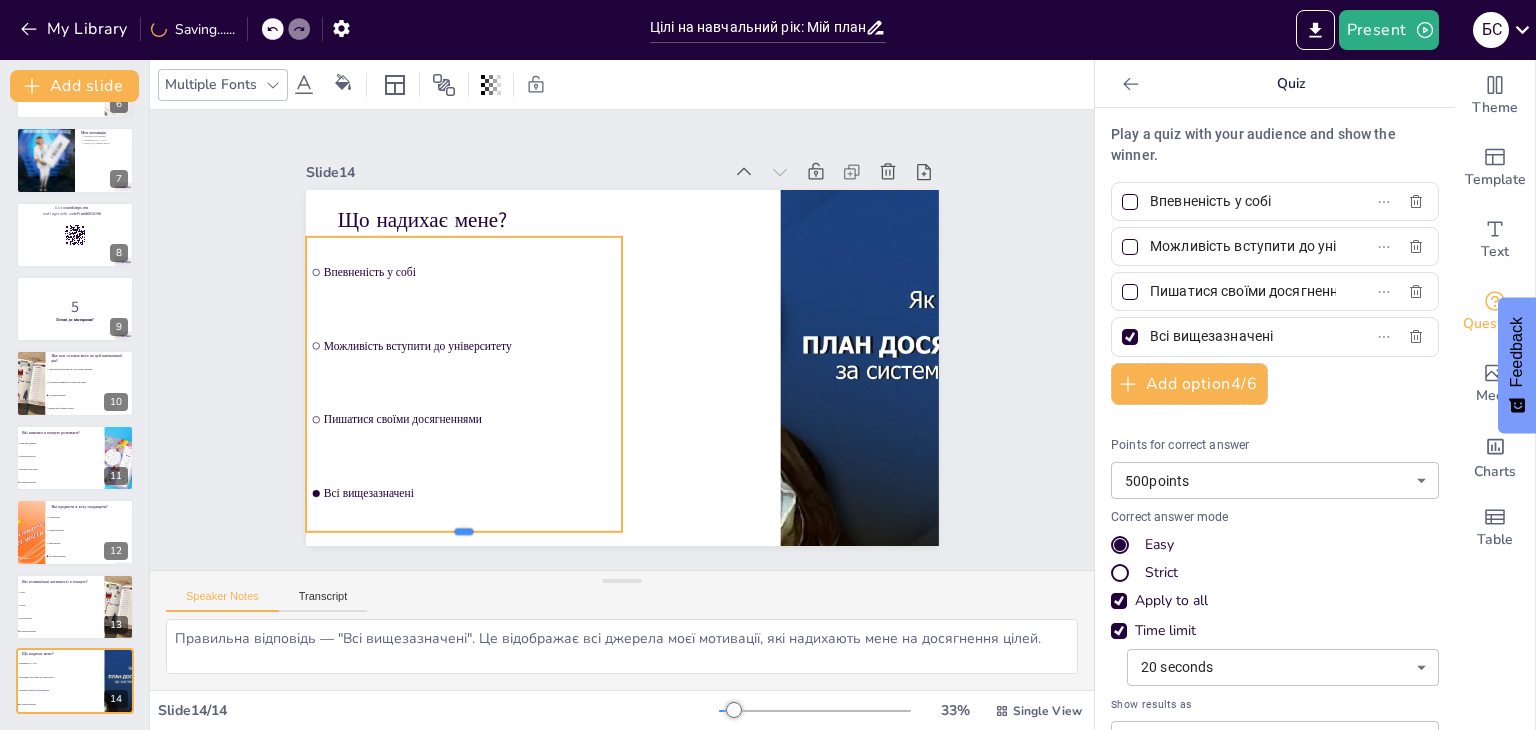 drag, startPoint x: 446, startPoint y: 337, endPoint x: 452, endPoint y: 525, distance: 188.09572 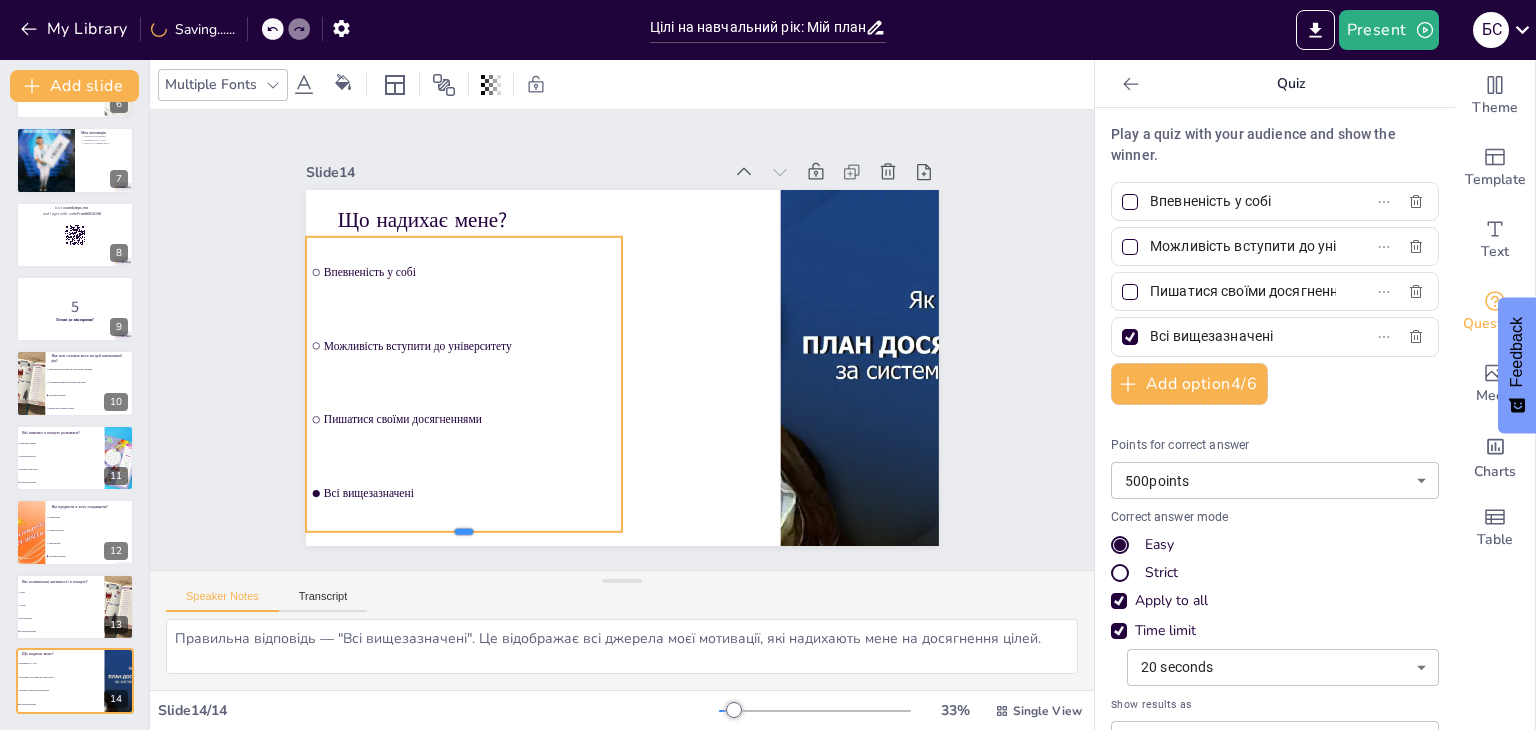click at bounding box center [444, 521] 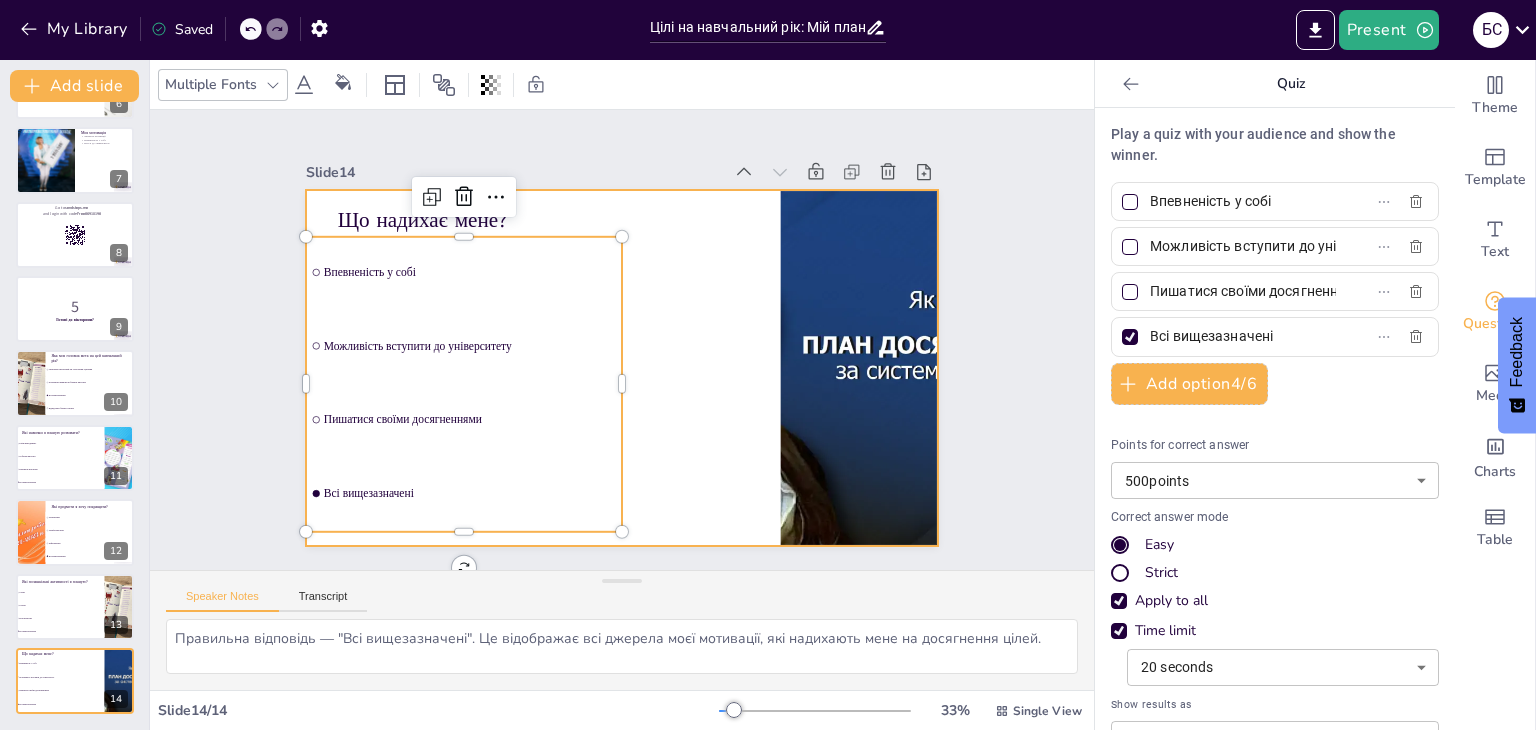 click at bounding box center (622, 368) 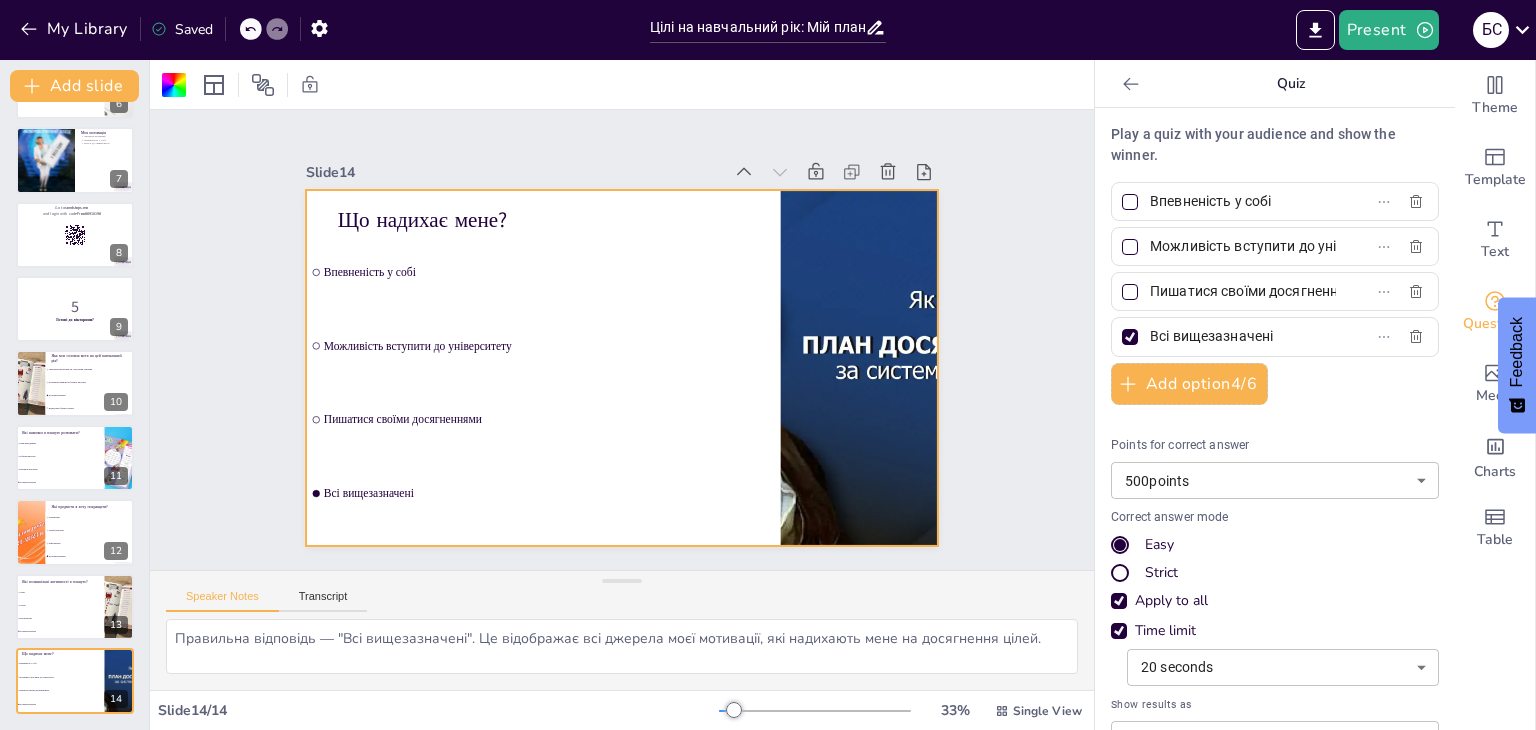 click at bounding box center [1130, 337] 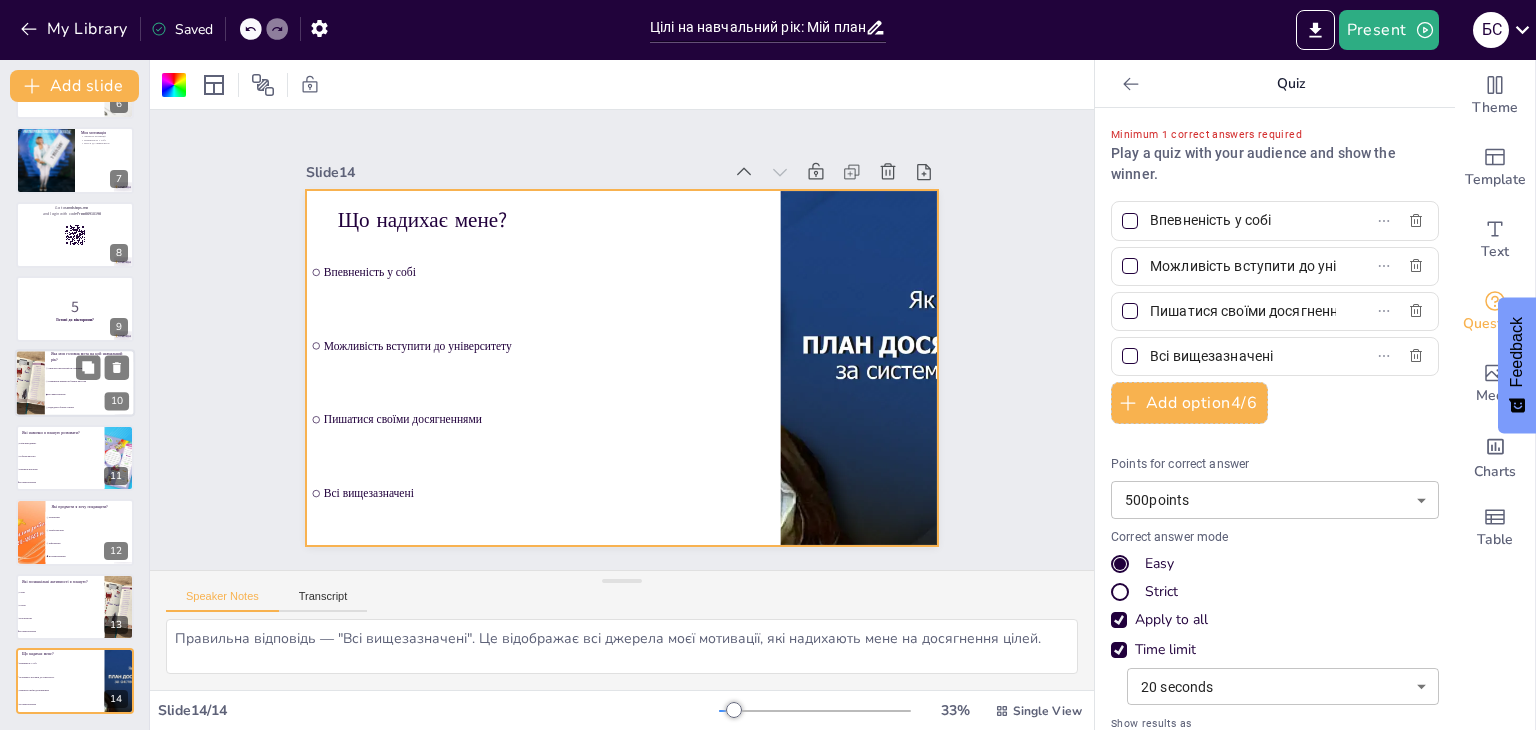 click on "Всі вищезазначені" at bounding box center [90, 395] 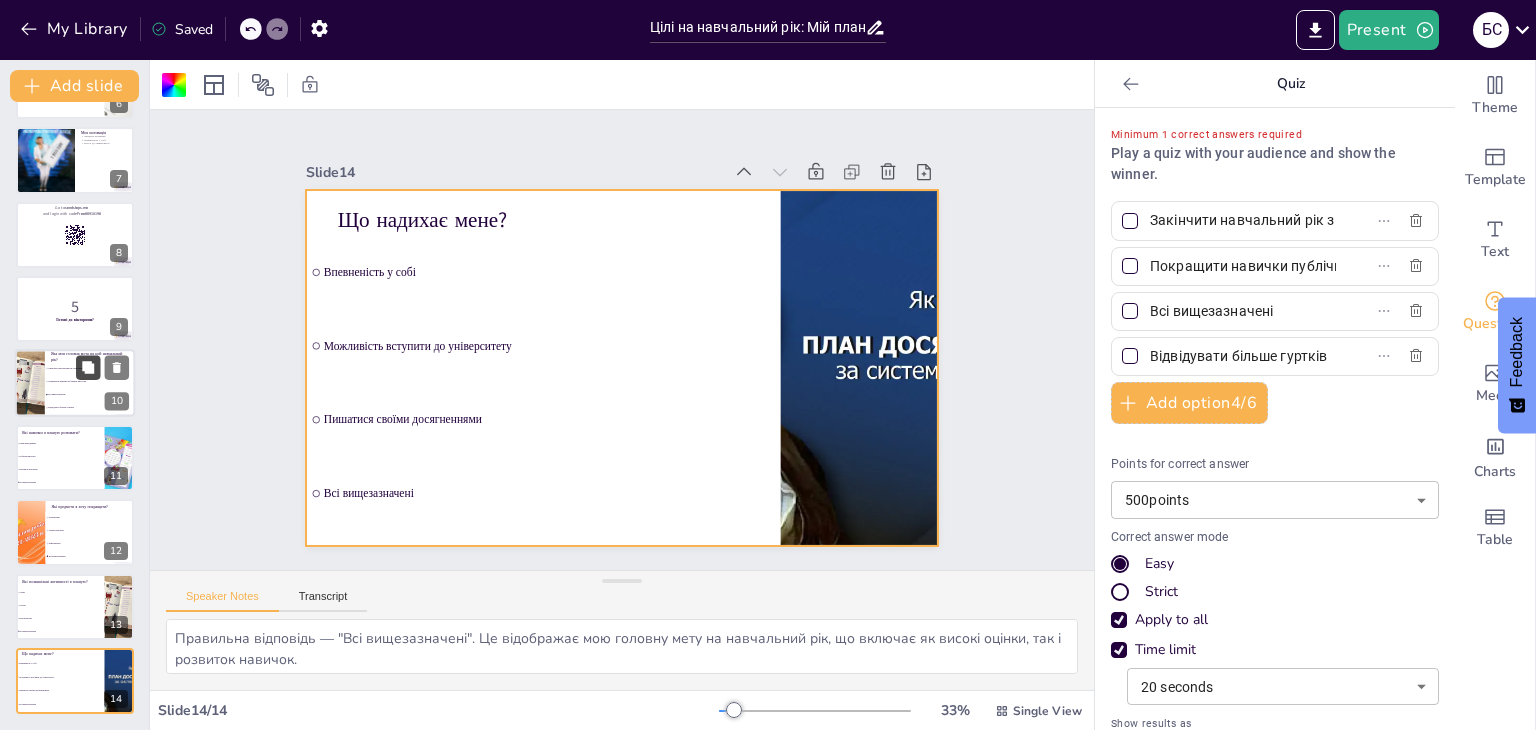 scroll, scrollTop: 404, scrollLeft: 0, axis: vertical 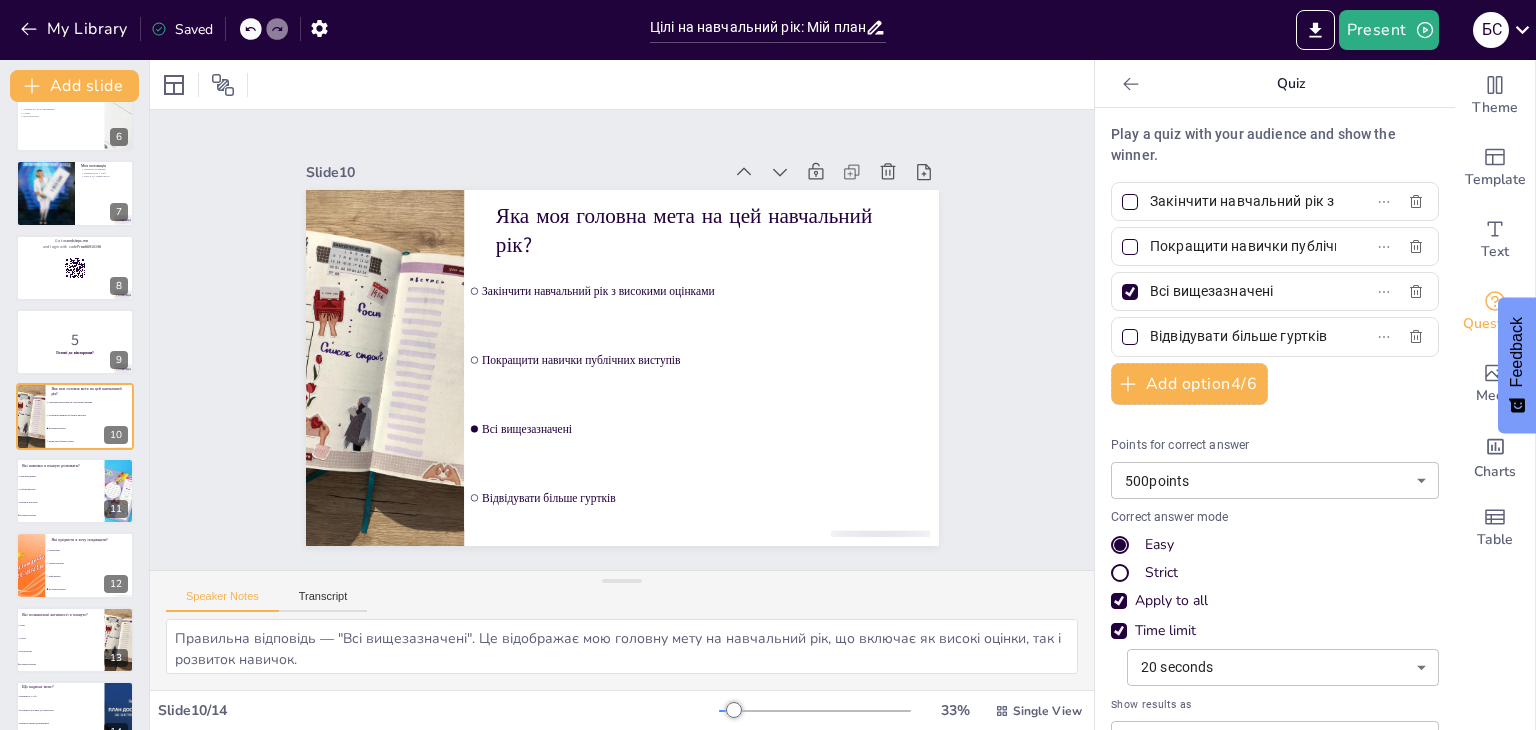 click at bounding box center [1130, 292] 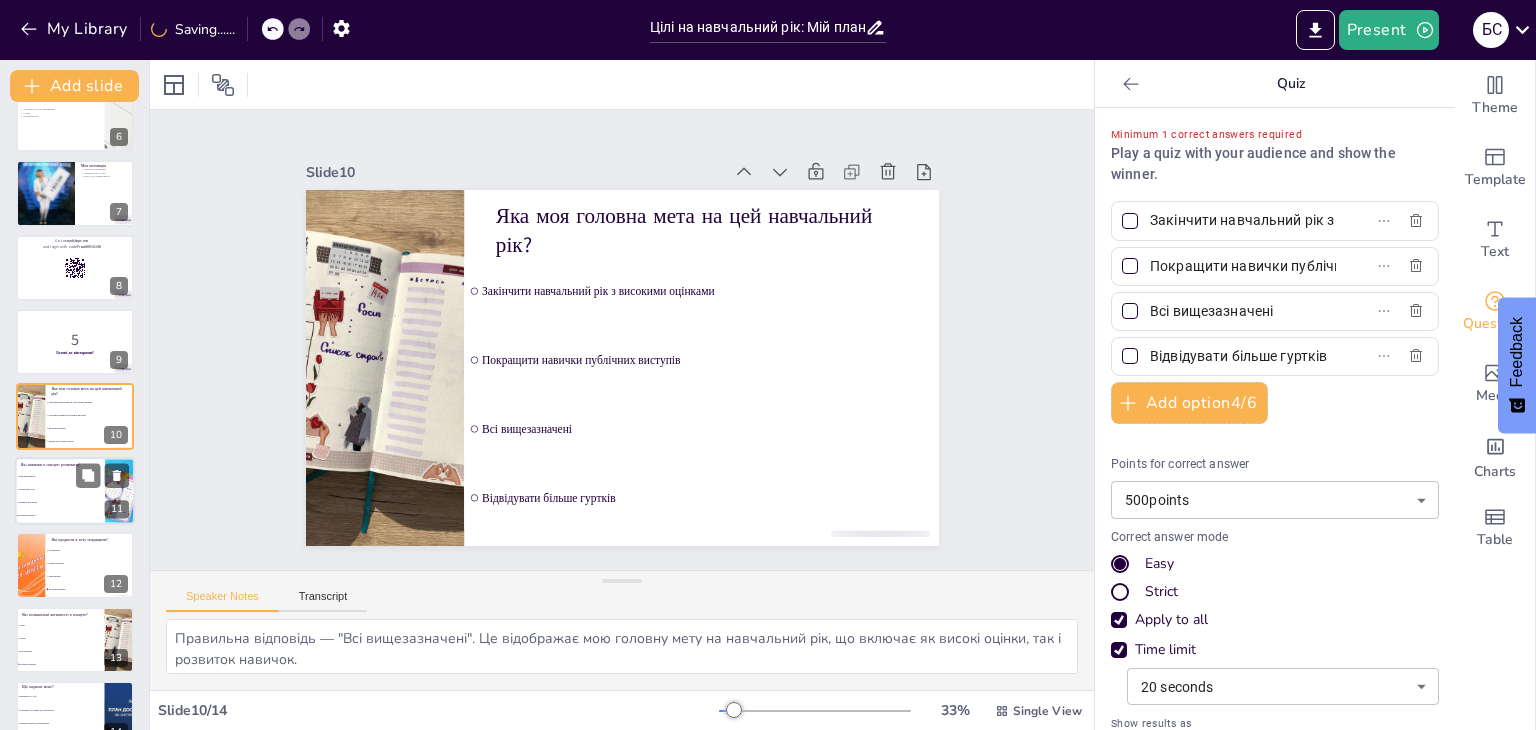 click on "Критичне мислення" at bounding box center (60, 502) 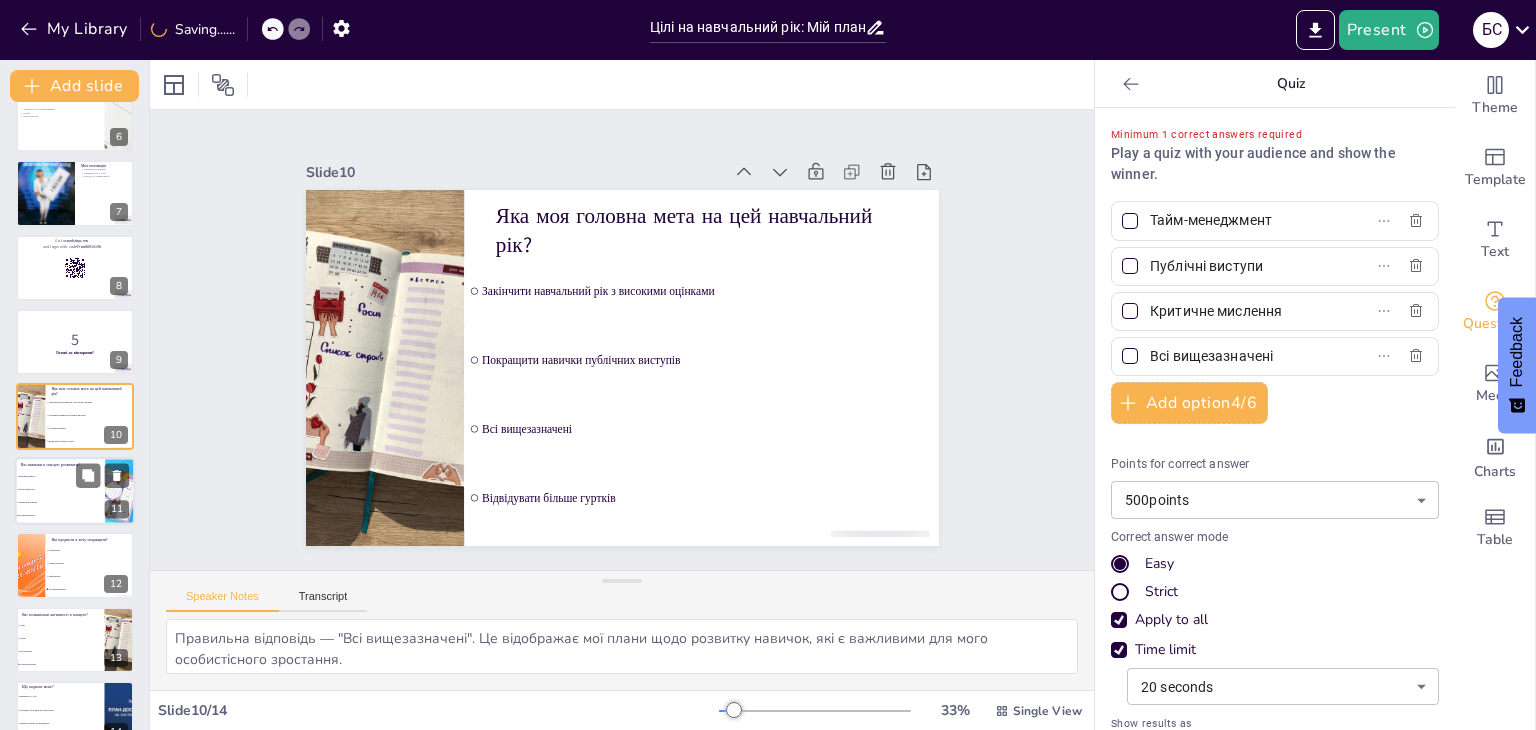 scroll, scrollTop: 437, scrollLeft: 0, axis: vertical 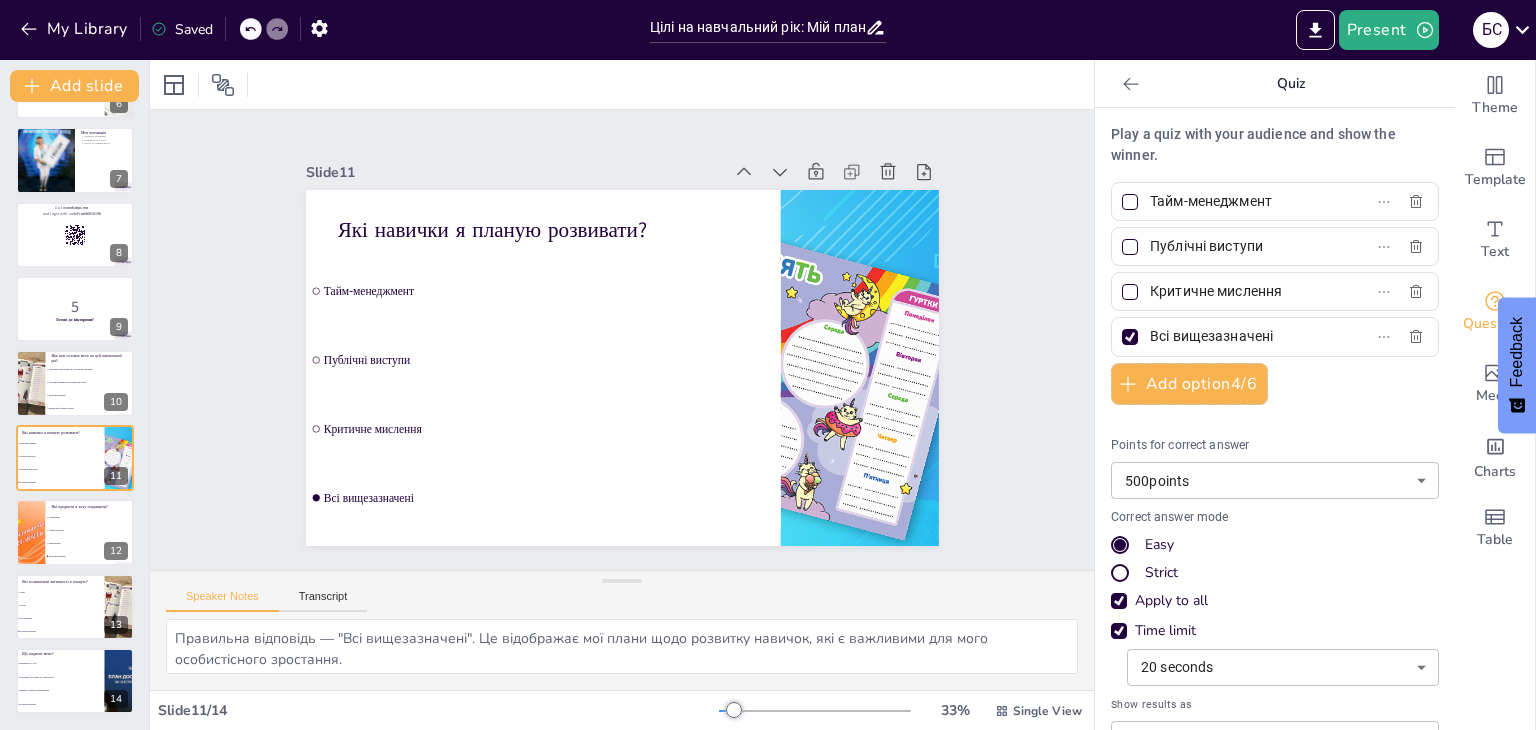 click at bounding box center (1130, 337) 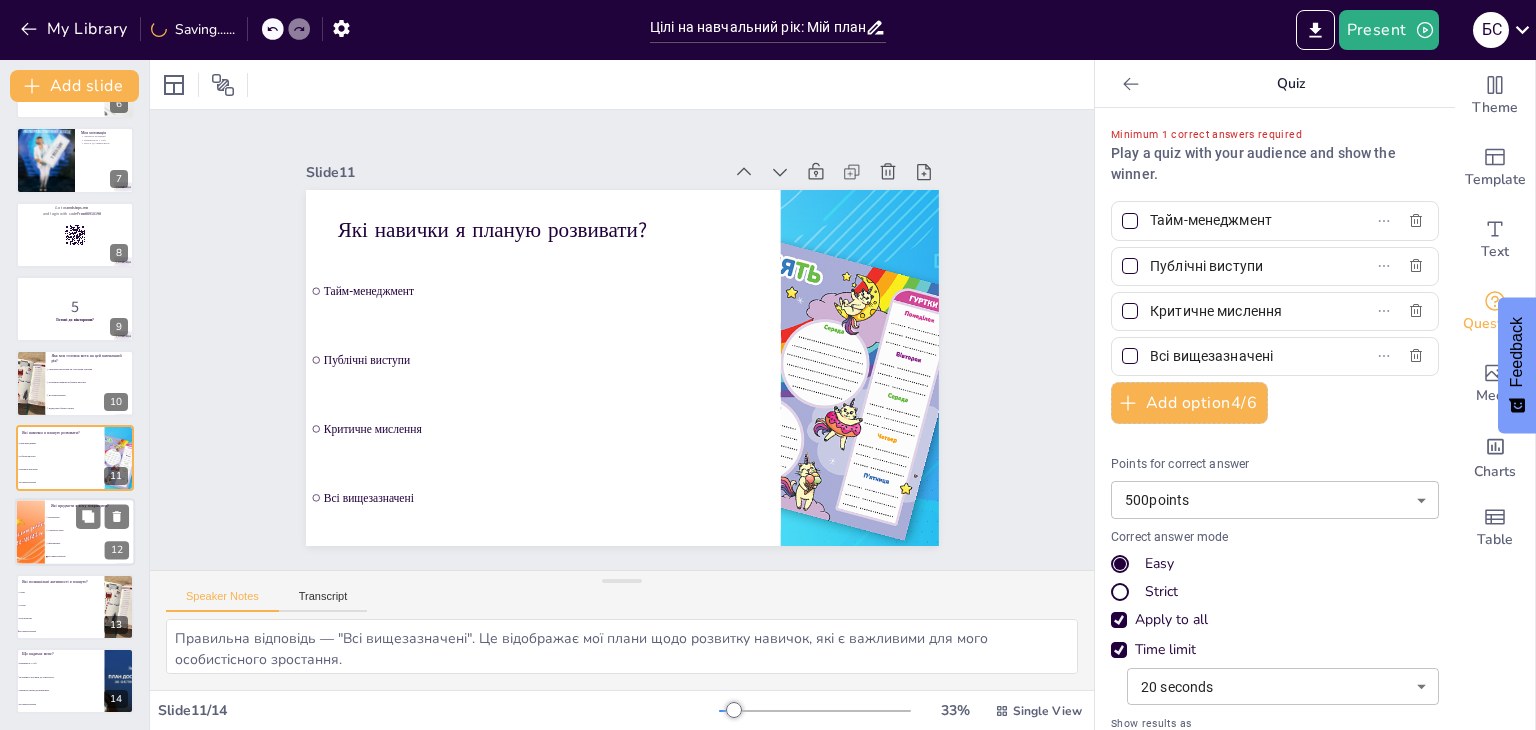 click on "Інформатика" at bounding box center [90, 544] 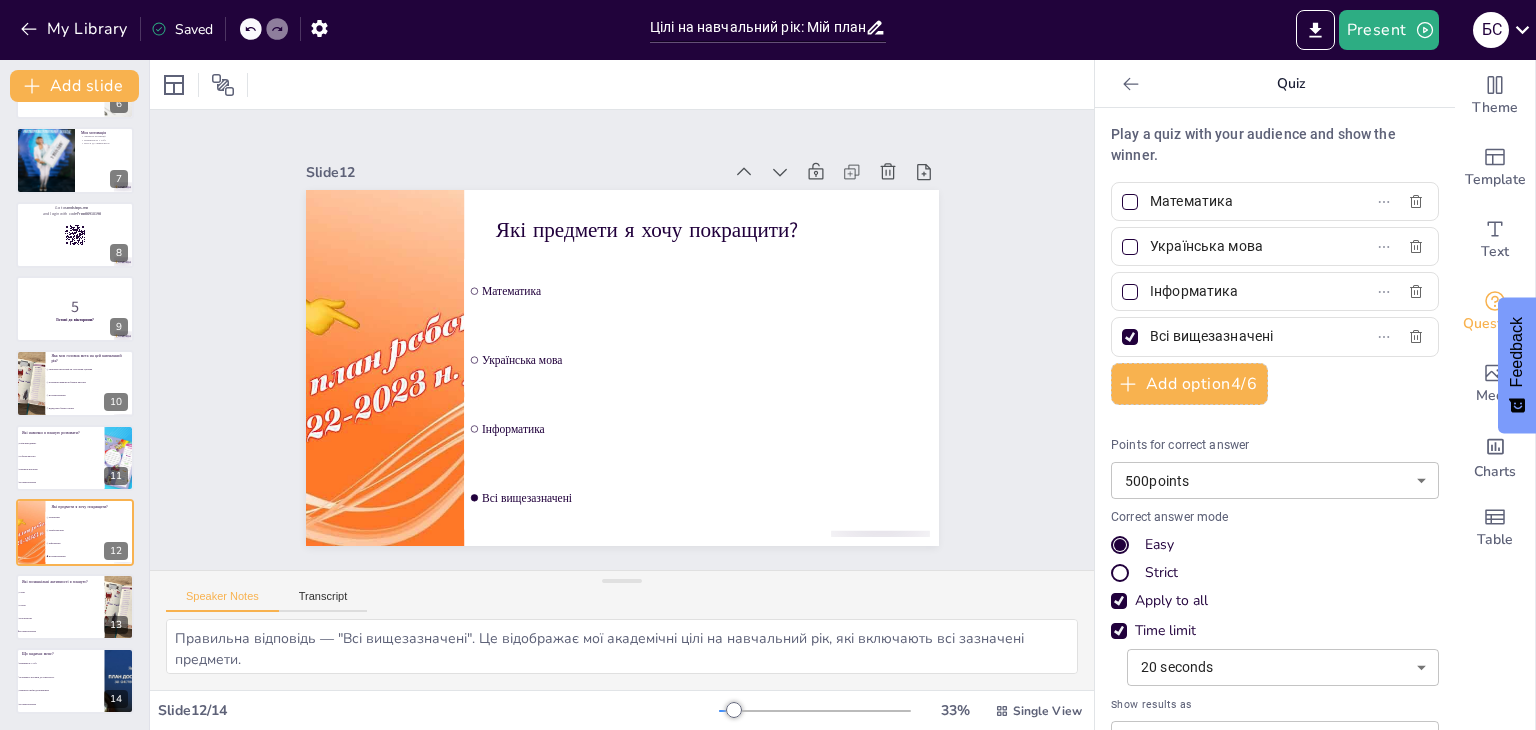 click at bounding box center [1130, 337] 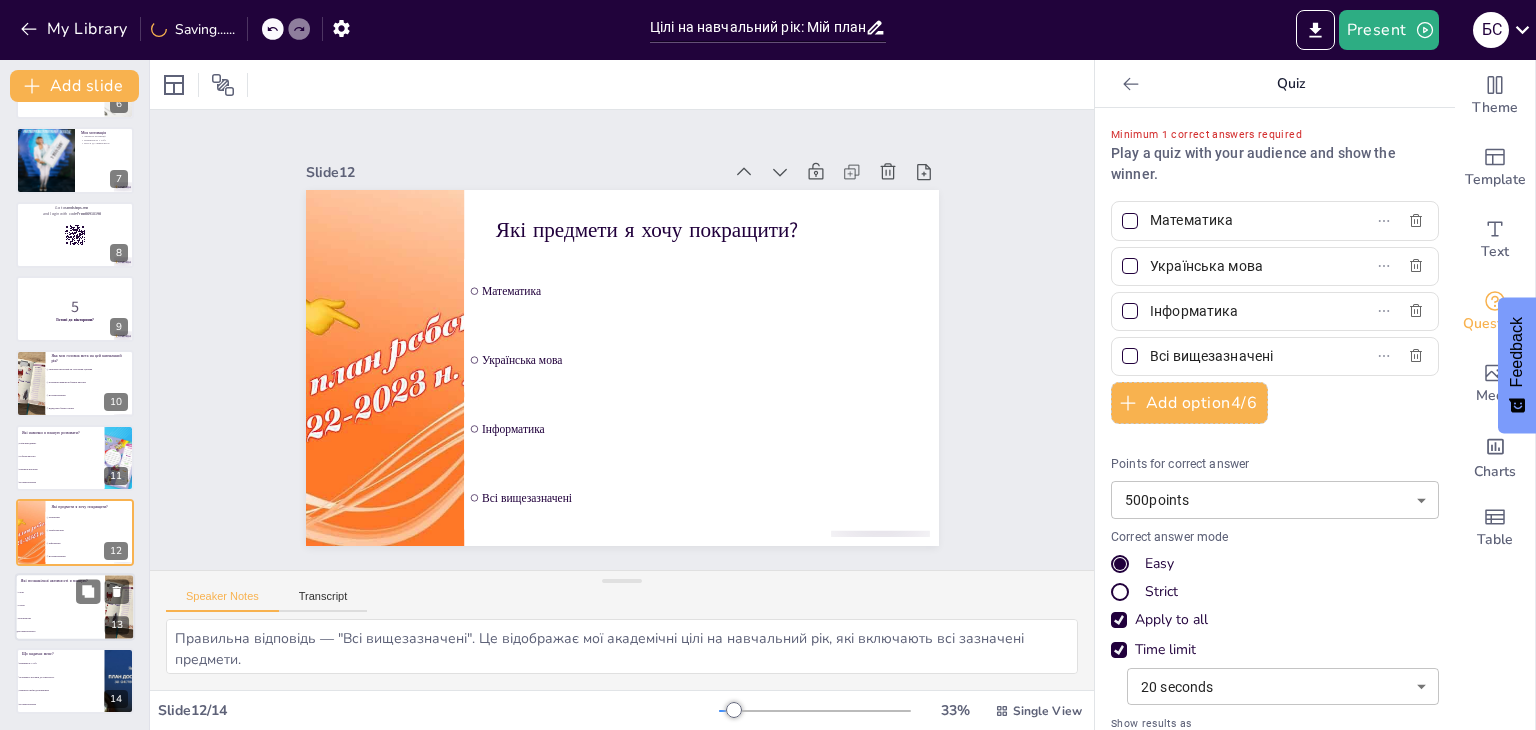 click on "Гуртки" at bounding box center [61, 605] 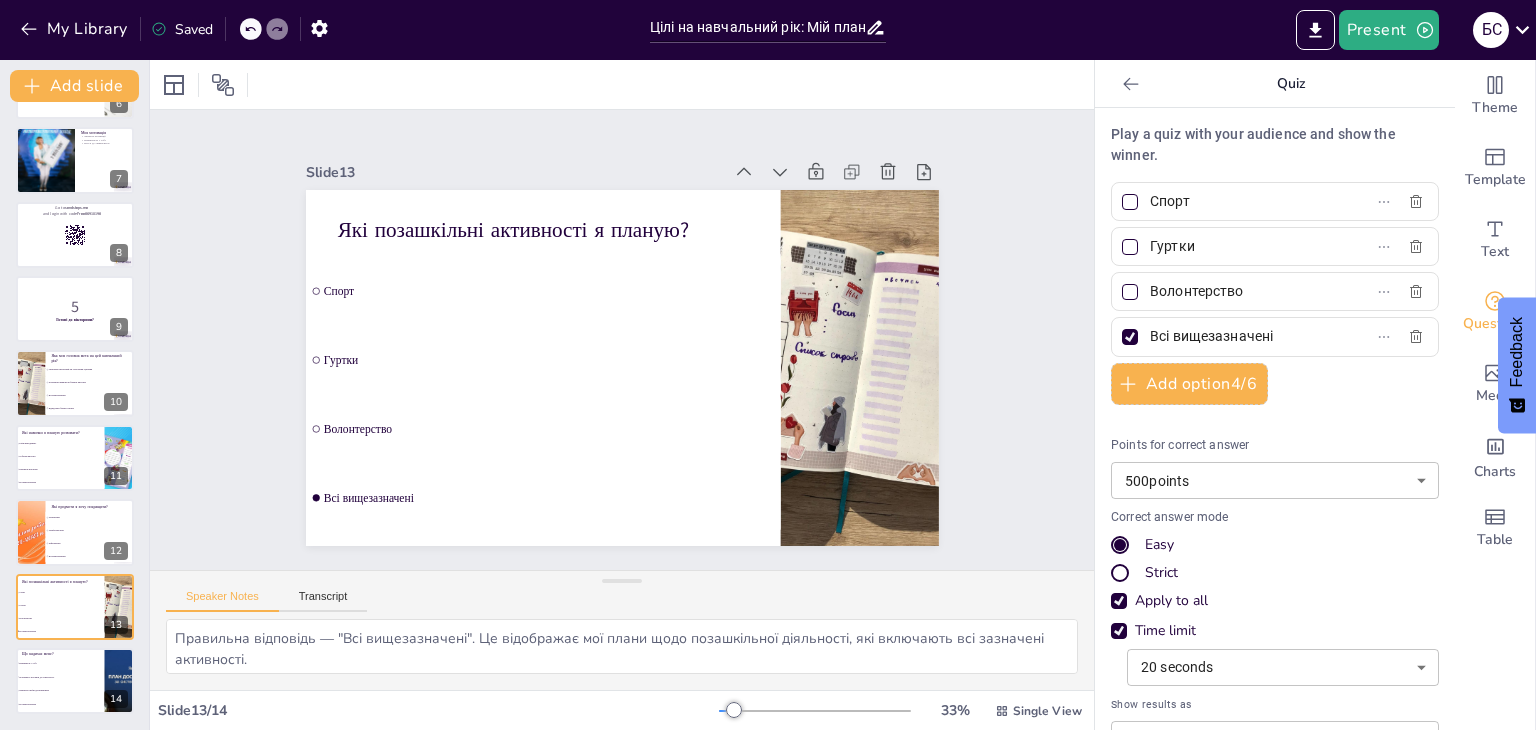 click at bounding box center (1130, 337) 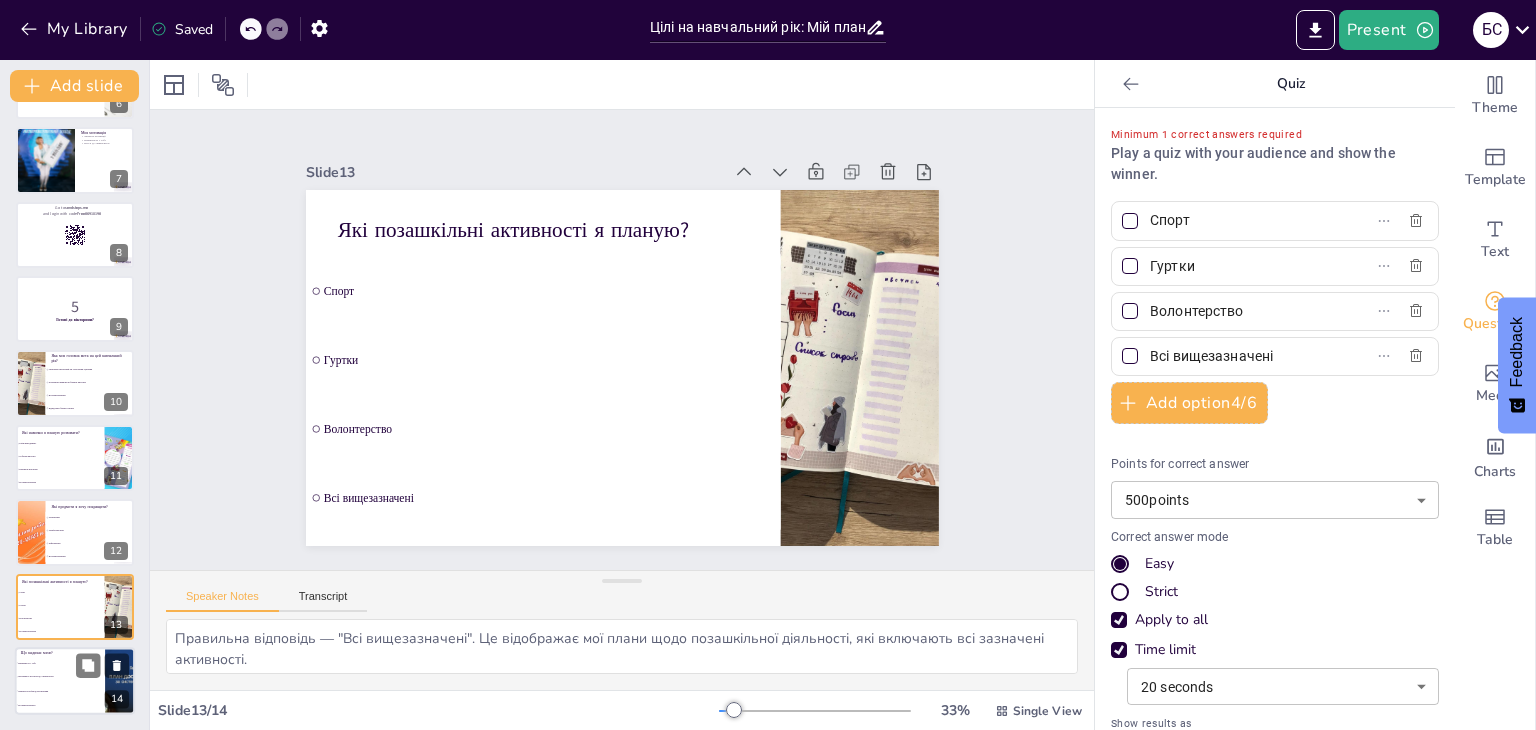 click on "Можливість вступити до університету" at bounding box center (46, 677) 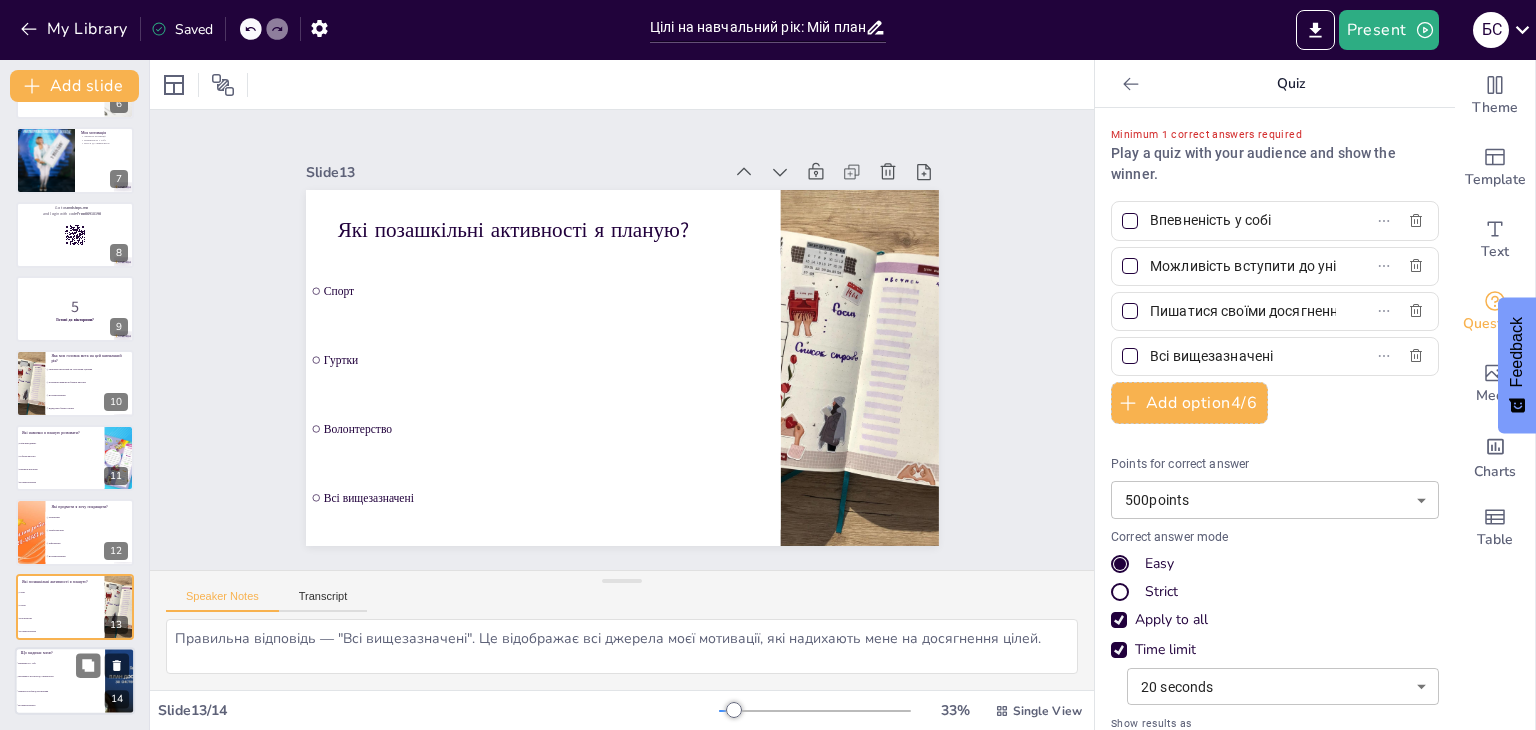 scroll, scrollTop: 436, scrollLeft: 0, axis: vertical 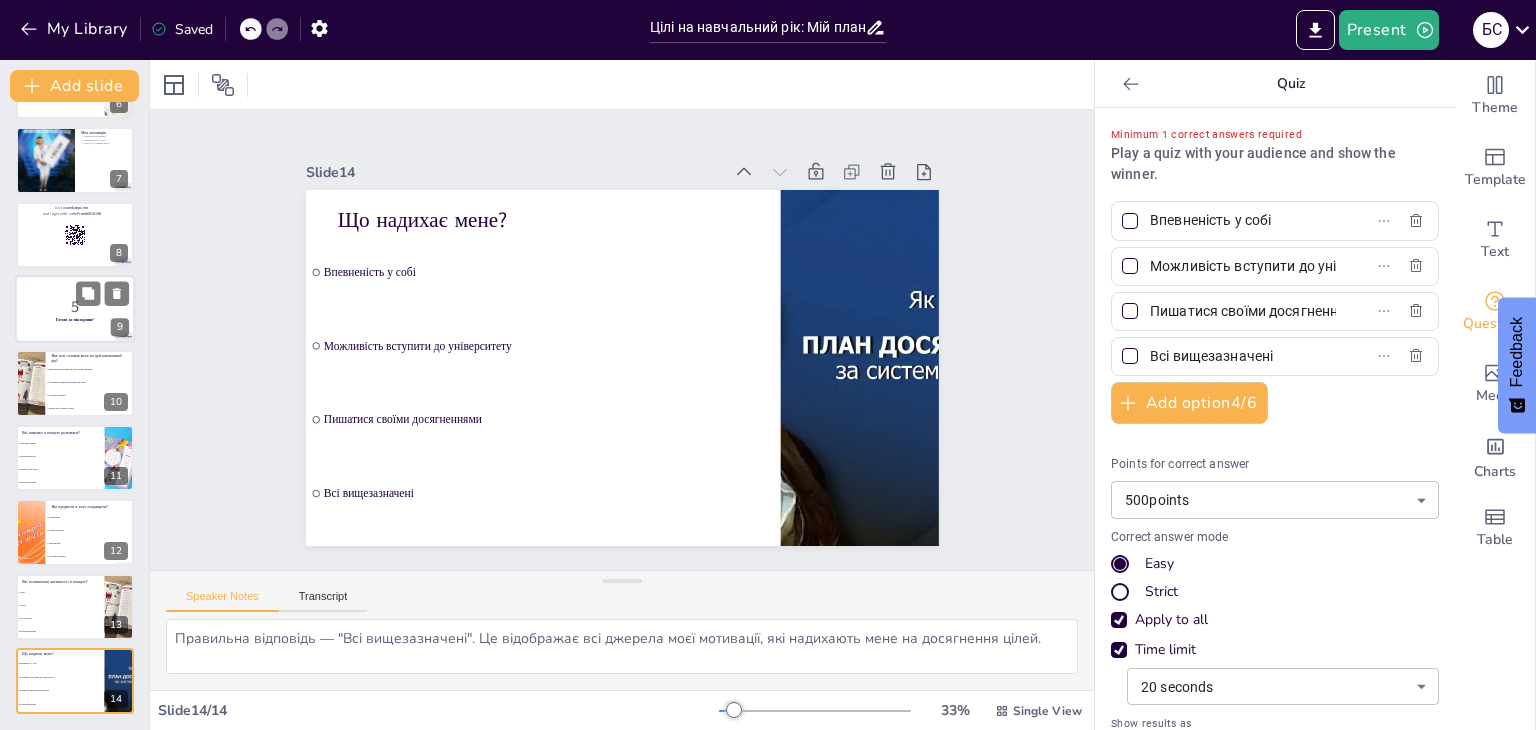 click on "5" at bounding box center (75, 307) 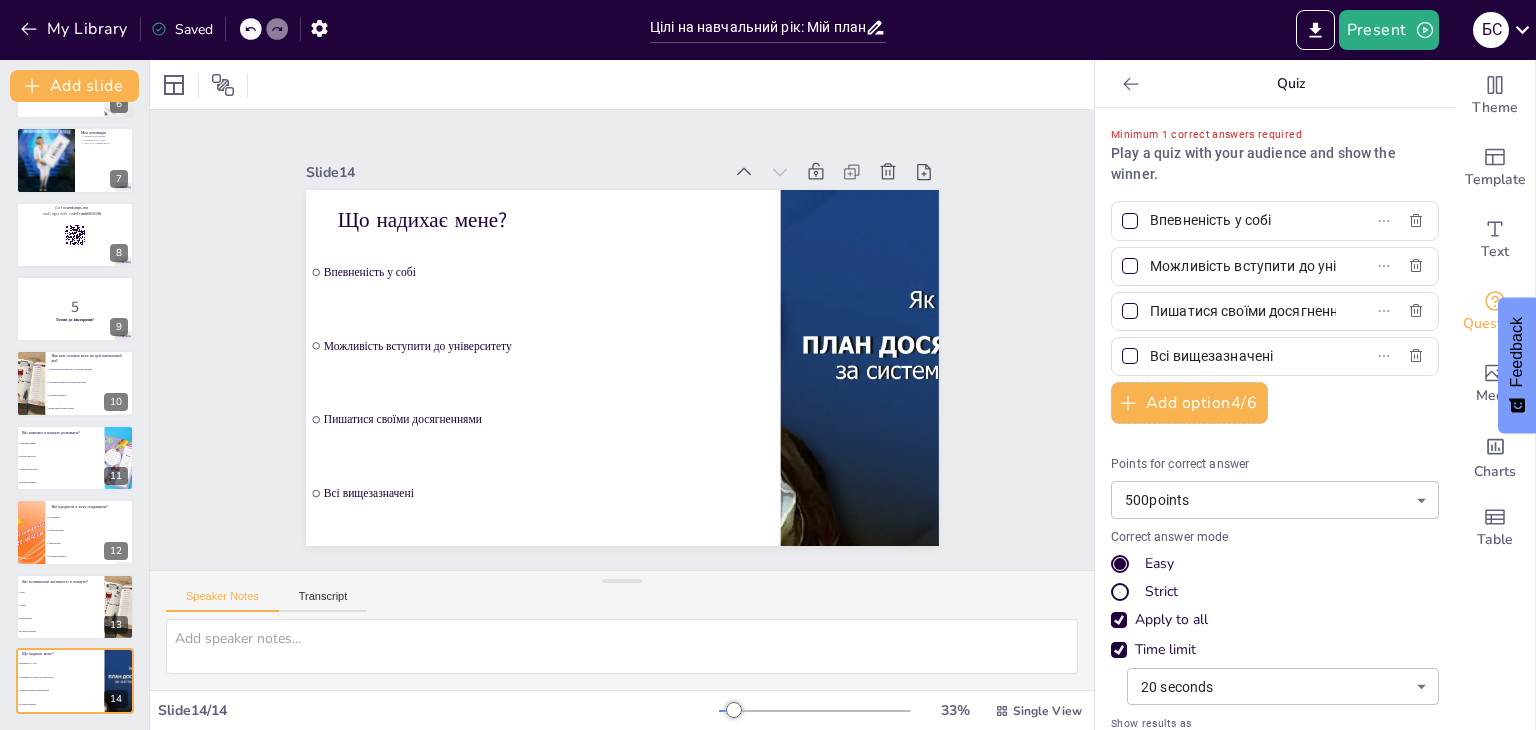 scroll, scrollTop: 330, scrollLeft: 0, axis: vertical 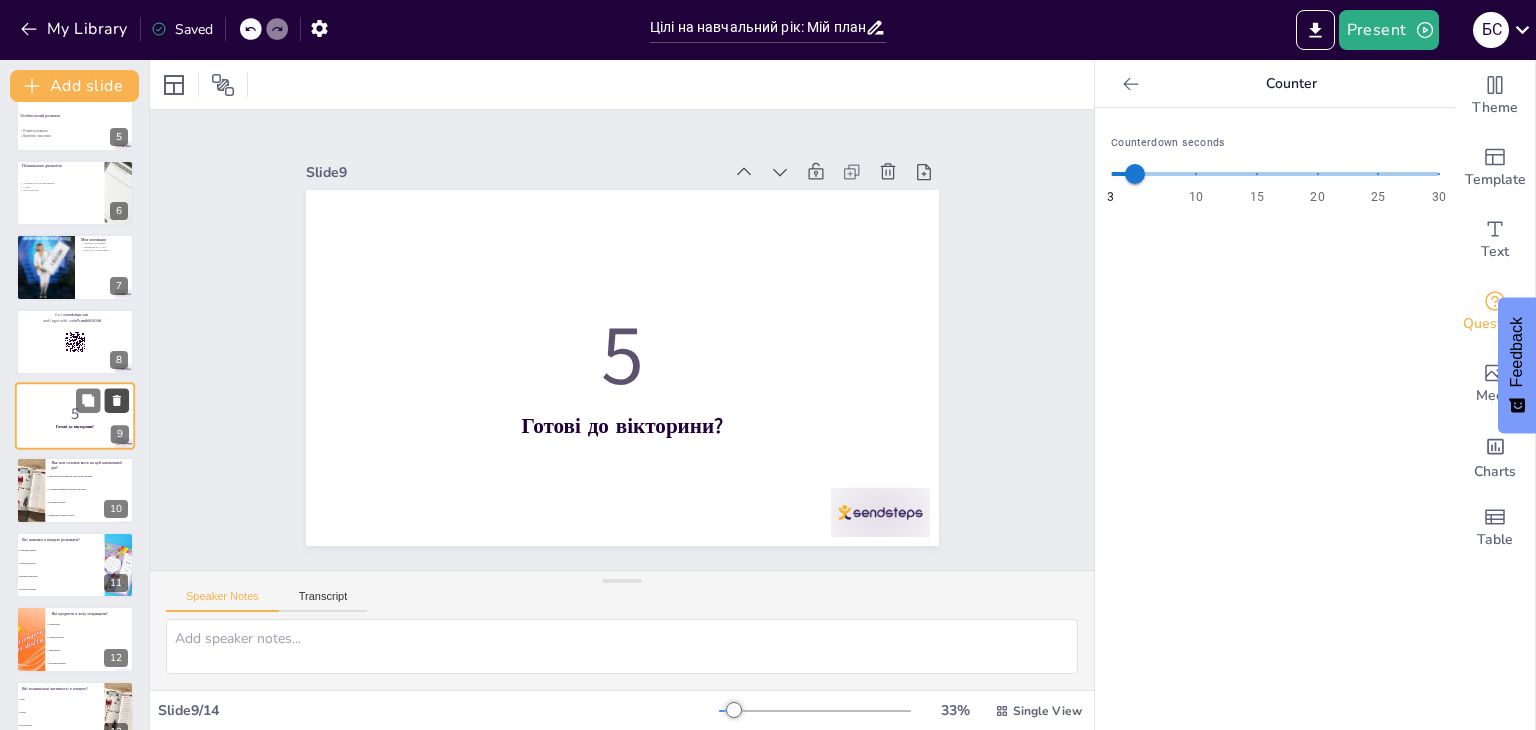 click 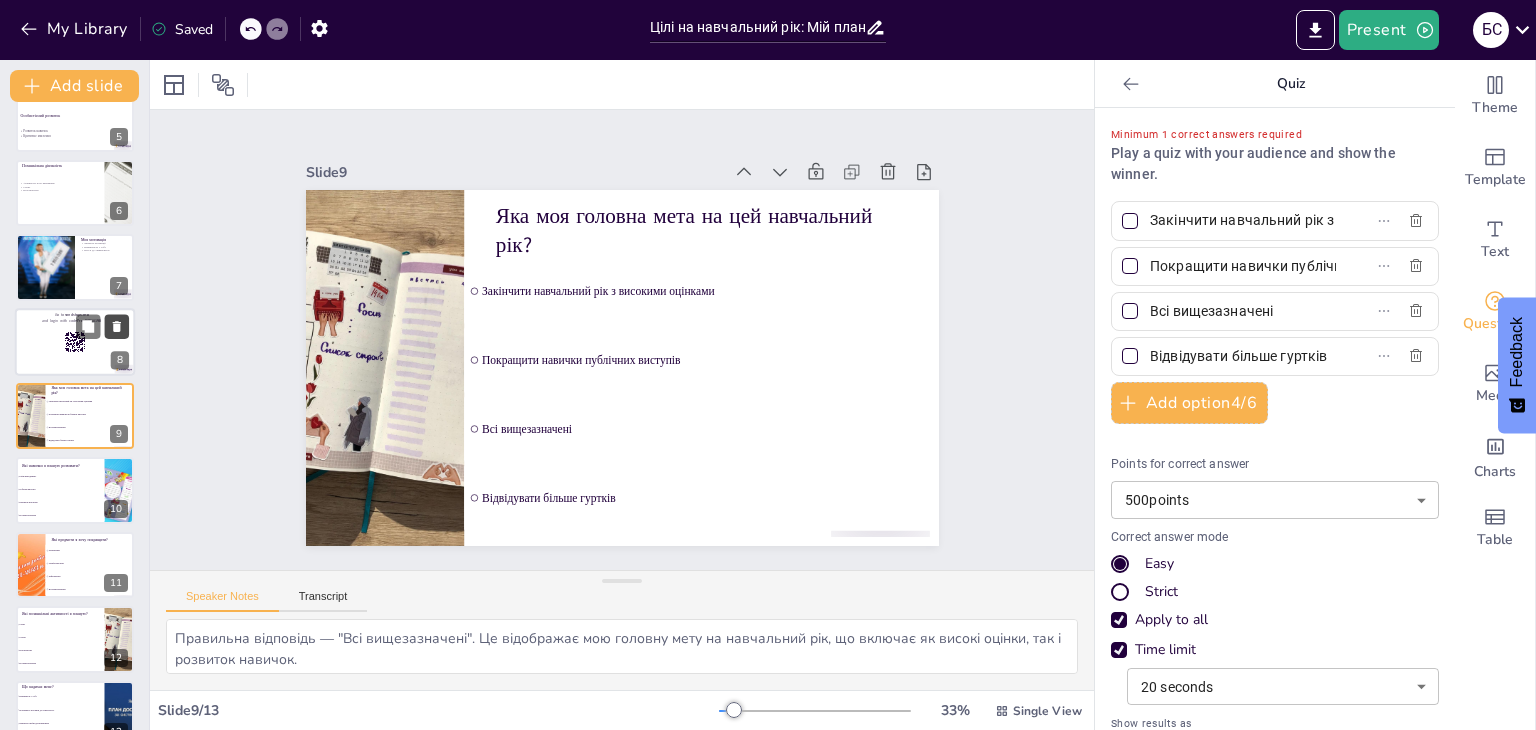 click 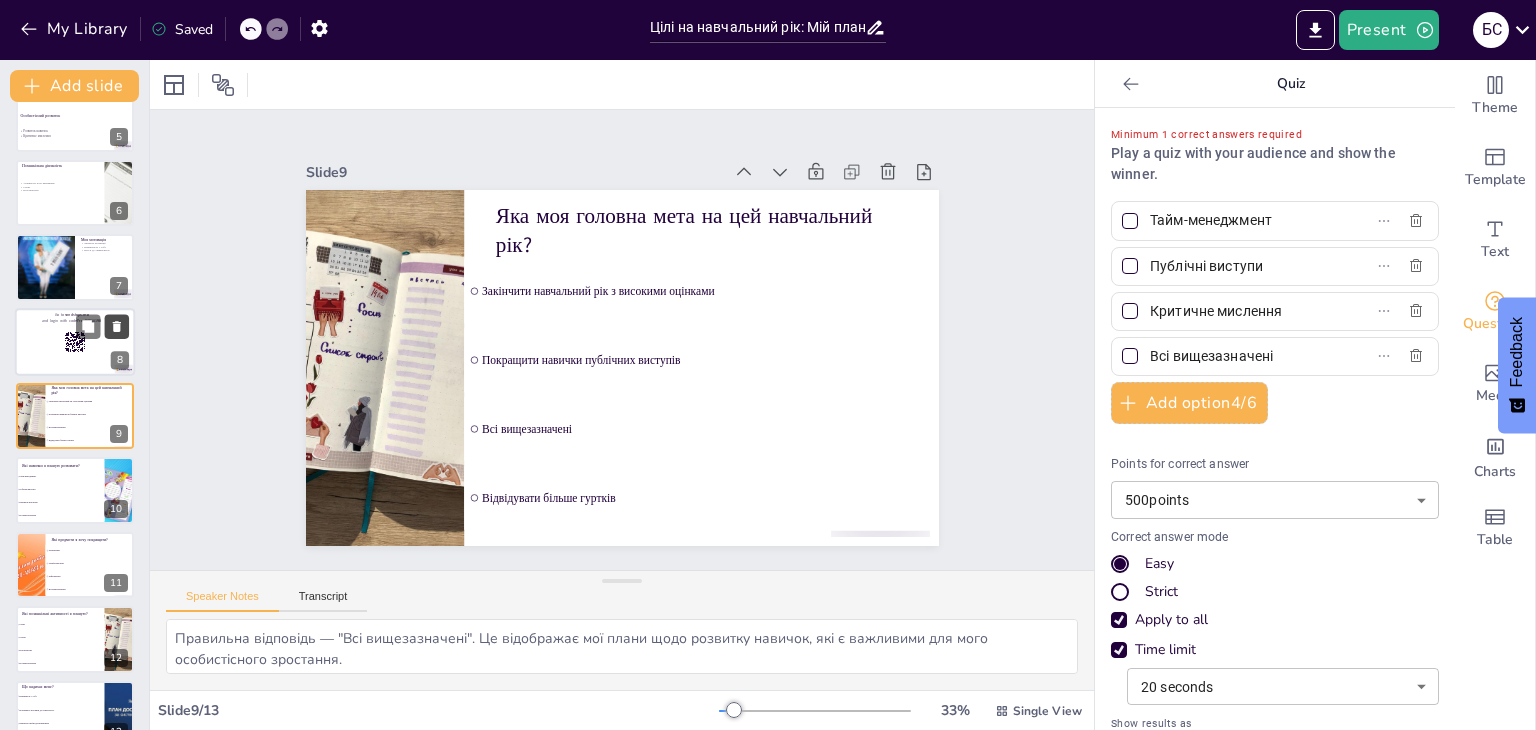 scroll, scrollTop: 288, scrollLeft: 0, axis: vertical 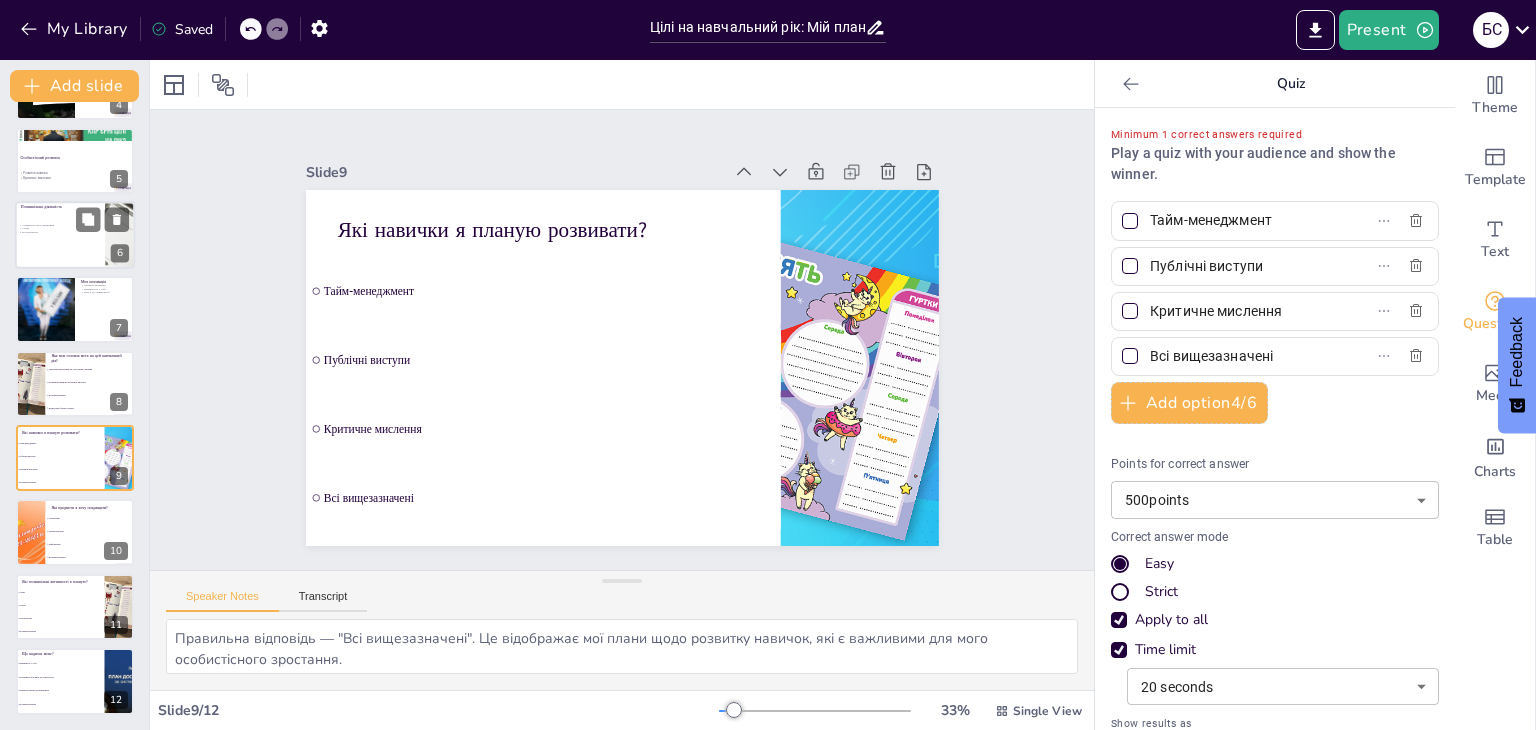click at bounding box center (75, 235) 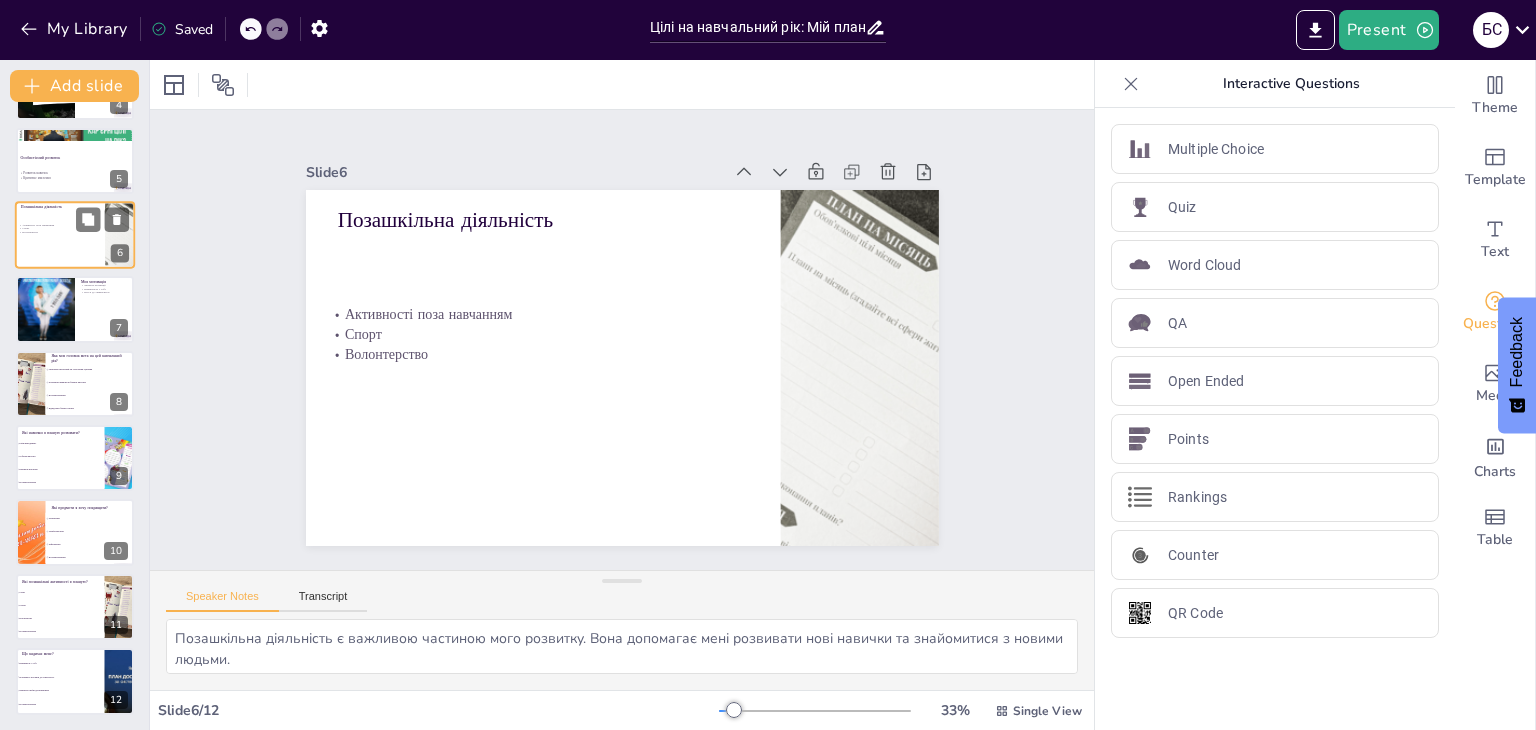 scroll, scrollTop: 107, scrollLeft: 0, axis: vertical 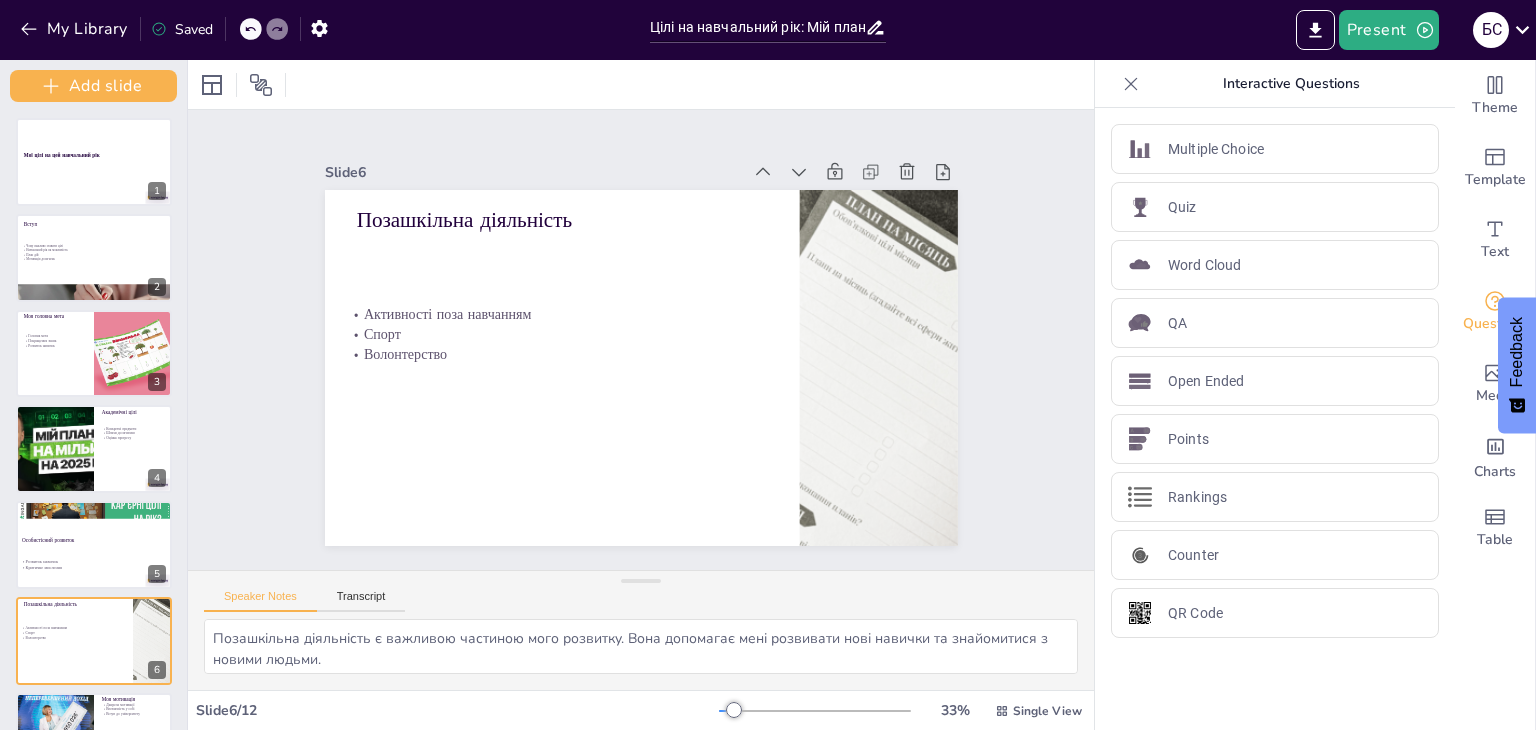 drag, startPoint x: 143, startPoint y: 306, endPoint x: 182, endPoint y: 195, distance: 117.65203 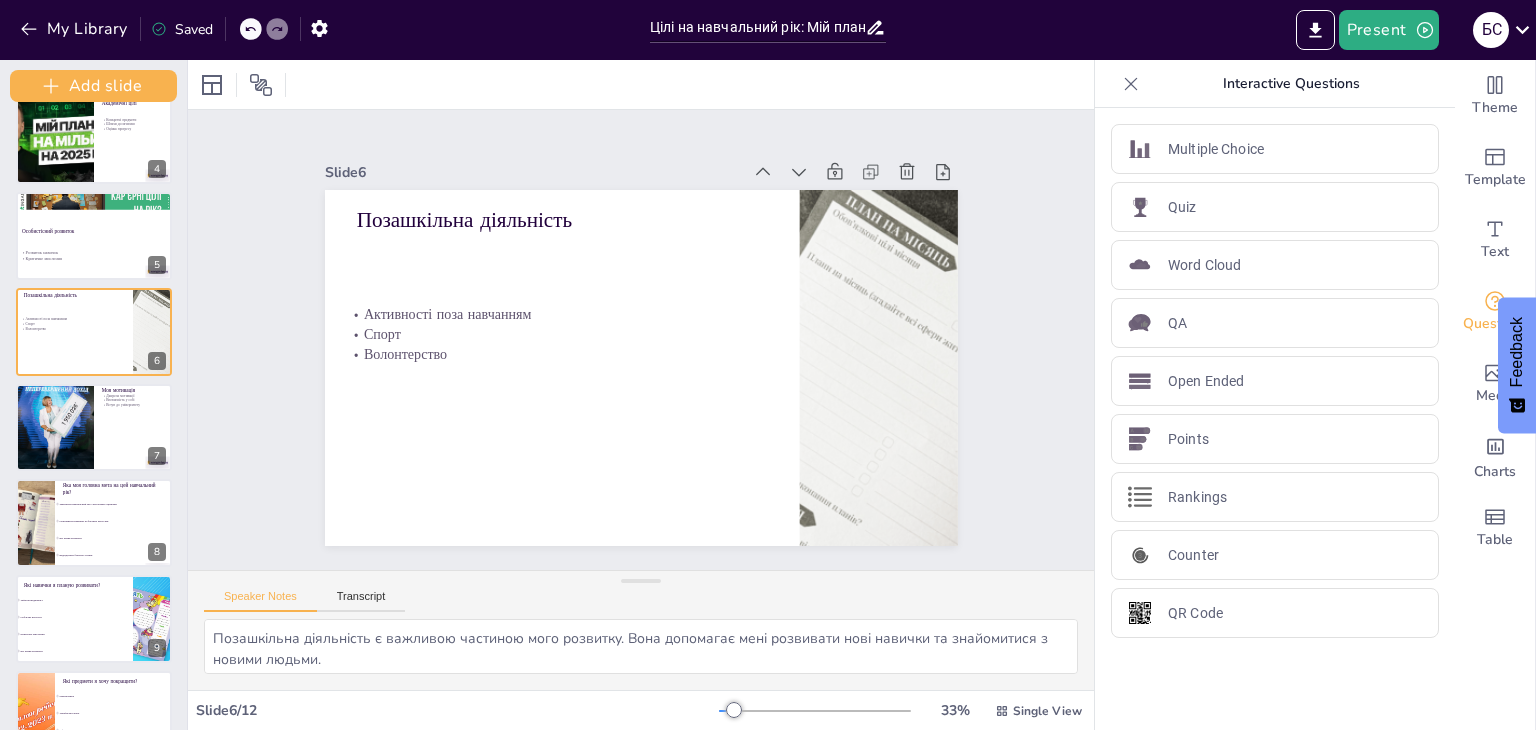 scroll, scrollTop: 104, scrollLeft: 0, axis: vertical 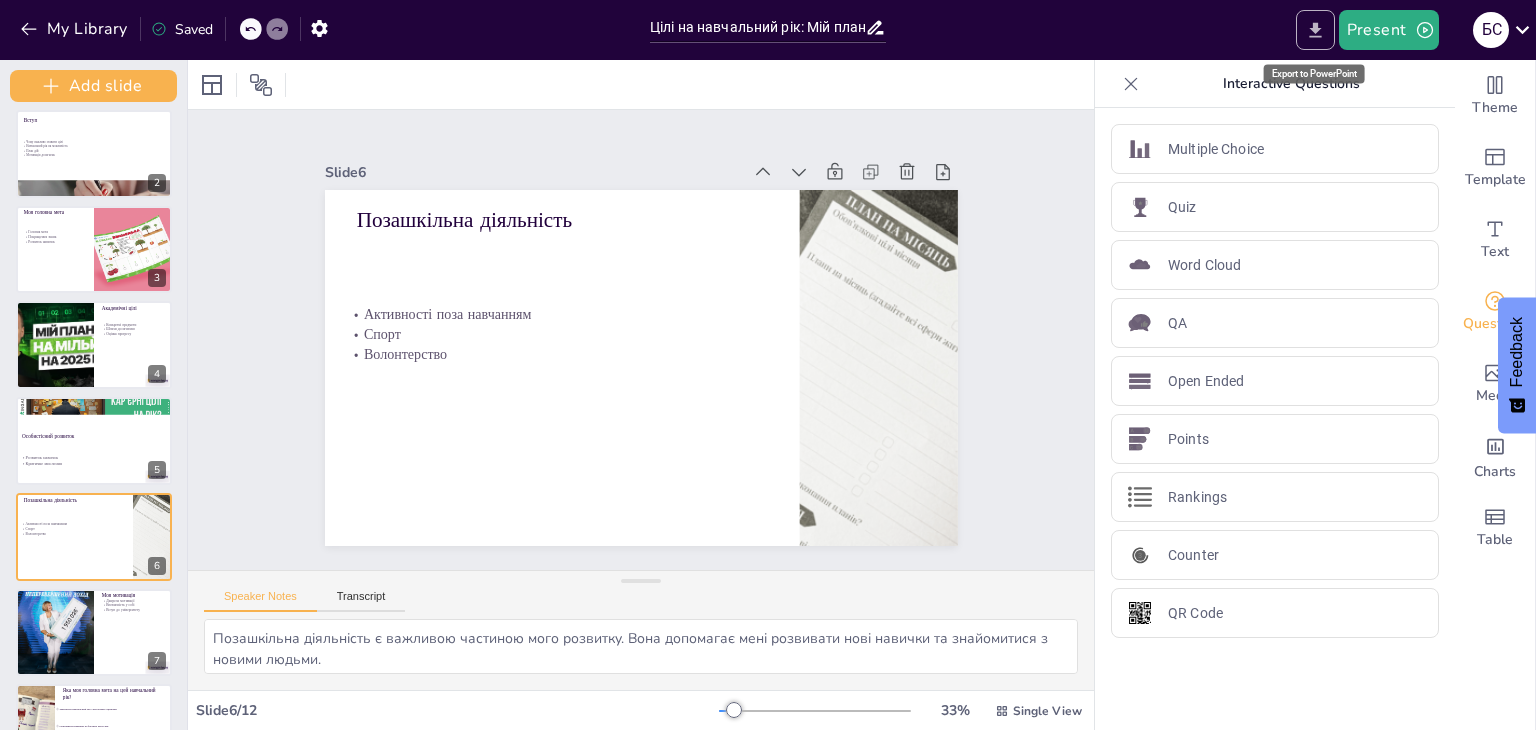 click 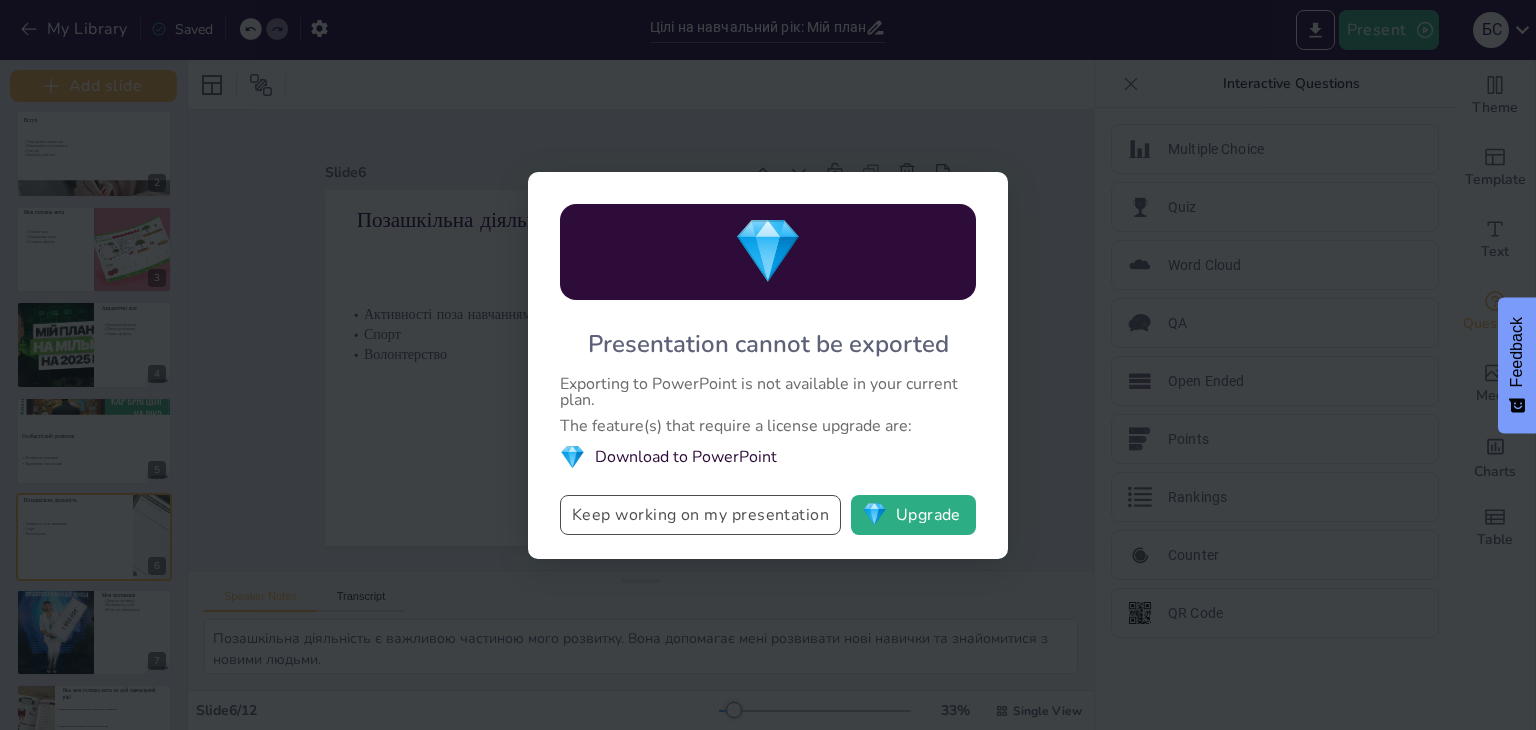 click on "Keep working on my presentation" at bounding box center [700, 515] 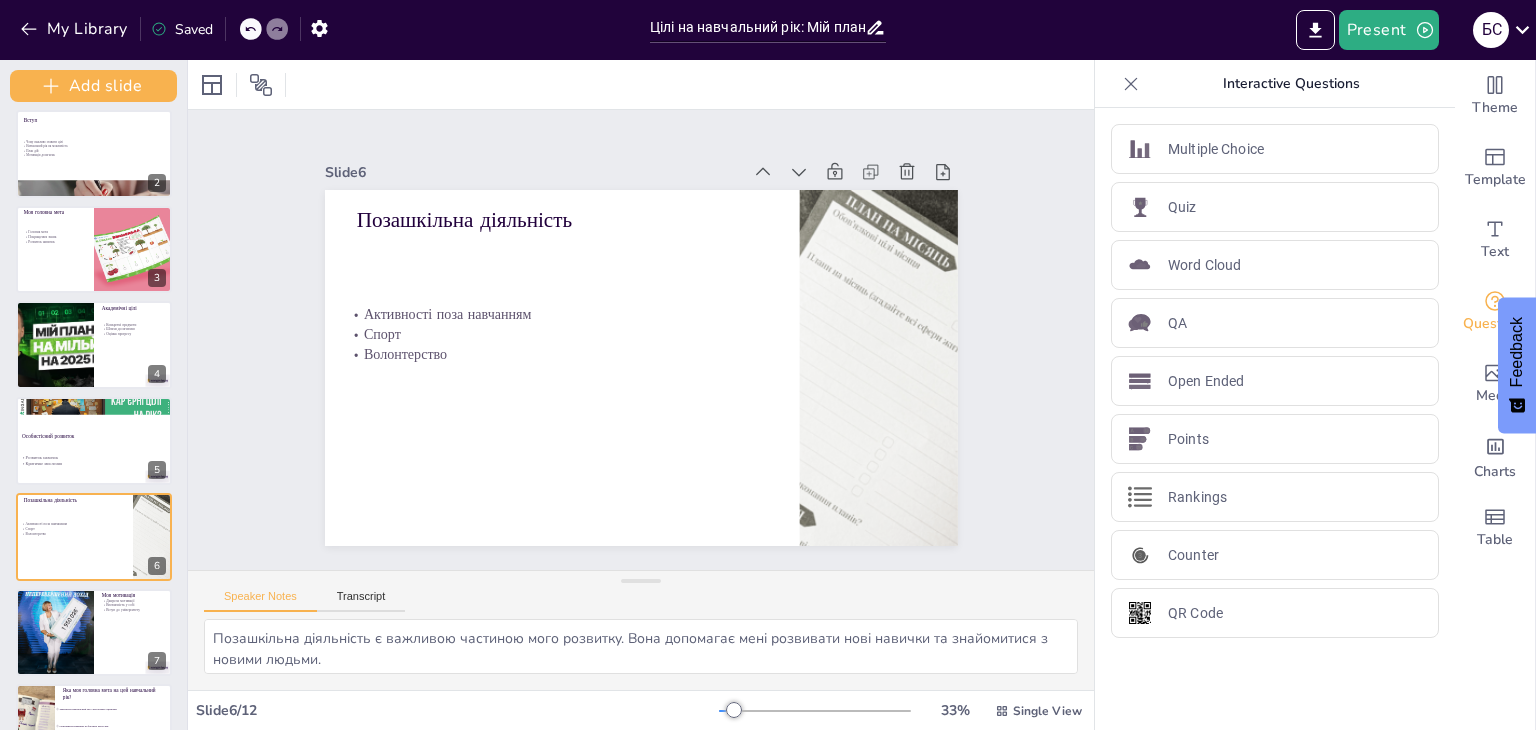 click on "Saved" at bounding box center [182, 29] 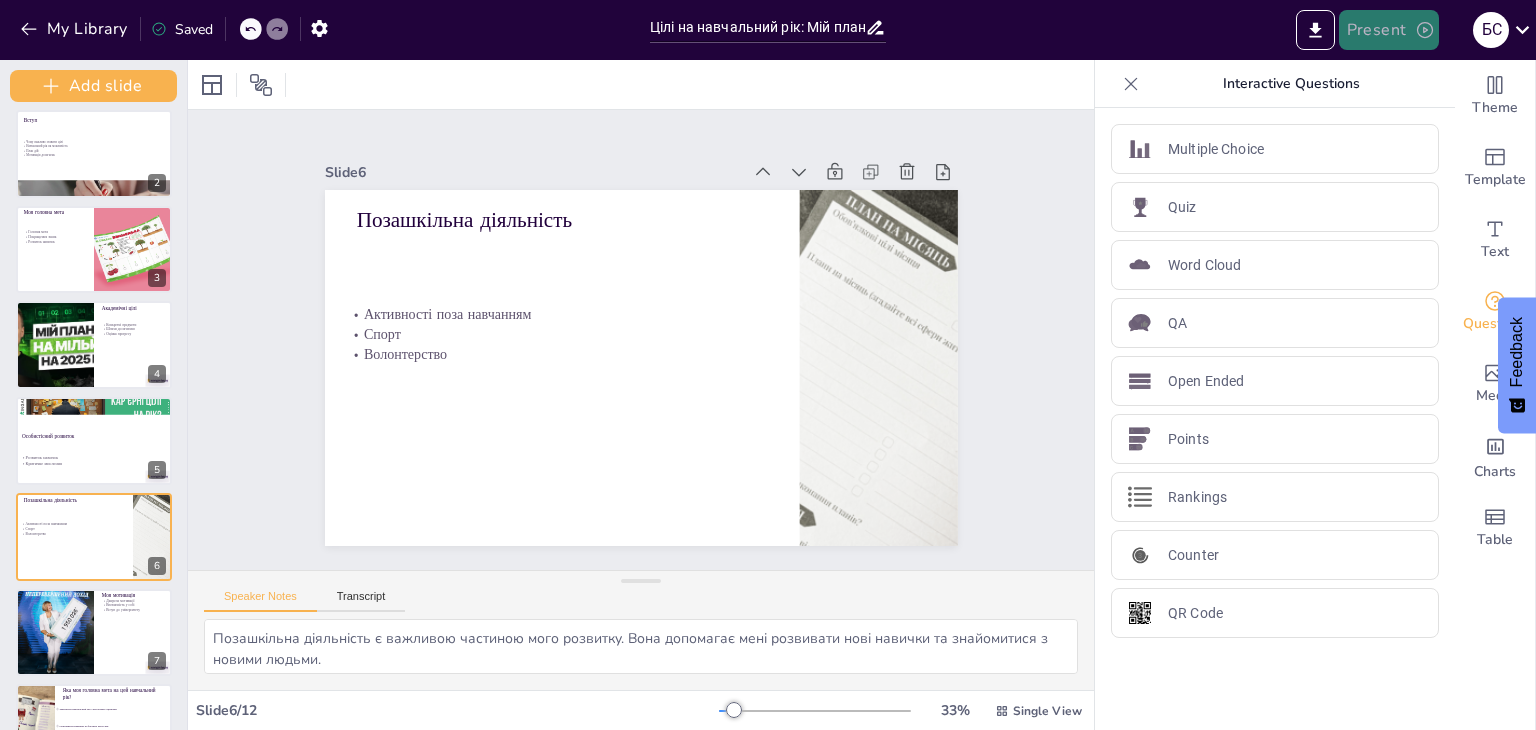 click on "Present" at bounding box center (1389, 30) 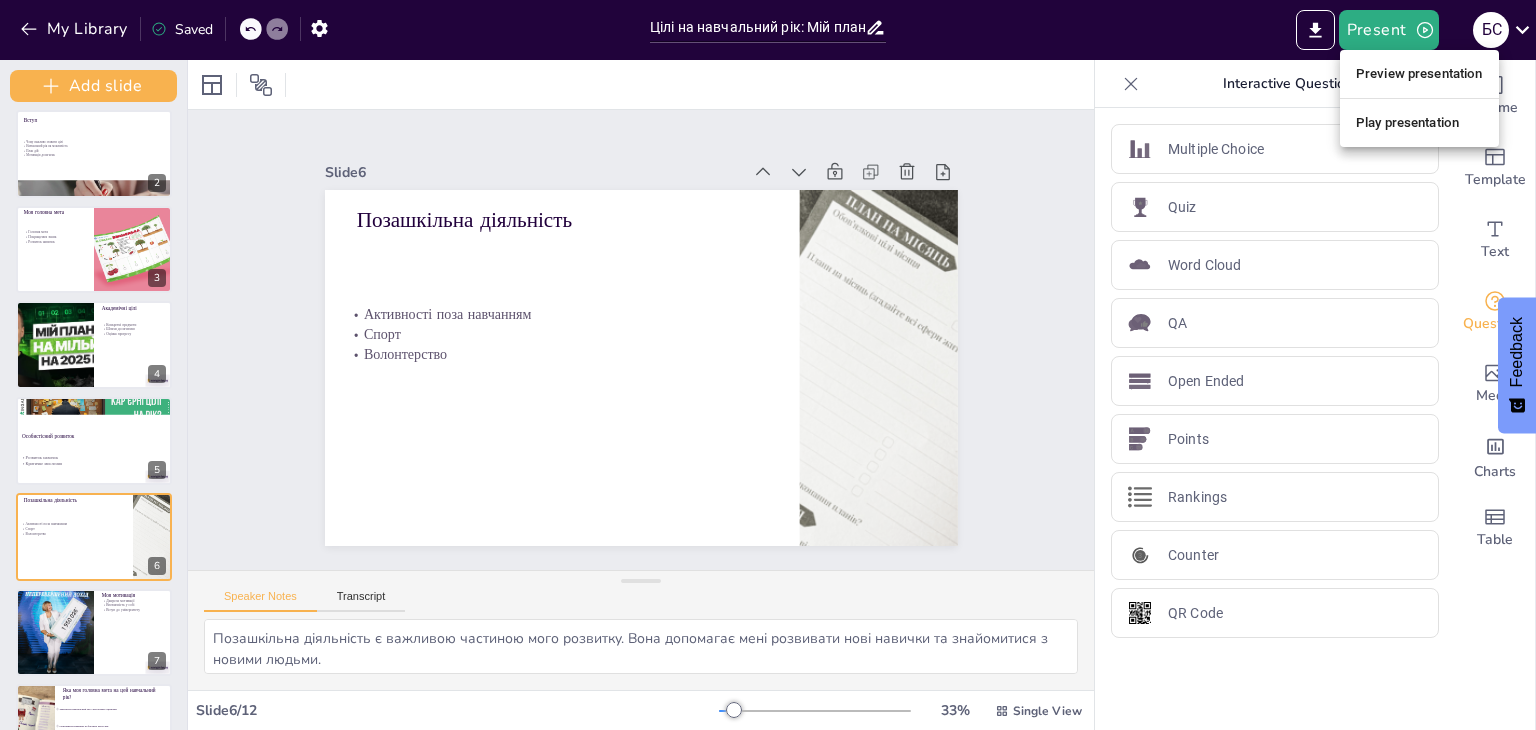 click on "Play presentation" at bounding box center [1419, 123] 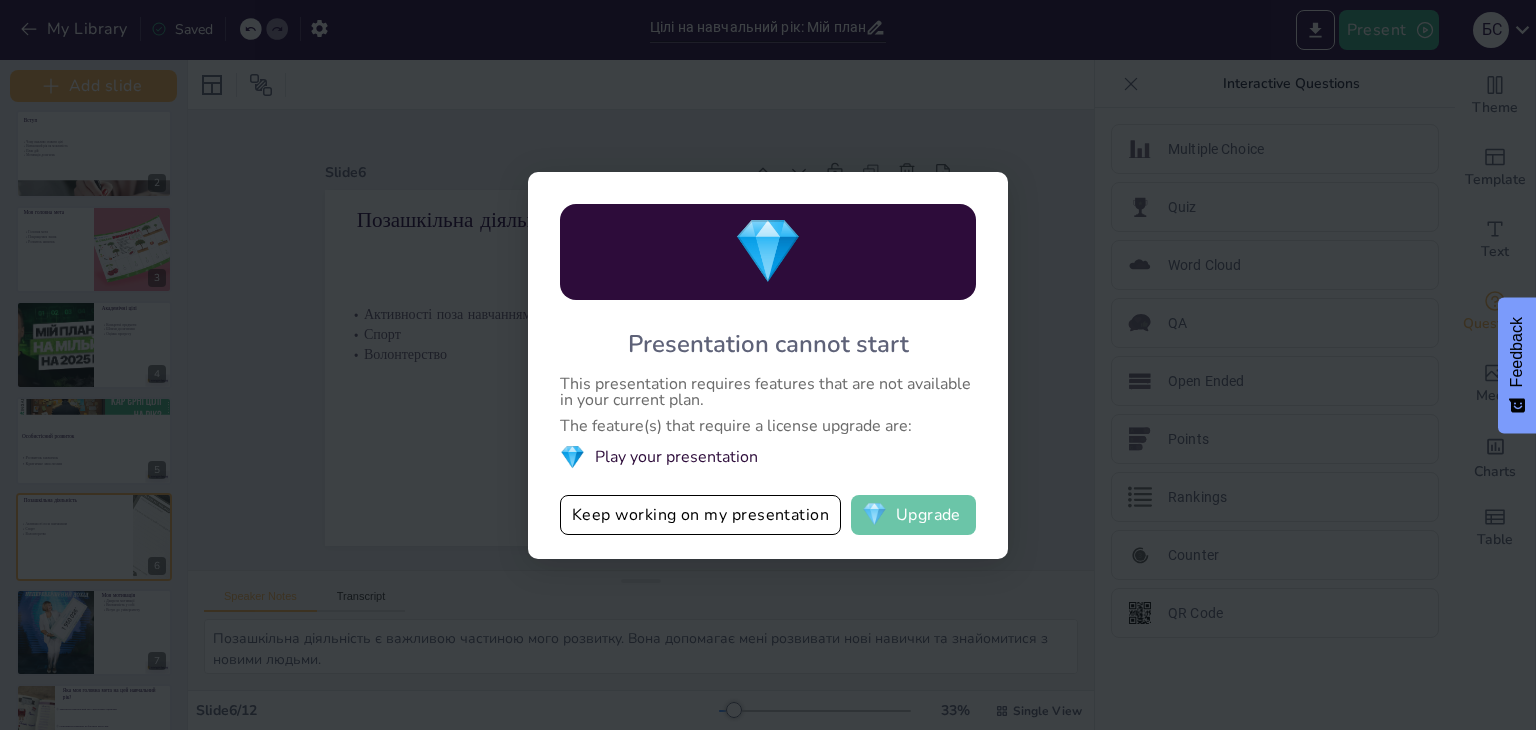 click on "💎 Upgrade" at bounding box center [913, 515] 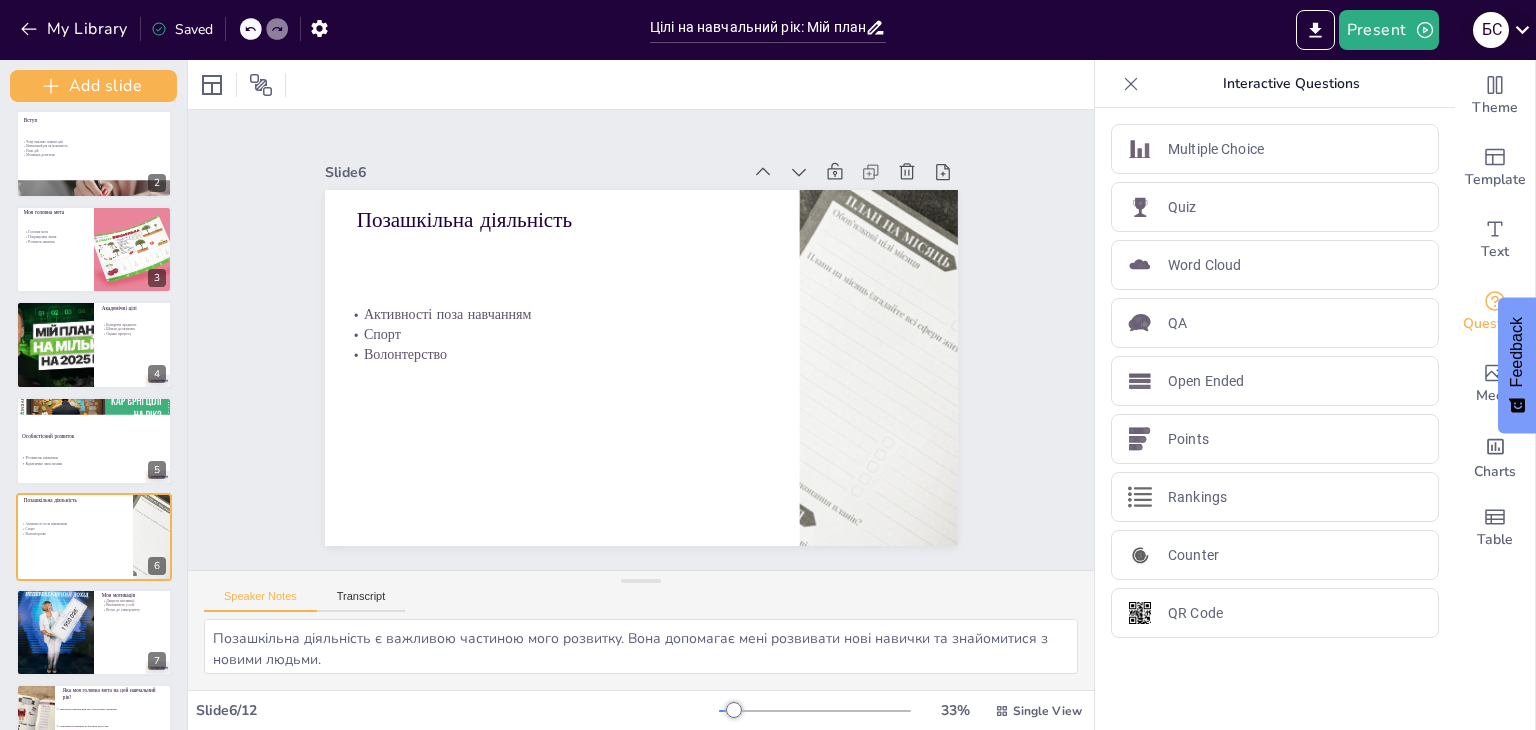 click 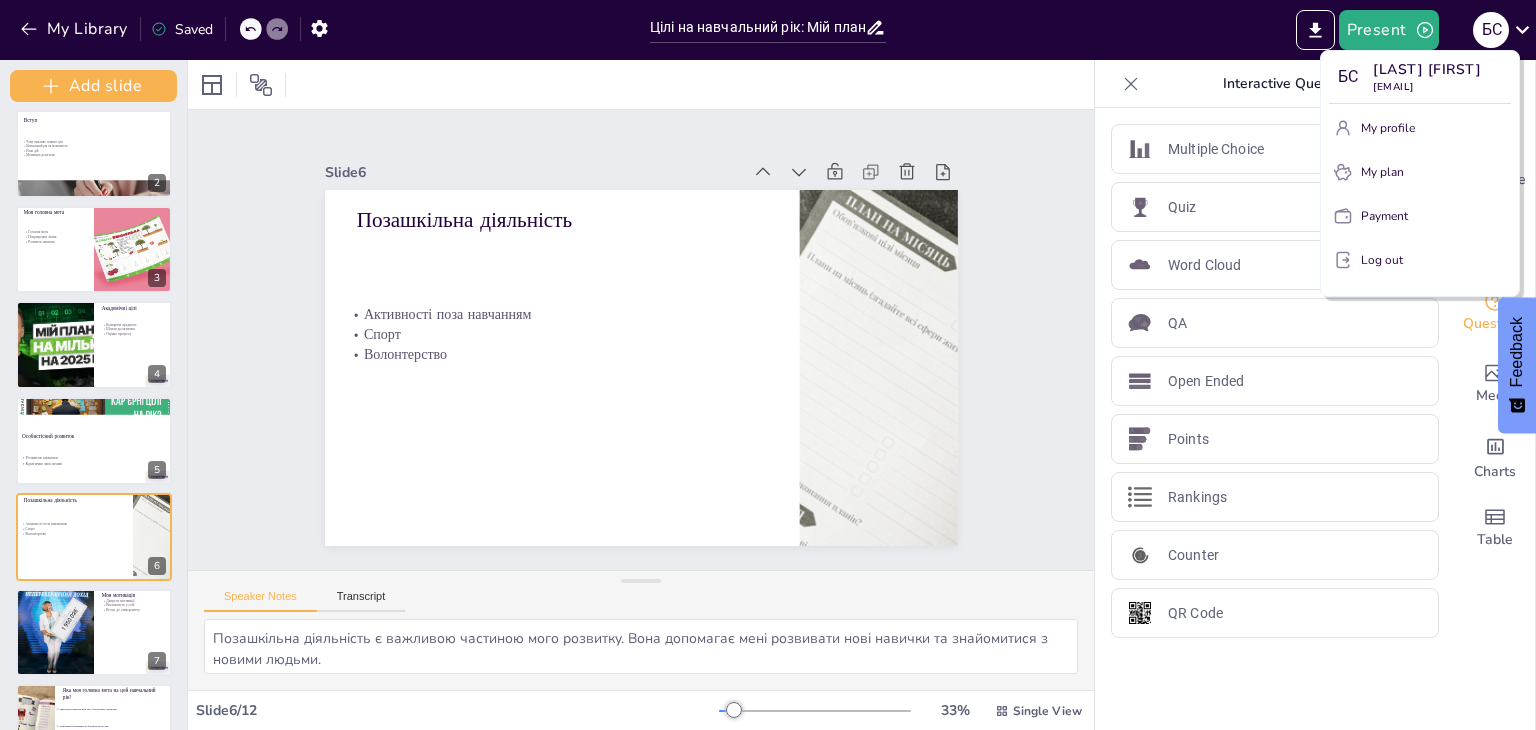 click at bounding box center [768, 365] 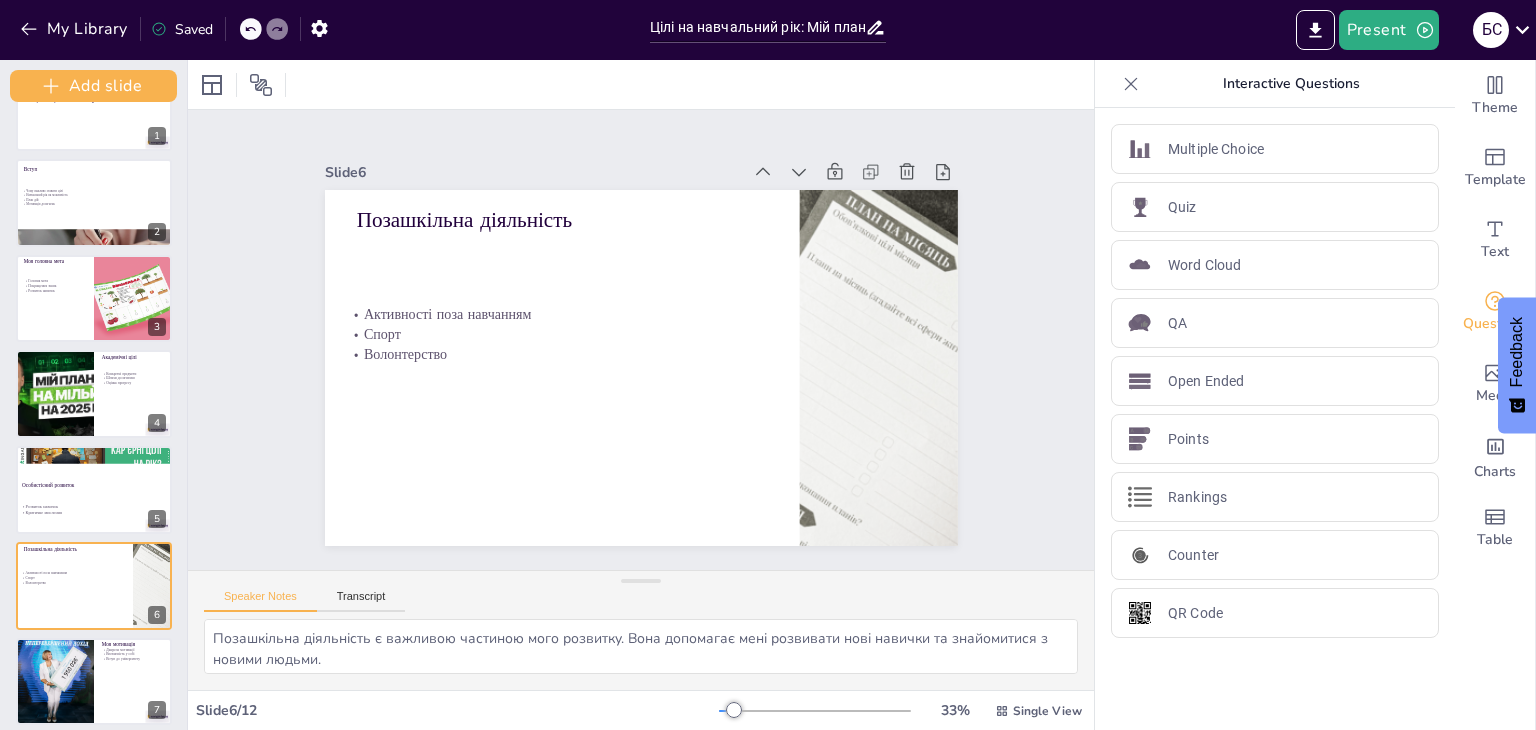 scroll, scrollTop: 0, scrollLeft: 0, axis: both 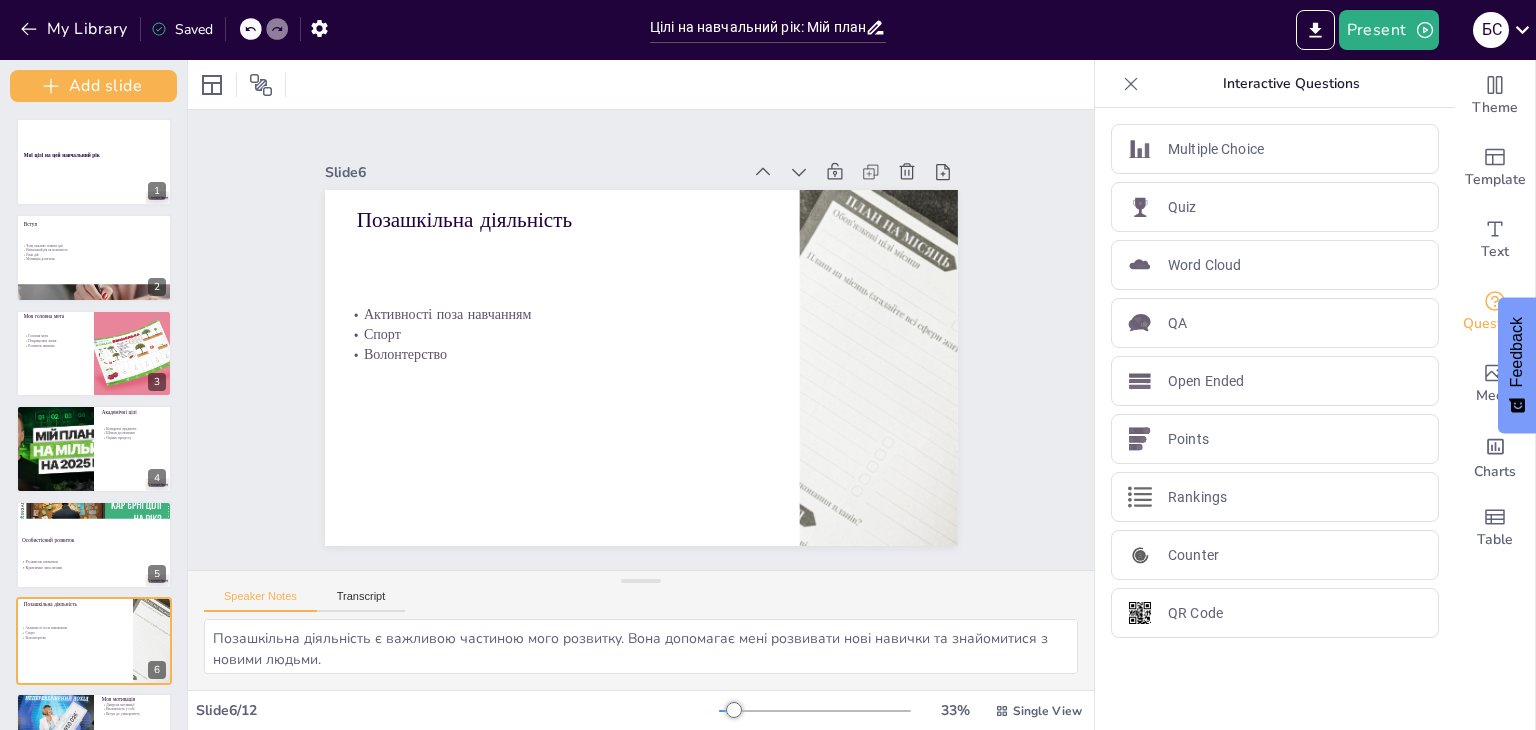 click on "Saved" at bounding box center (182, 29) 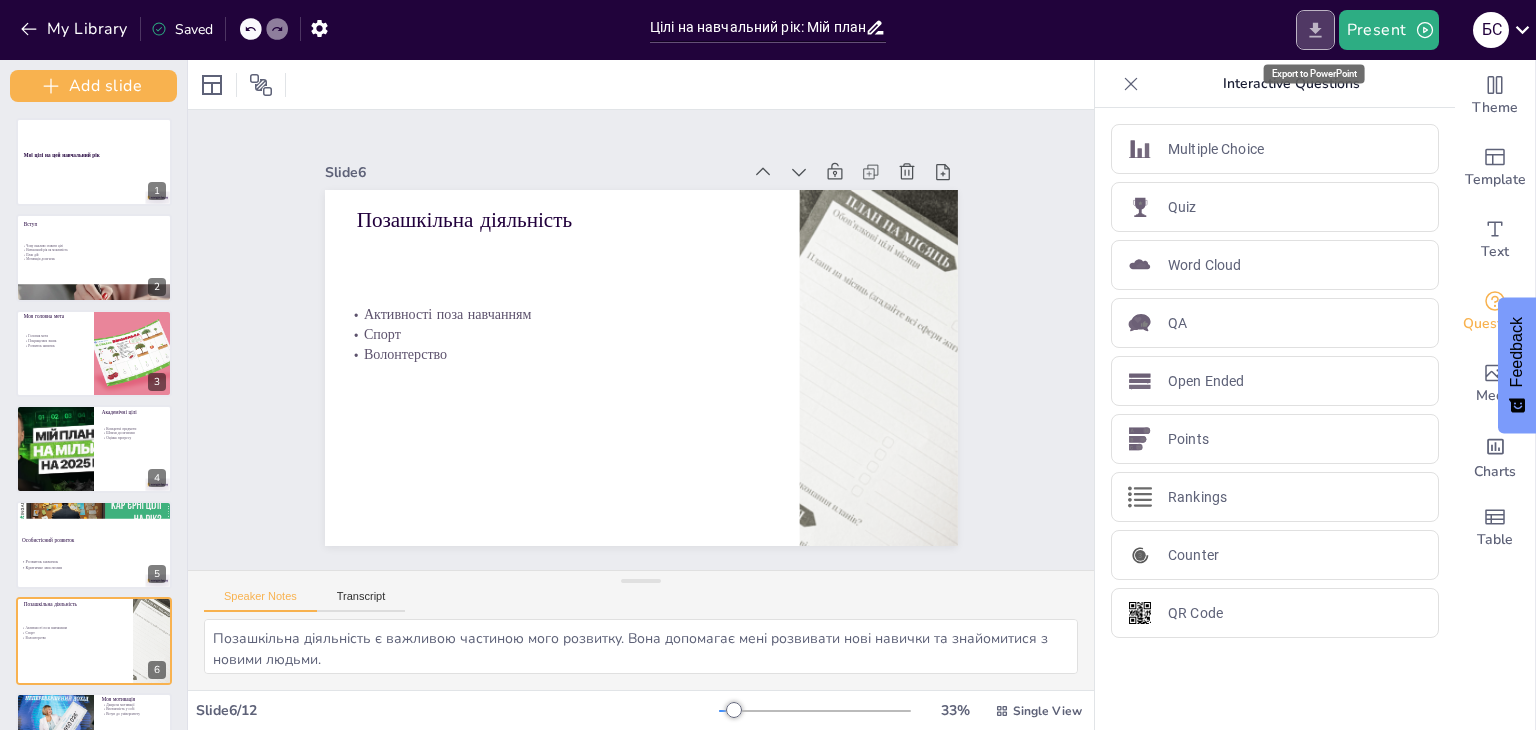 click 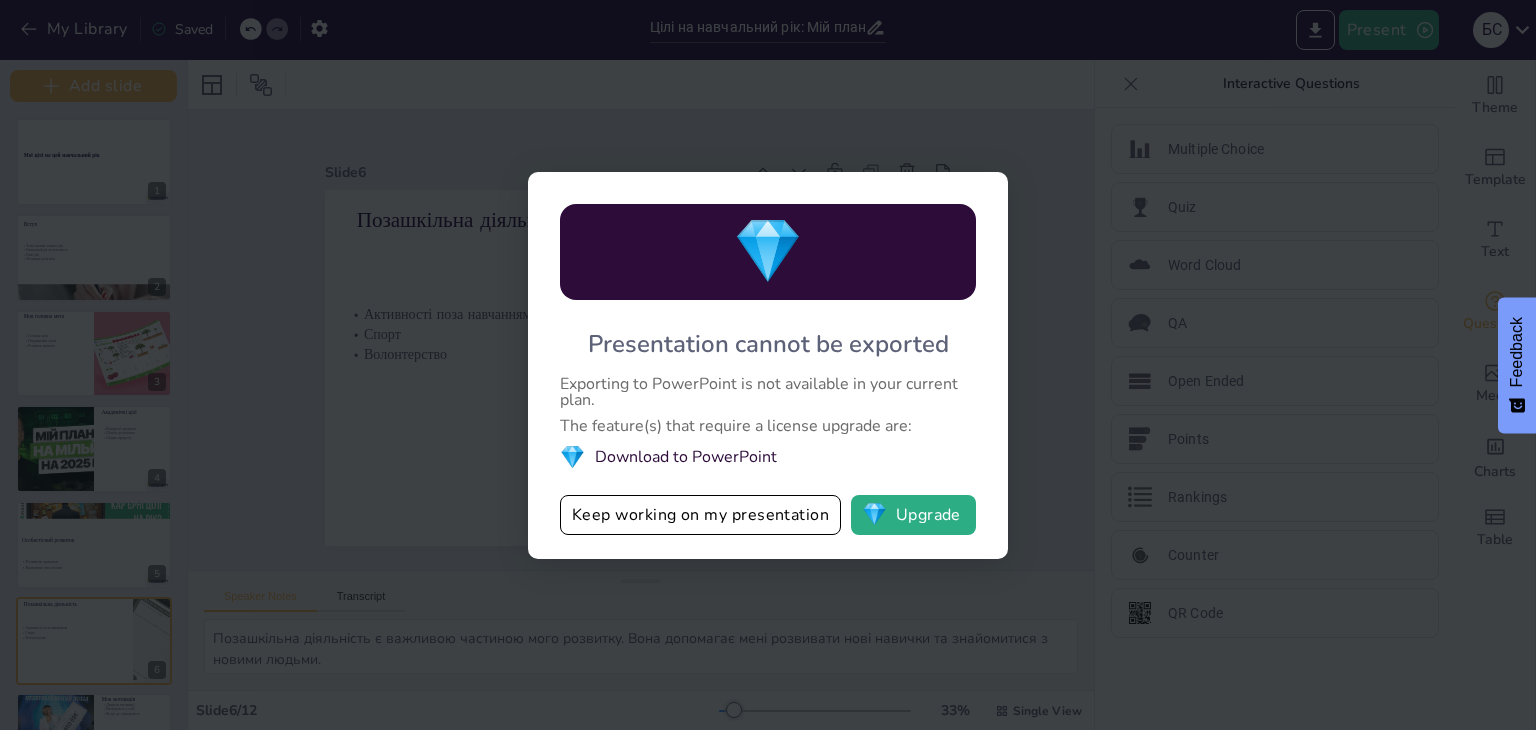 click on "💎 Download to PowerPoint" at bounding box center (768, 457) 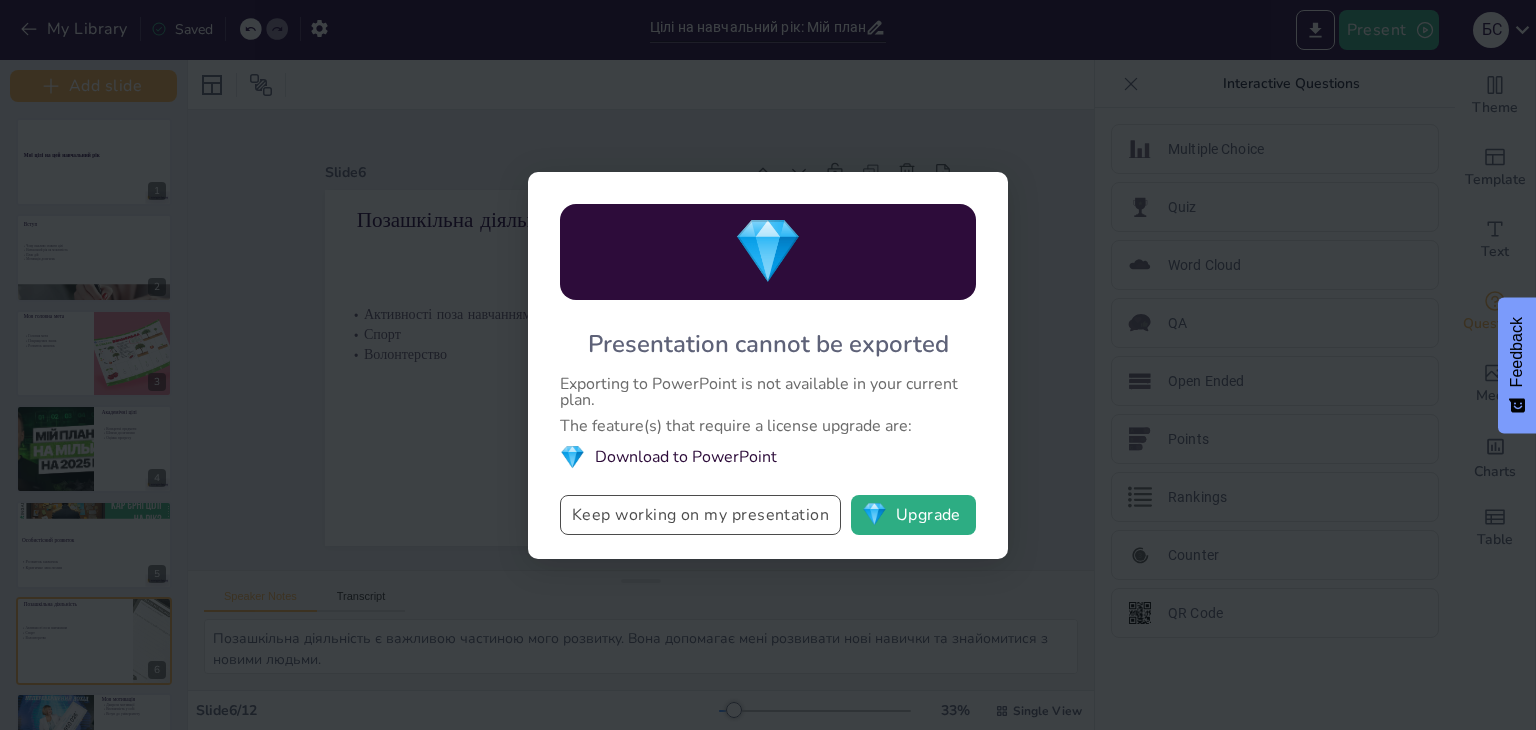 click on "Keep working on my presentation" at bounding box center (700, 515) 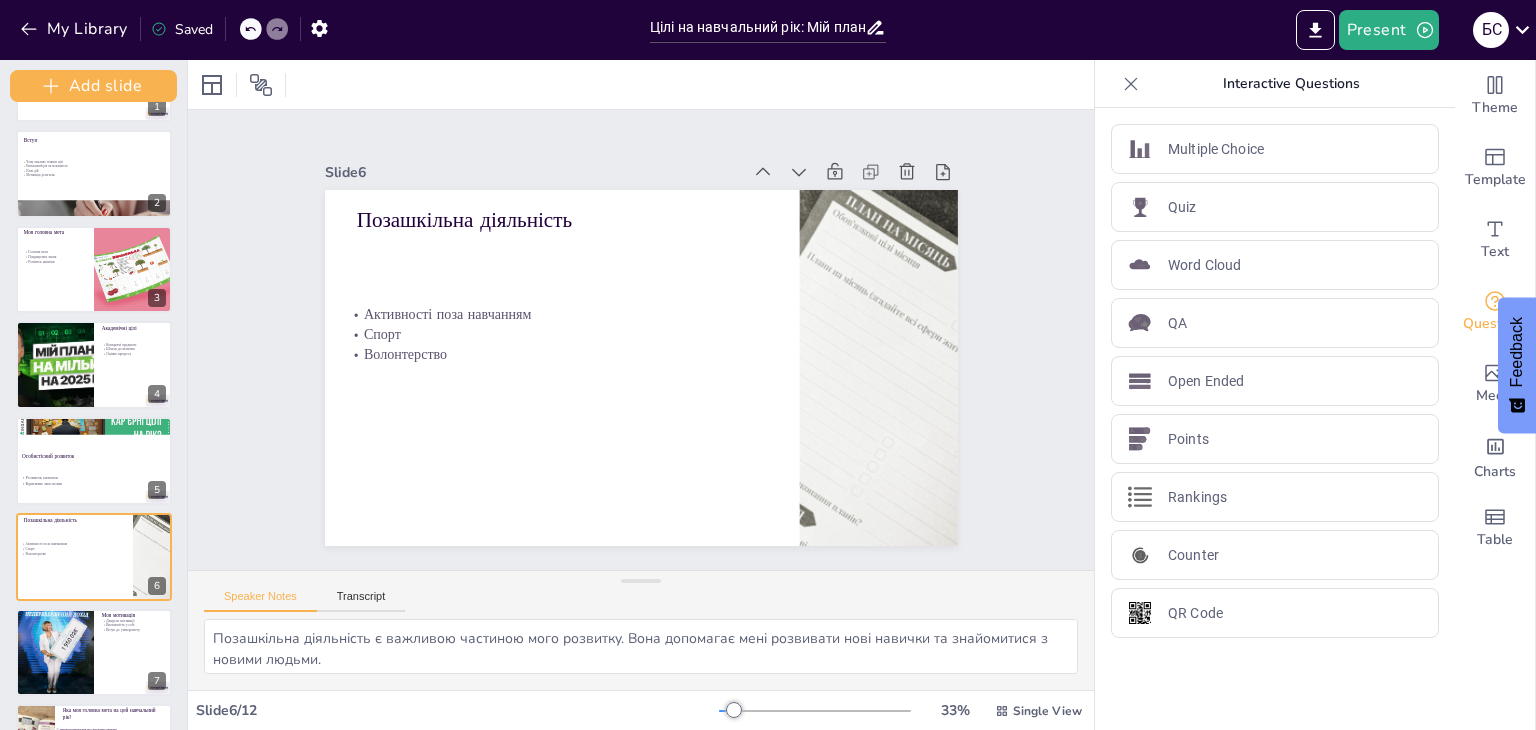 scroll, scrollTop: 200, scrollLeft: 0, axis: vertical 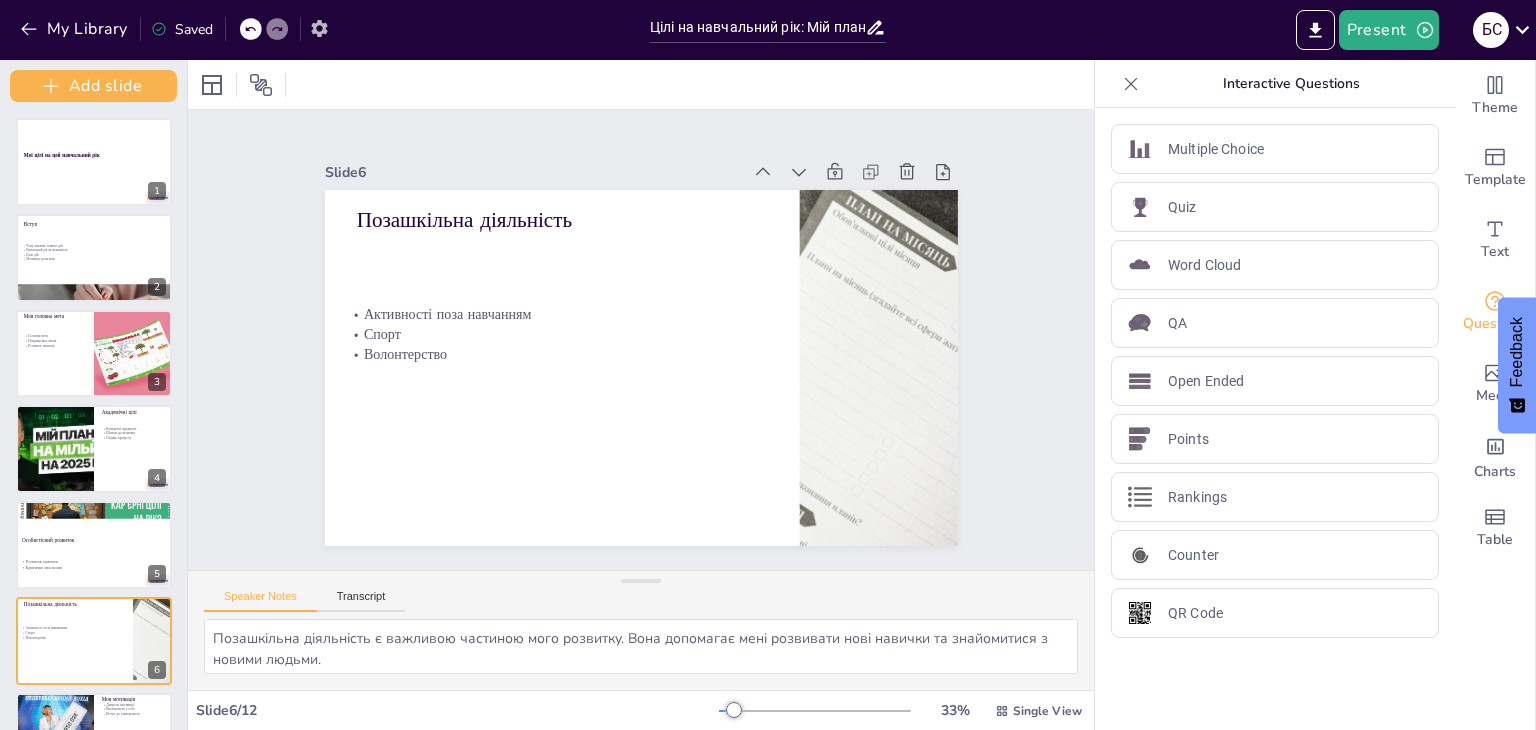 click 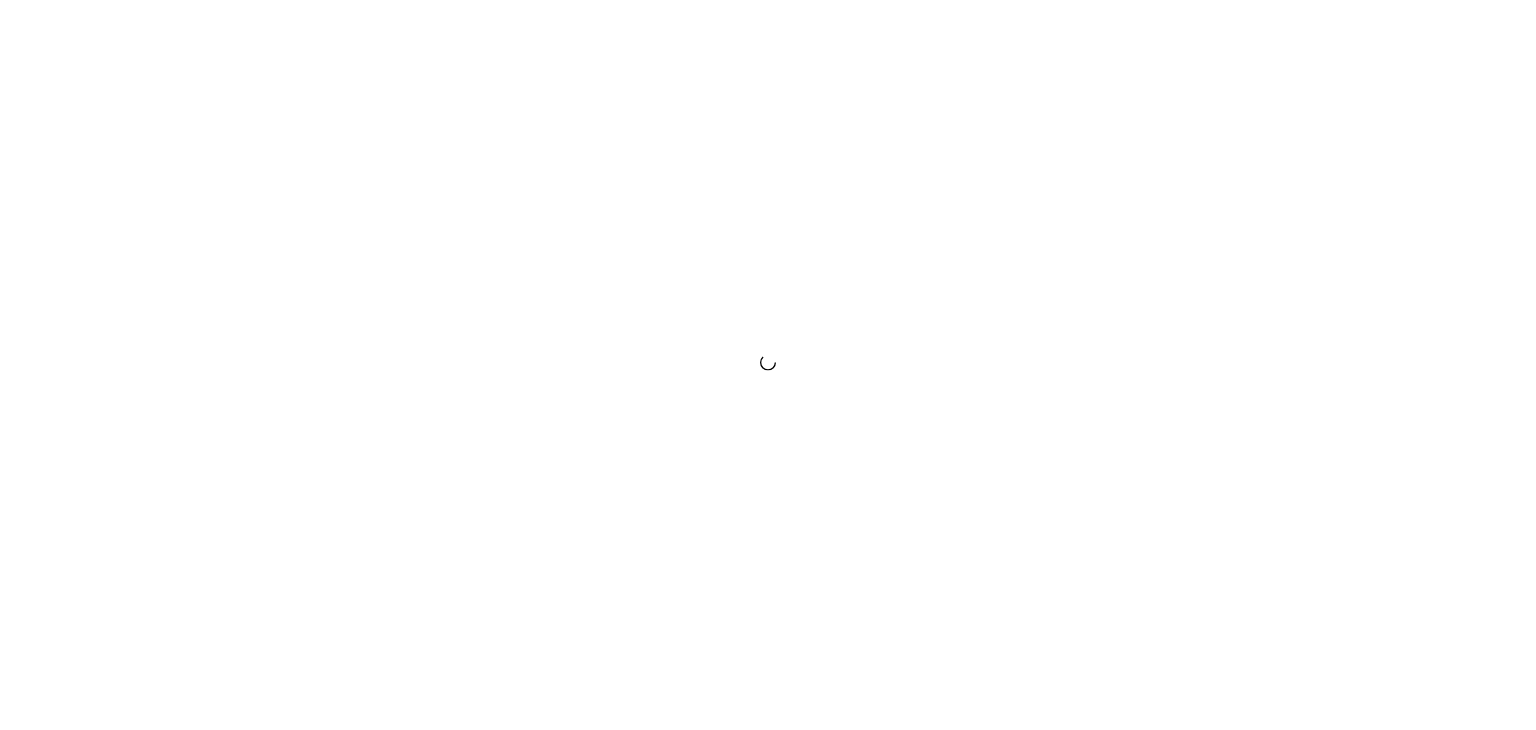 scroll, scrollTop: 0, scrollLeft: 0, axis: both 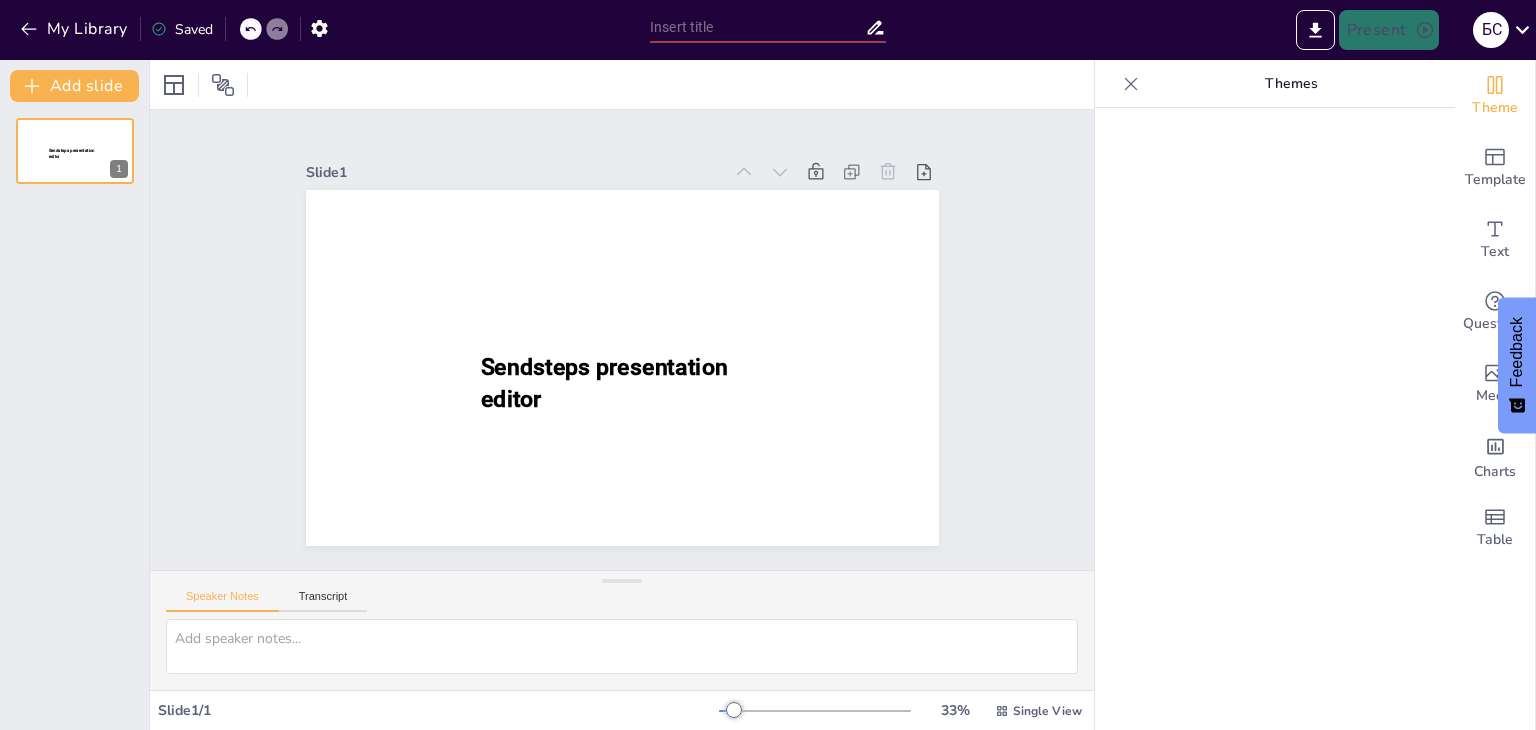 type on "Цілі на навчальний рік: Мій план дій" 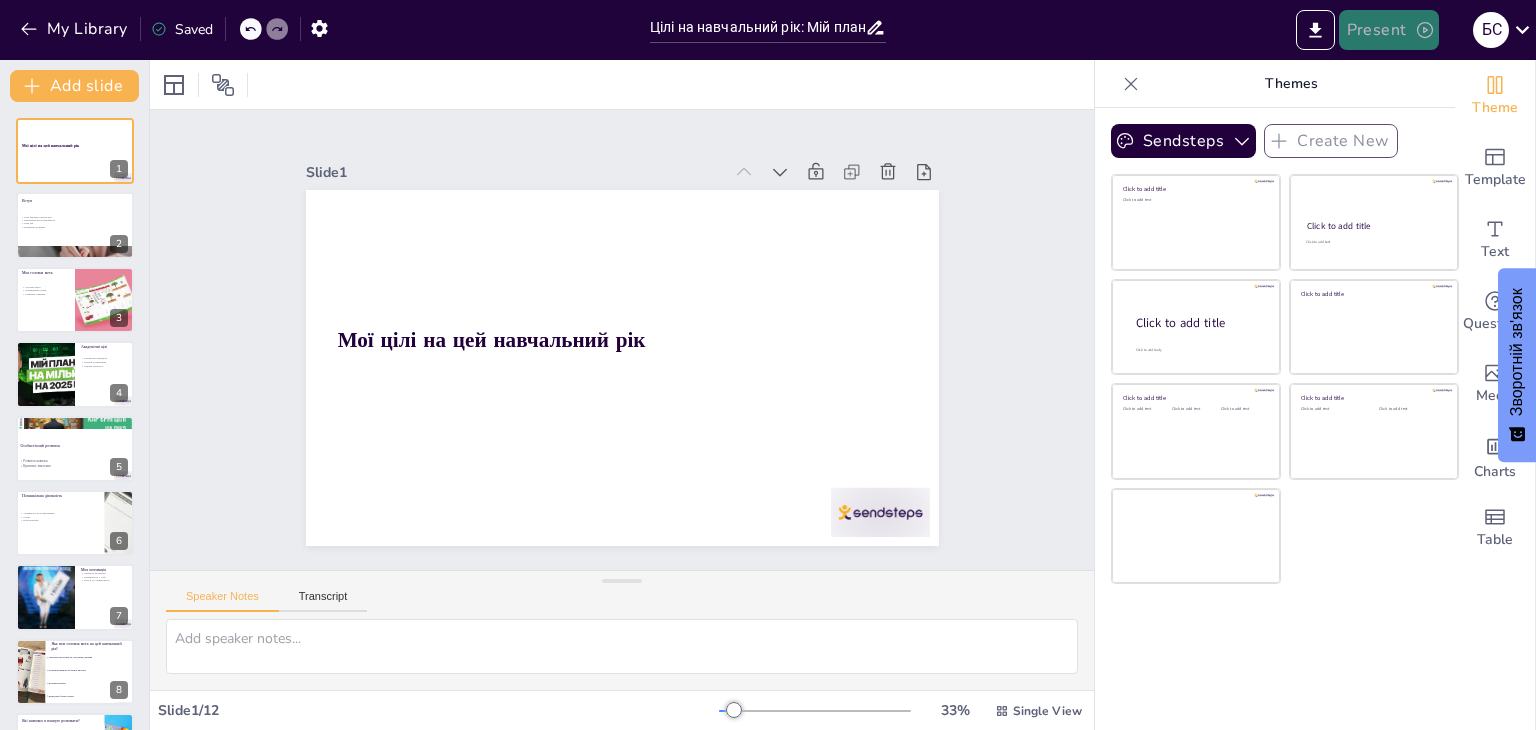 click on "Present" at bounding box center (1389, 30) 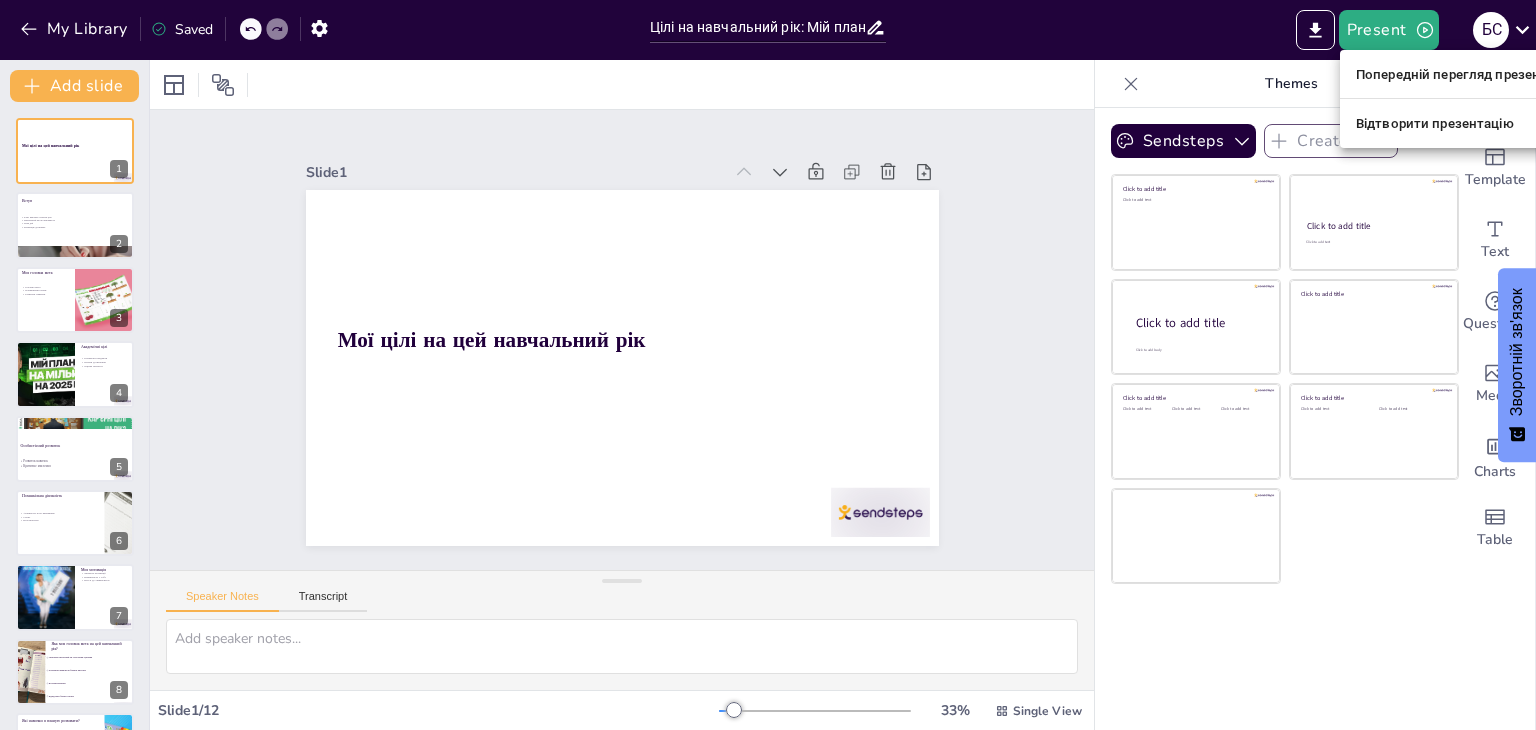 click on "Попередній перегляд презентації" at bounding box center (1463, 74) 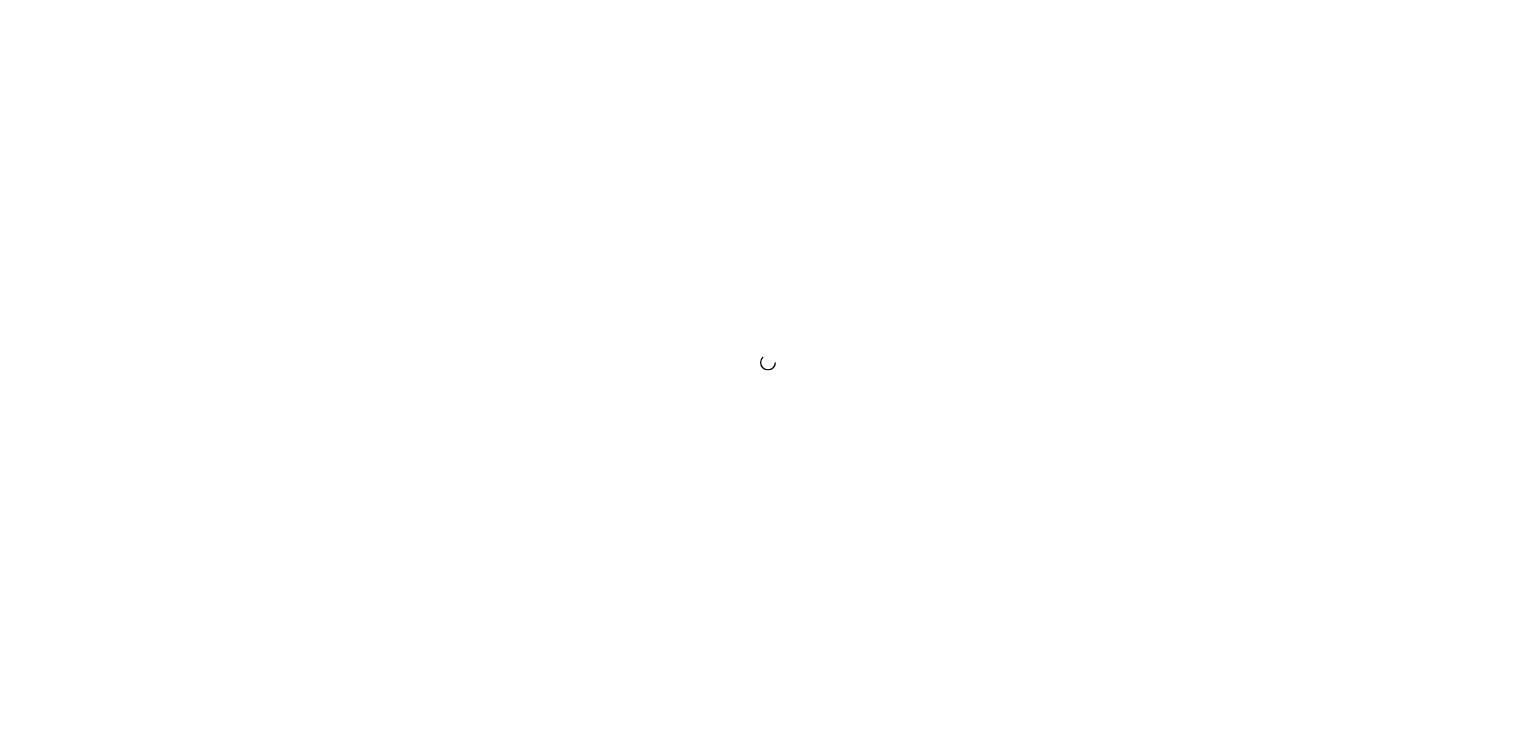 scroll, scrollTop: 0, scrollLeft: 0, axis: both 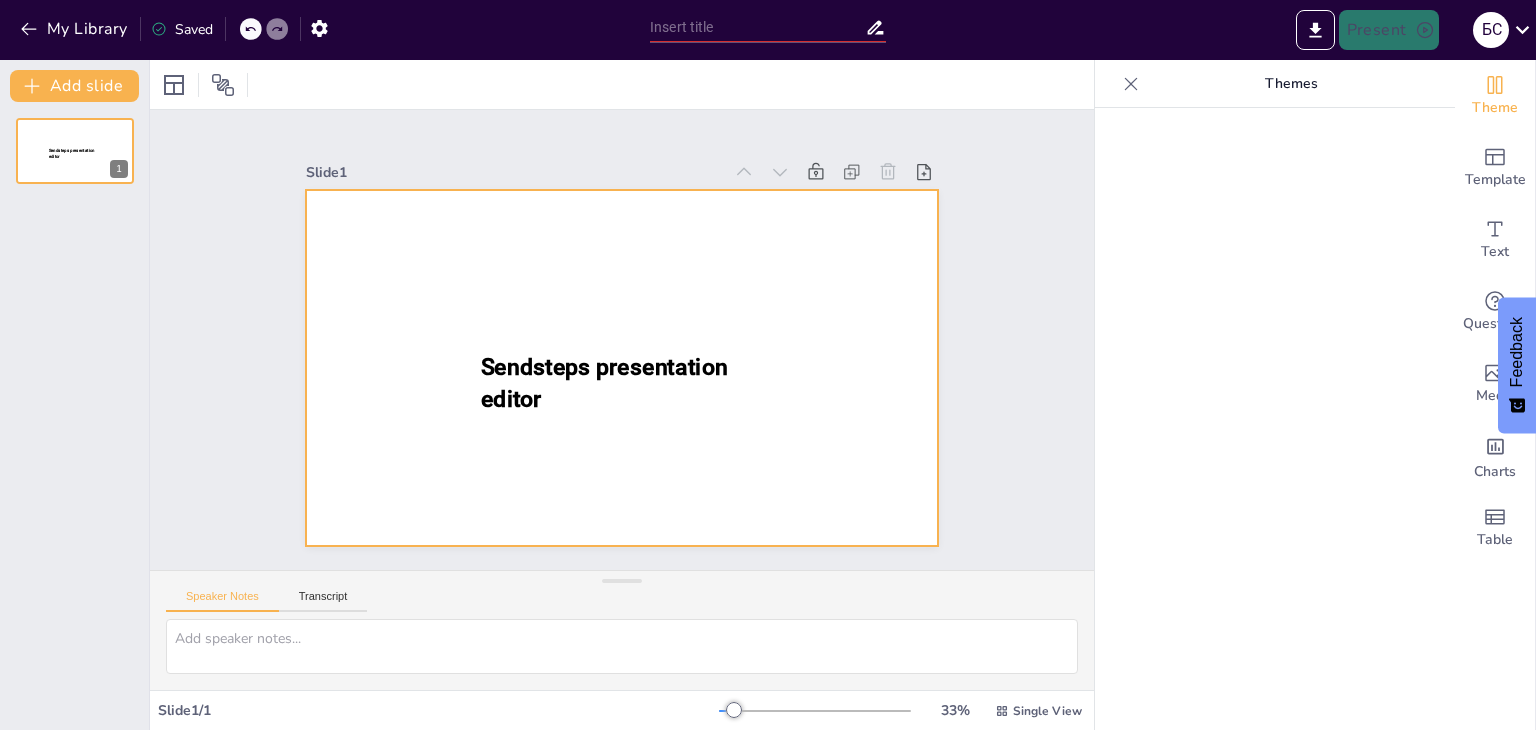 type on "Цілі на навчальний рік: Мій план дій" 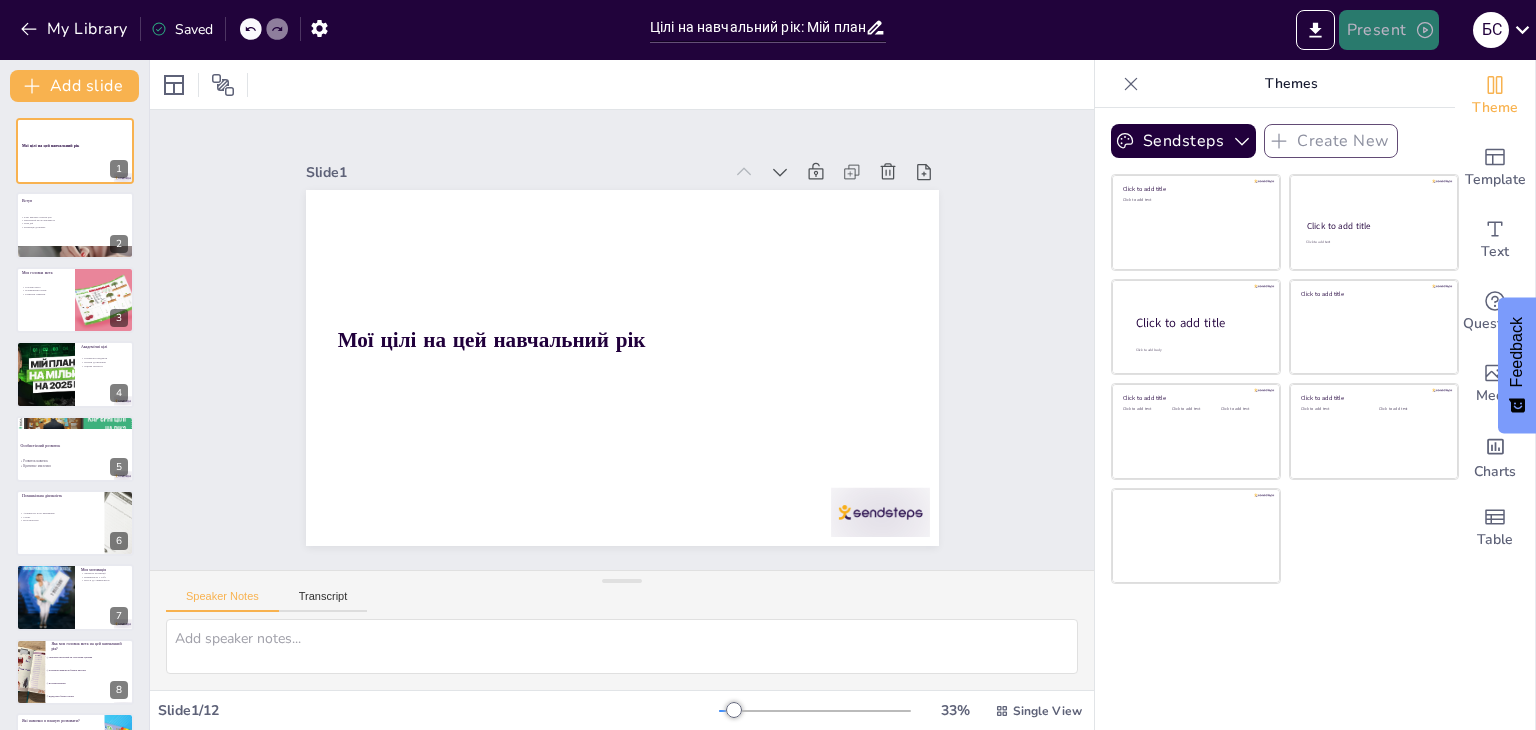click on "Present" at bounding box center [1389, 30] 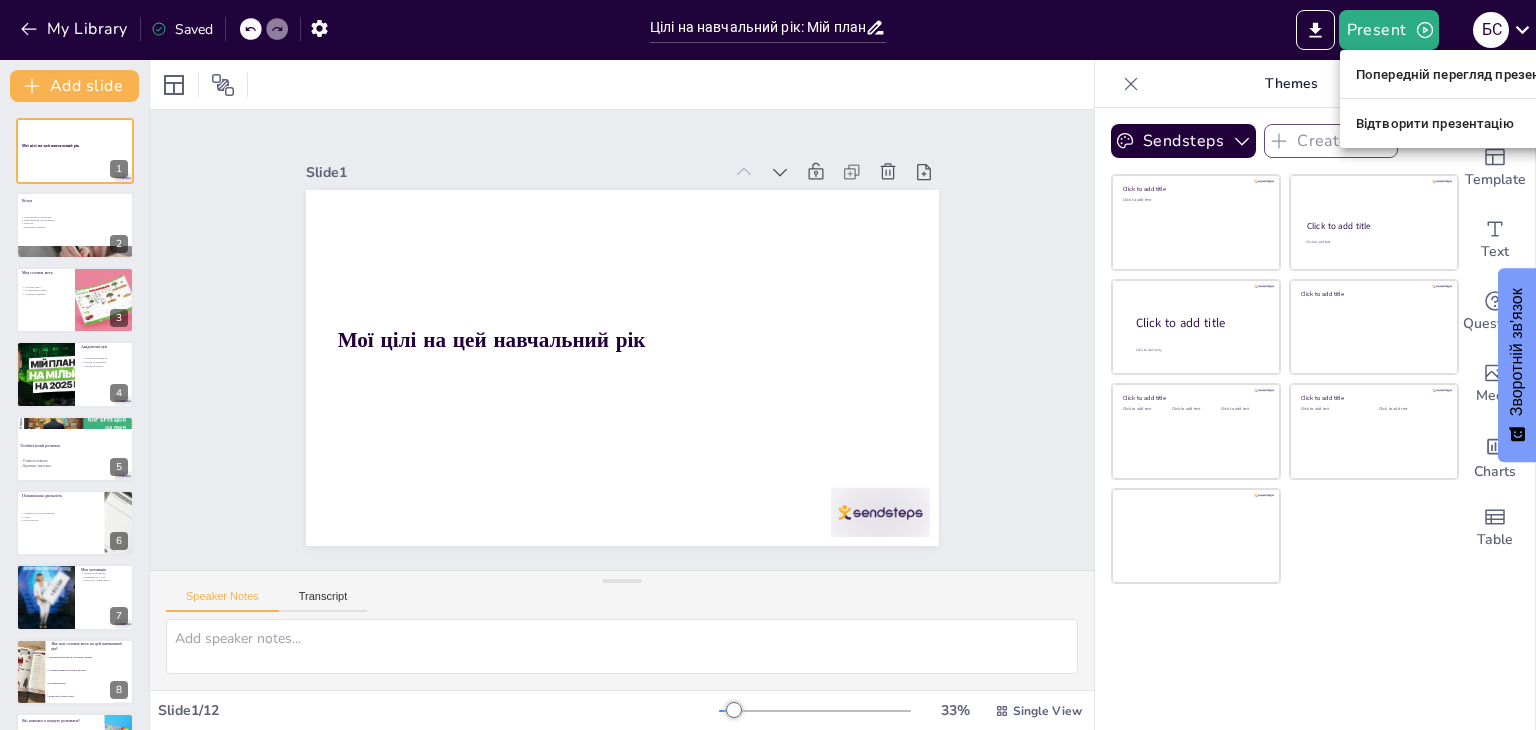click on "Відтворити презентацію" at bounding box center [1435, 123] 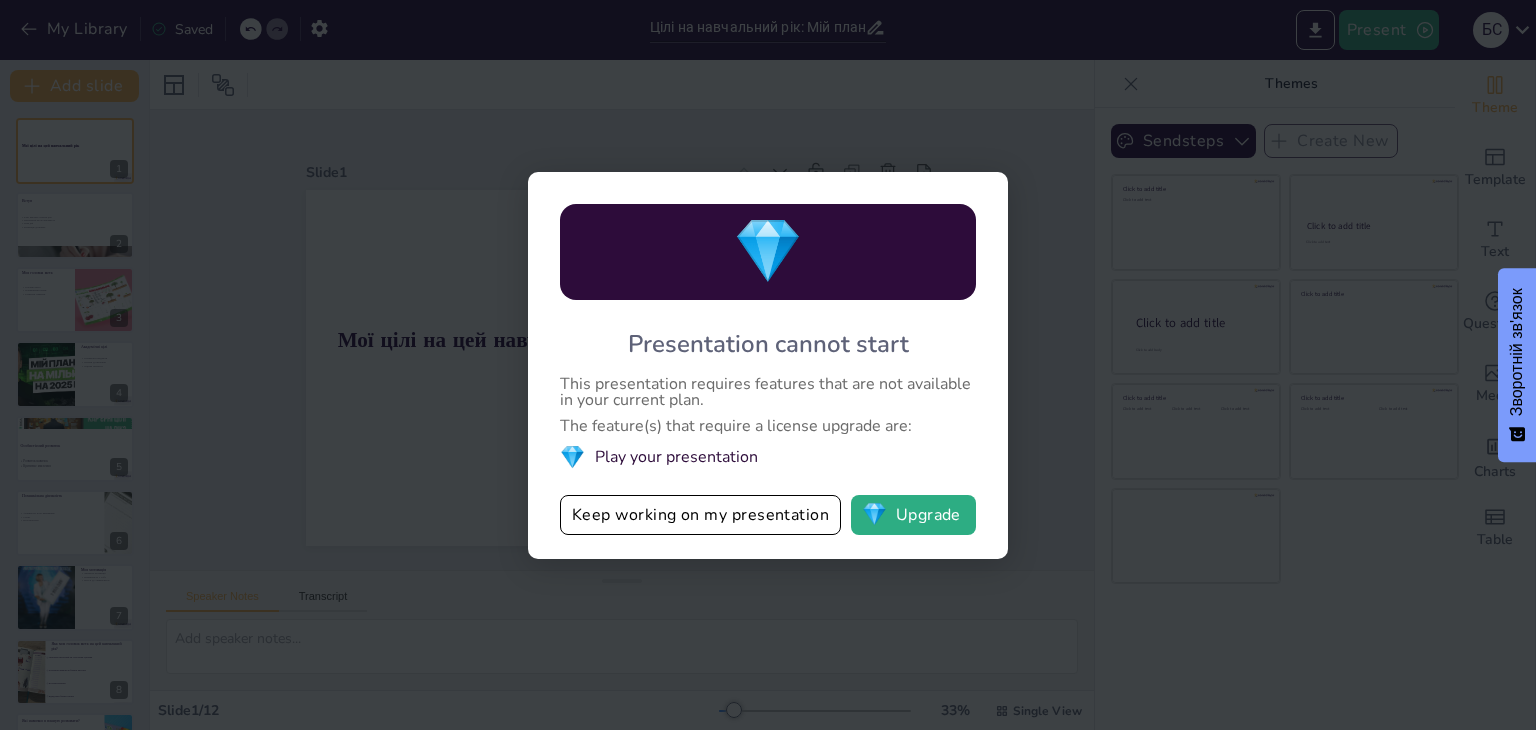 click on "💎" at bounding box center (572, 457) 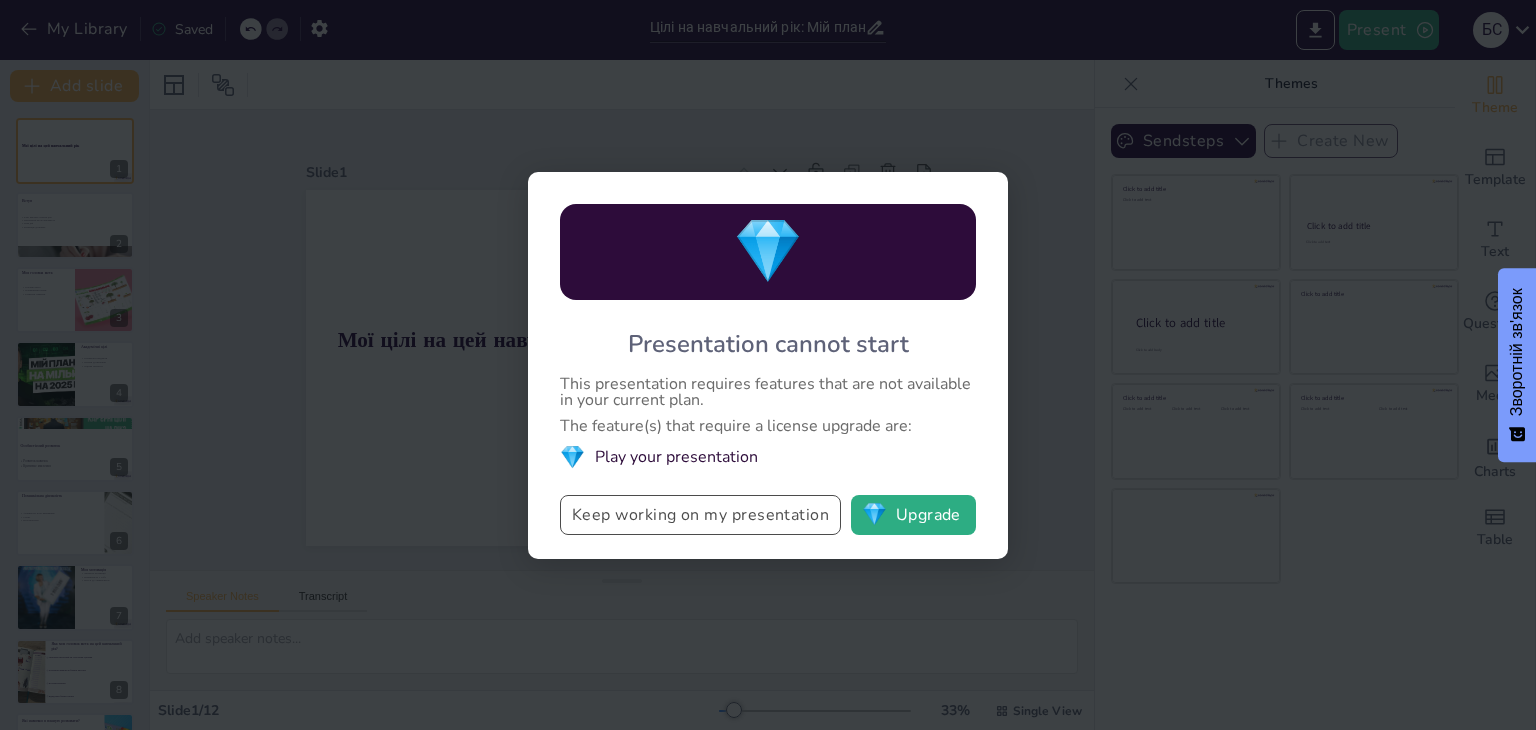 click on "Keep working on my presentation" at bounding box center [700, 515] 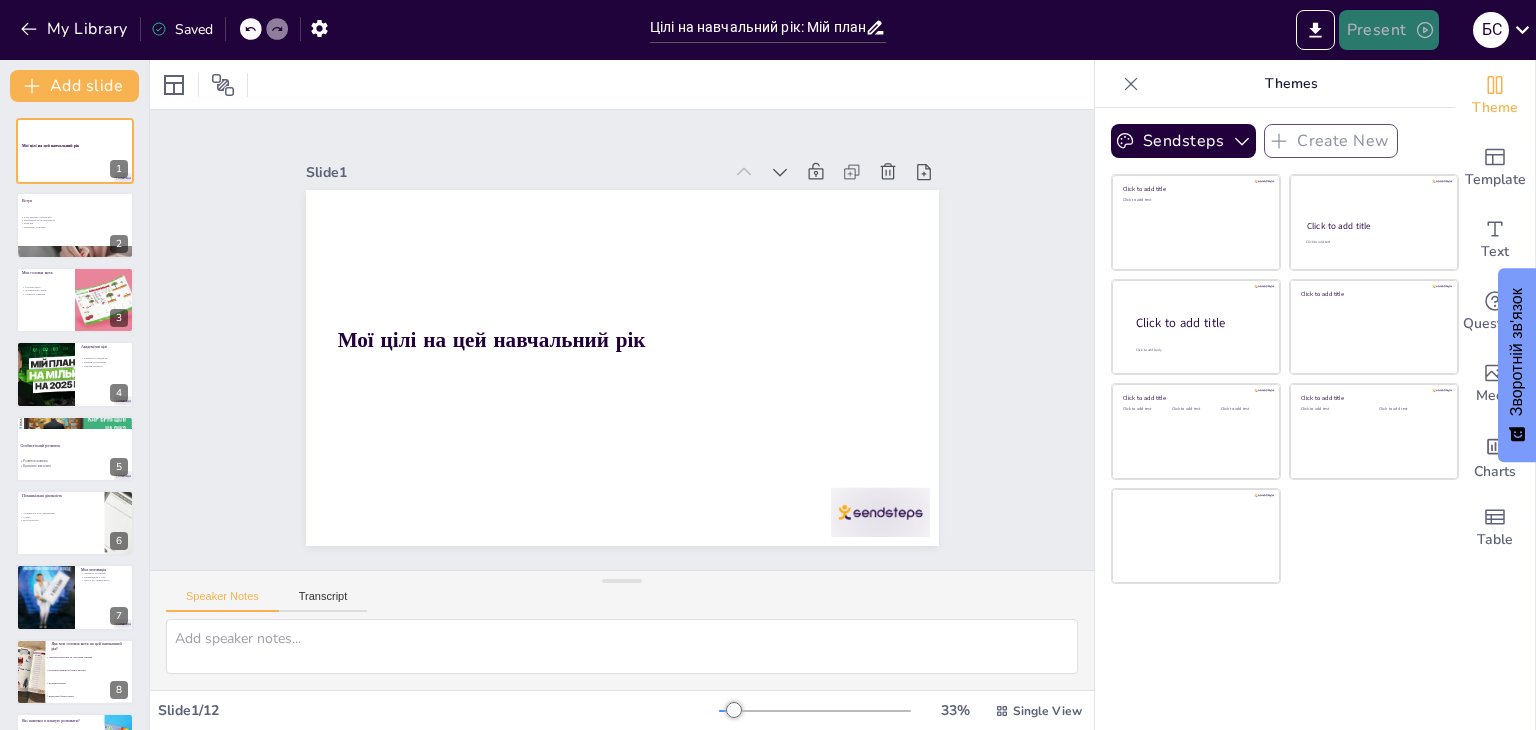 click 